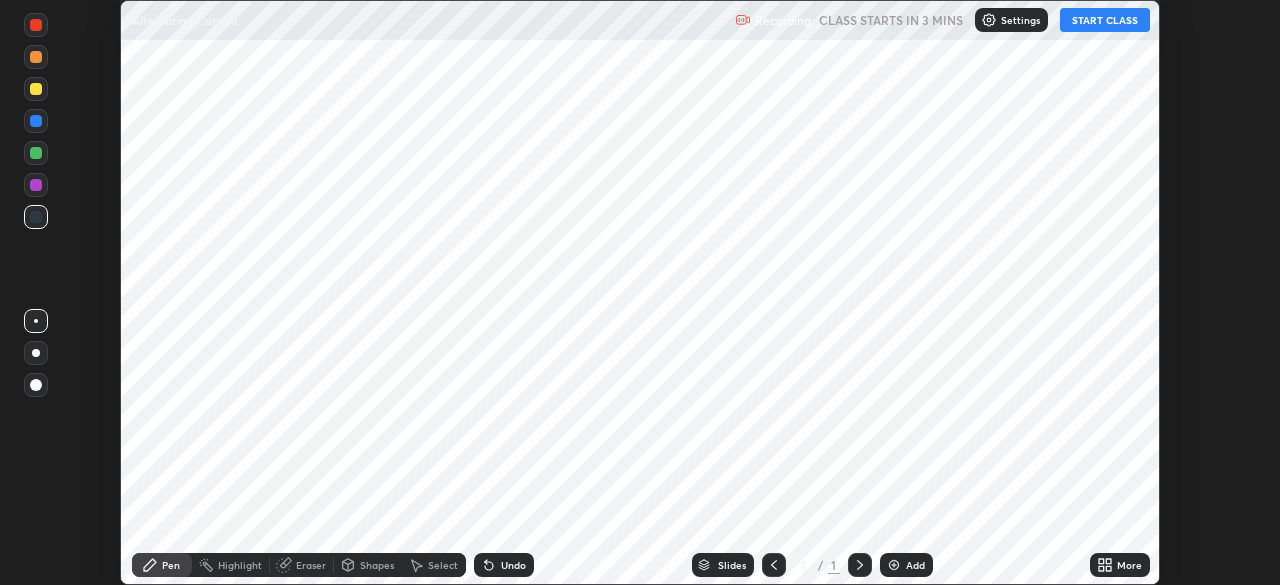 scroll, scrollTop: 0, scrollLeft: 0, axis: both 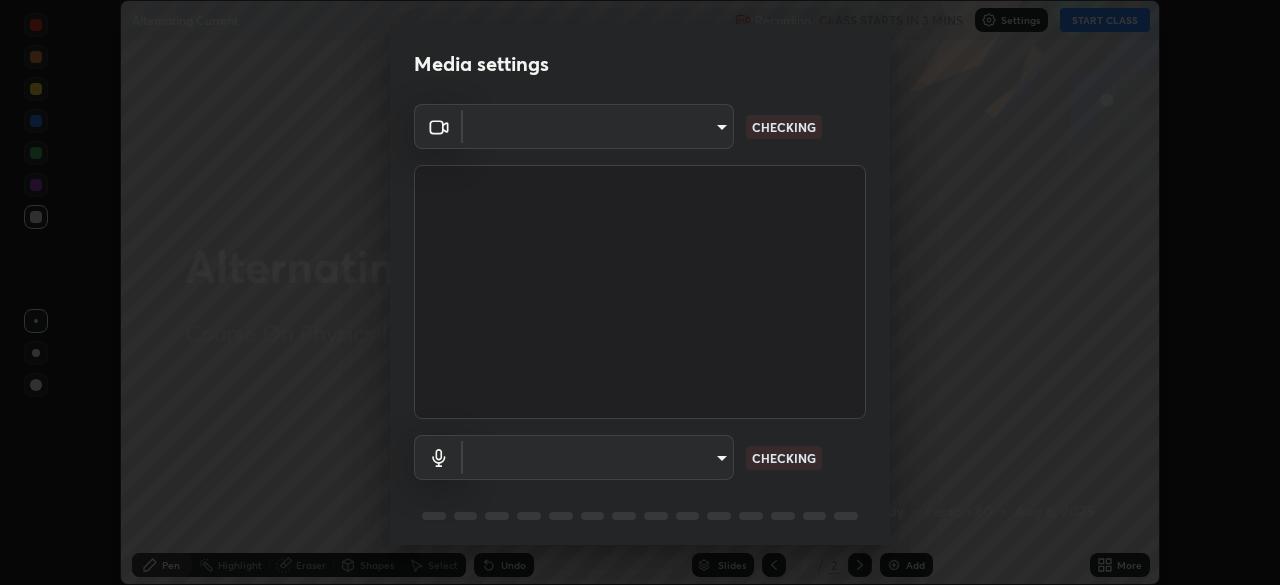 type on "39caa65dc23426385aa383ad0d0a4b68c28ae26f4a71cd21c25f84911154f6e3" 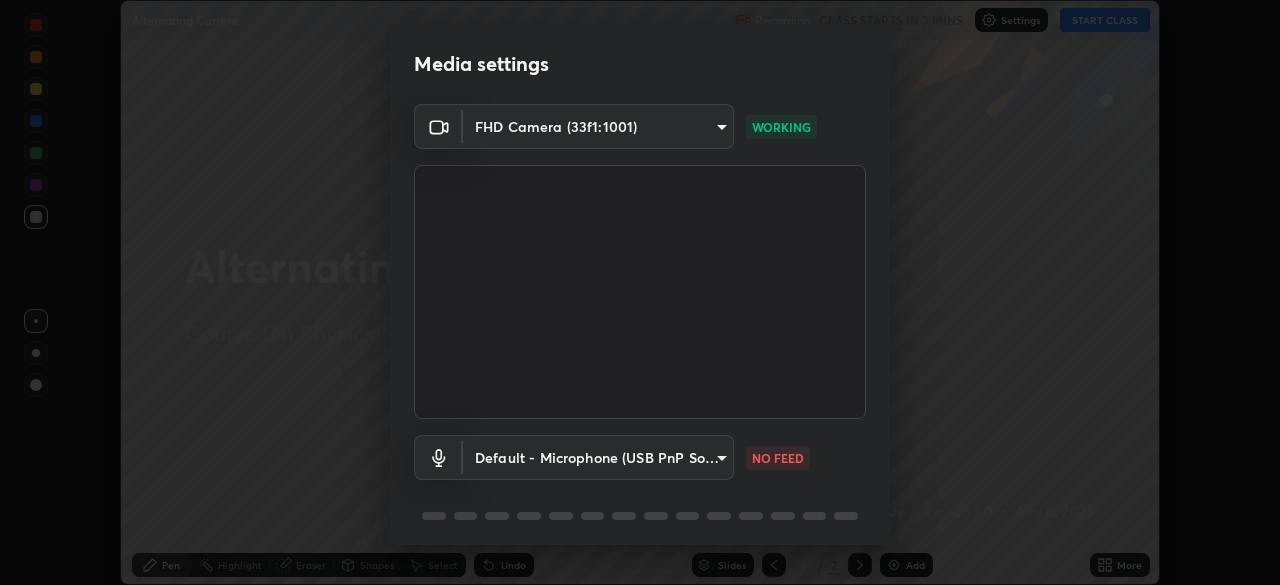 click on "Erase all Alternating Current Recording CLASS STARTS IN 3 MINS Settings START CLASS Setting up your live class Alternating Current • L80 of Course On Physics for JEE Excel 2 2026 [PERSON] Pen Highlight Eraser Shapes Select Undo Slides 2 / 2 Add More No doubts shared Encourage your learners to ask a doubt for better clarity Report an issue Reason for reporting Buffering Chat not working Audio - Video sync issue Educator video quality low ​ Attach an image Report Media settings FHD Camera (33f1:1001) 39caa65dc23426385aa383ad0d0a4b68c28ae26f4a71cd21c25f84911154f6e3 WORKING Default - Microphone (USB PnP Sound Device) default NO FEED 1 / 5 Next" at bounding box center (640, 292) 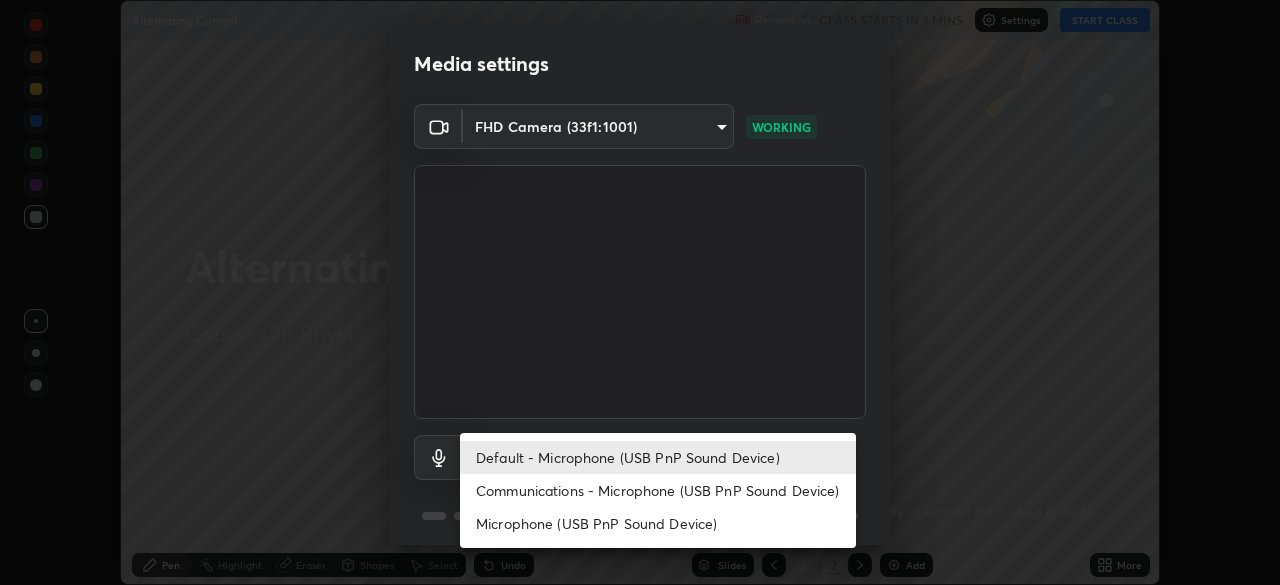 click on "Communications - Microphone (USB PnP Sound Device)" at bounding box center (658, 490) 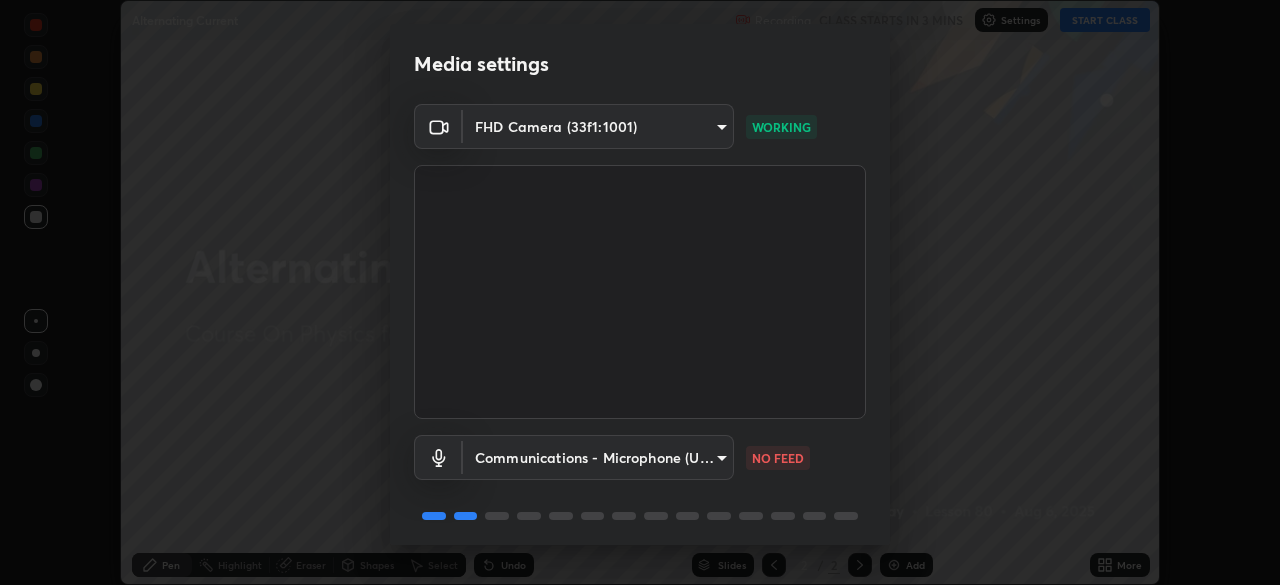 scroll, scrollTop: 71, scrollLeft: 0, axis: vertical 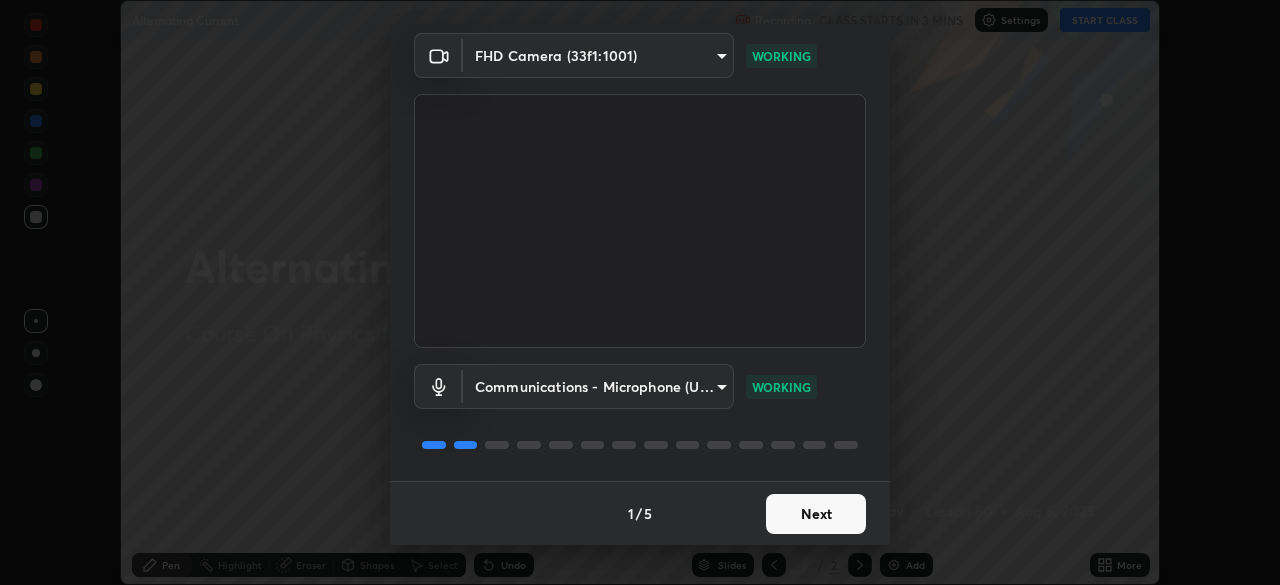 click on "Next" at bounding box center (816, 514) 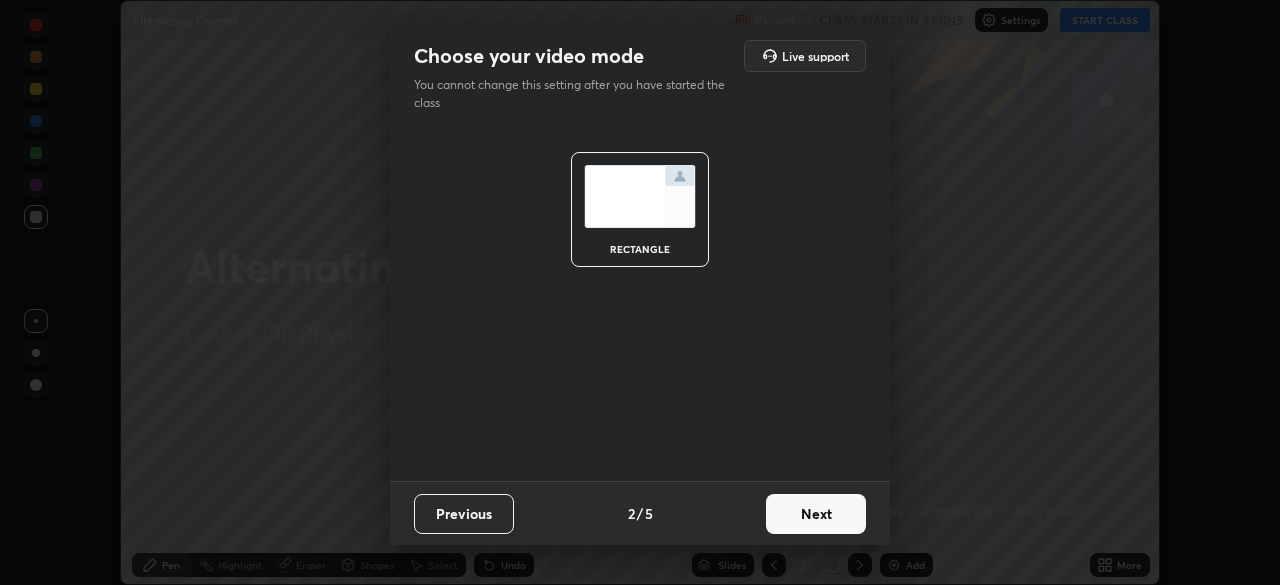 click on "Next" at bounding box center [816, 514] 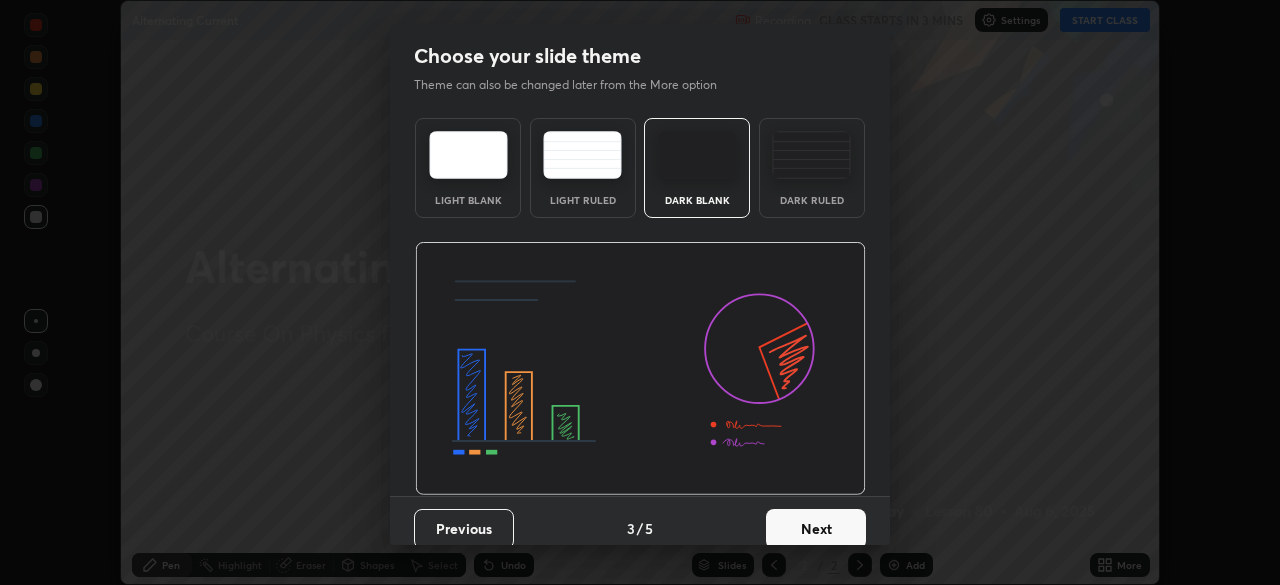 click on "Next" at bounding box center (816, 529) 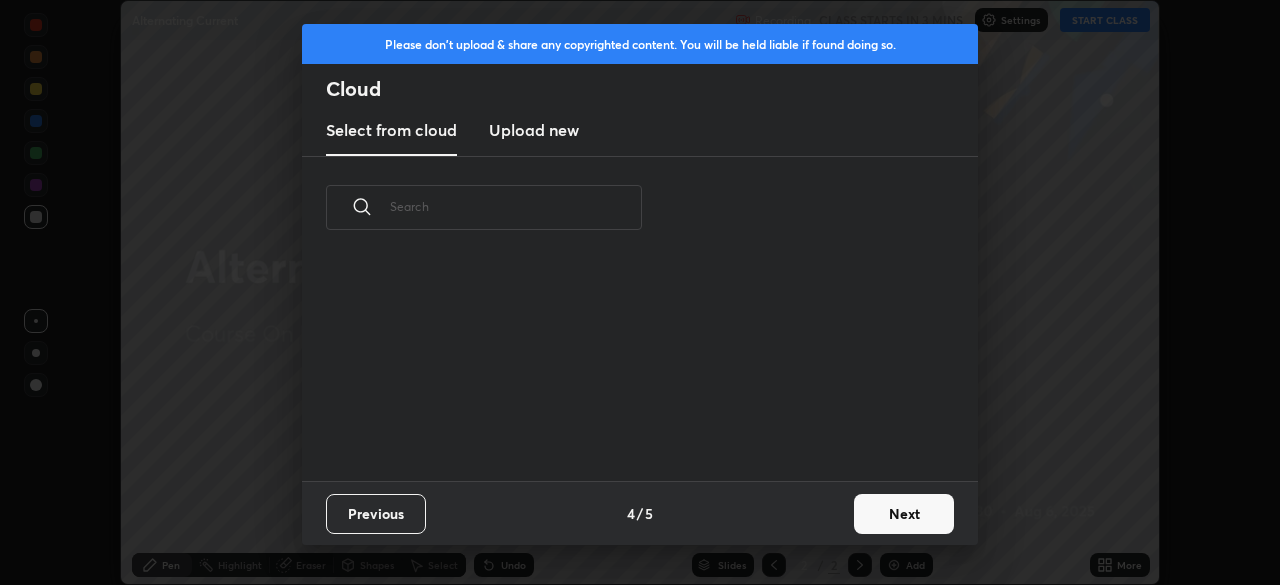click on "Previous 4 / 5 Next" at bounding box center [640, 513] 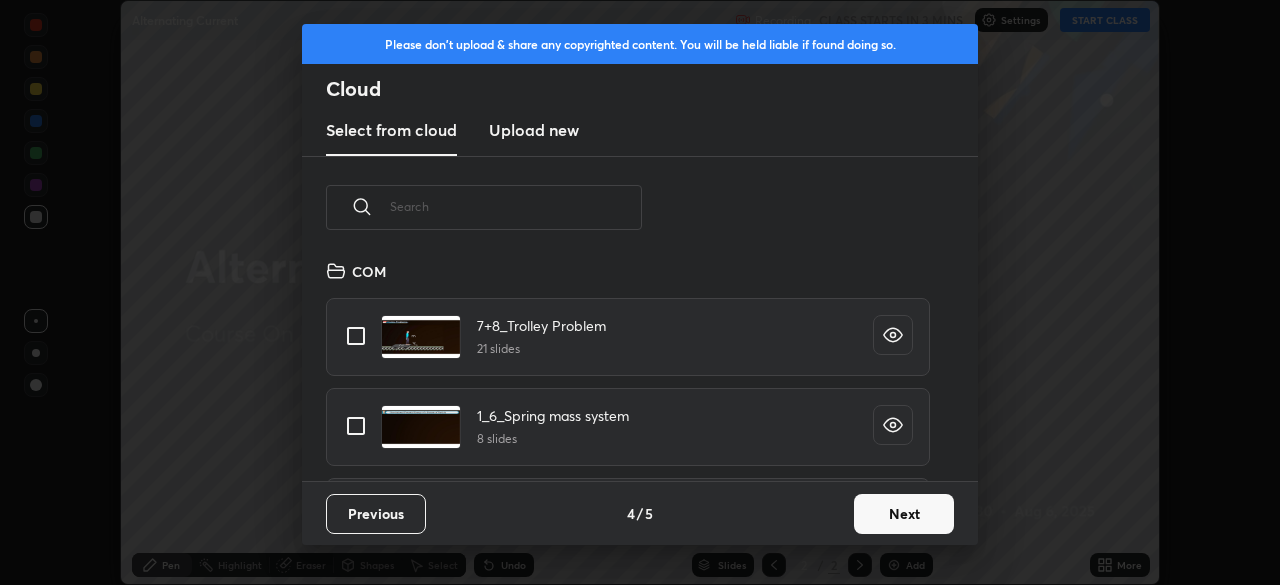 click on "Next" at bounding box center (904, 514) 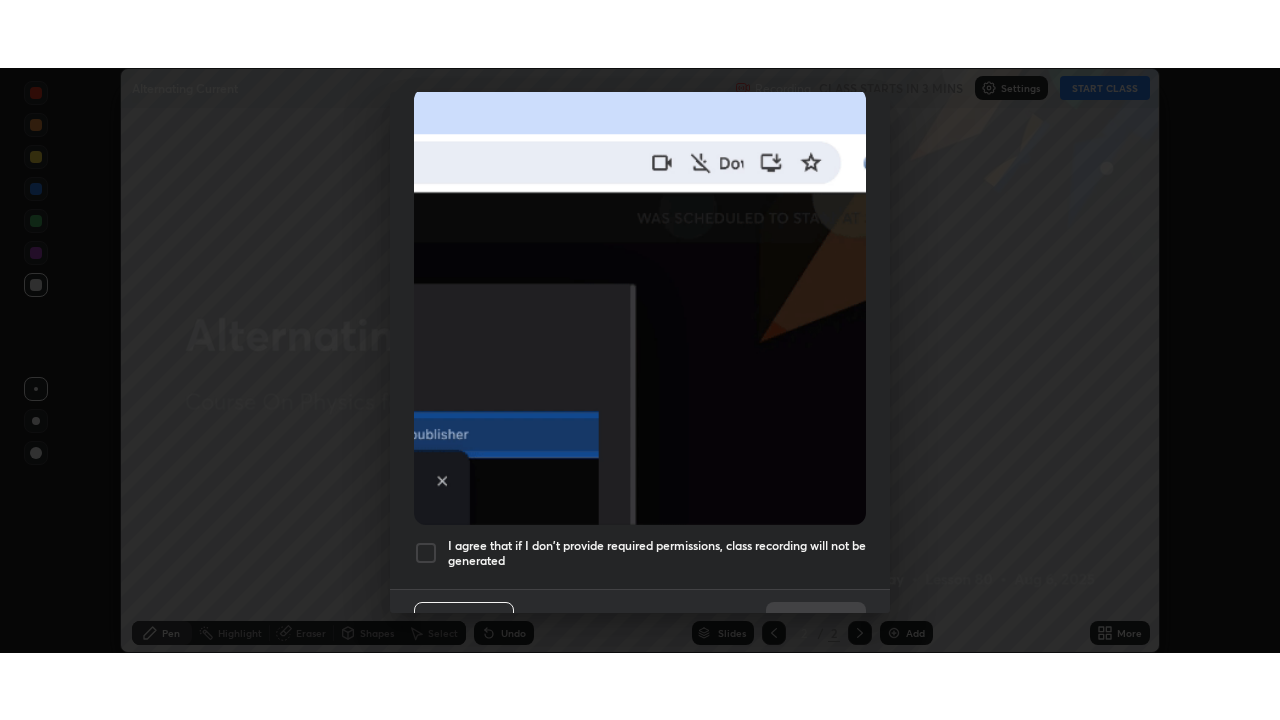 scroll, scrollTop: 479, scrollLeft: 0, axis: vertical 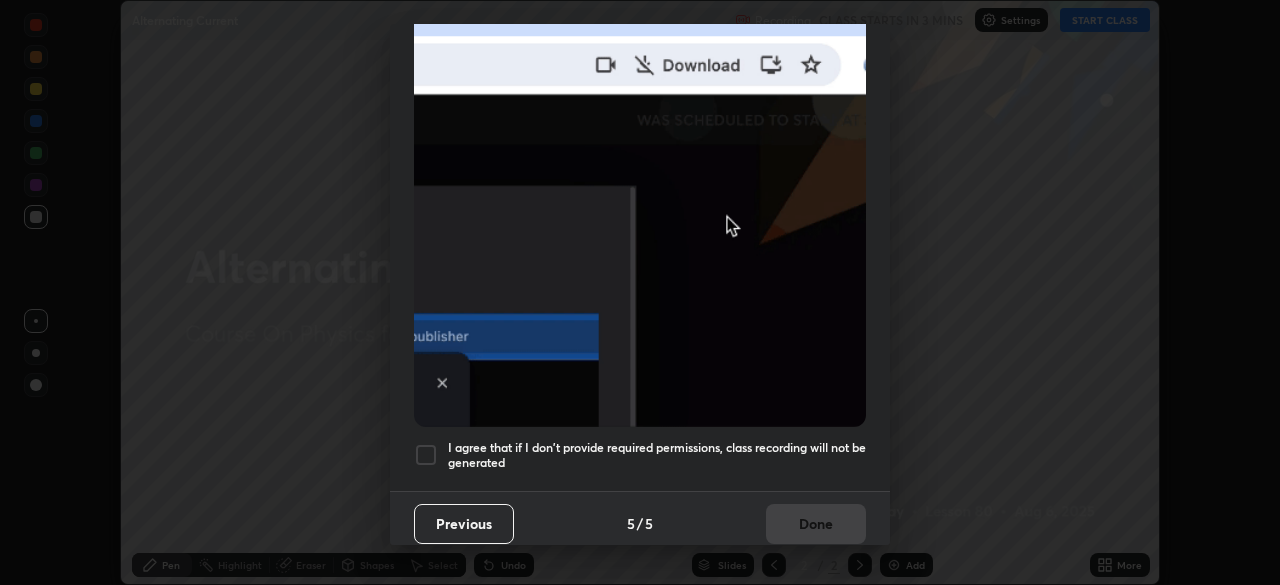 click on "I agree that if I don't provide required permissions, class recording will not be generated" at bounding box center [640, 455] 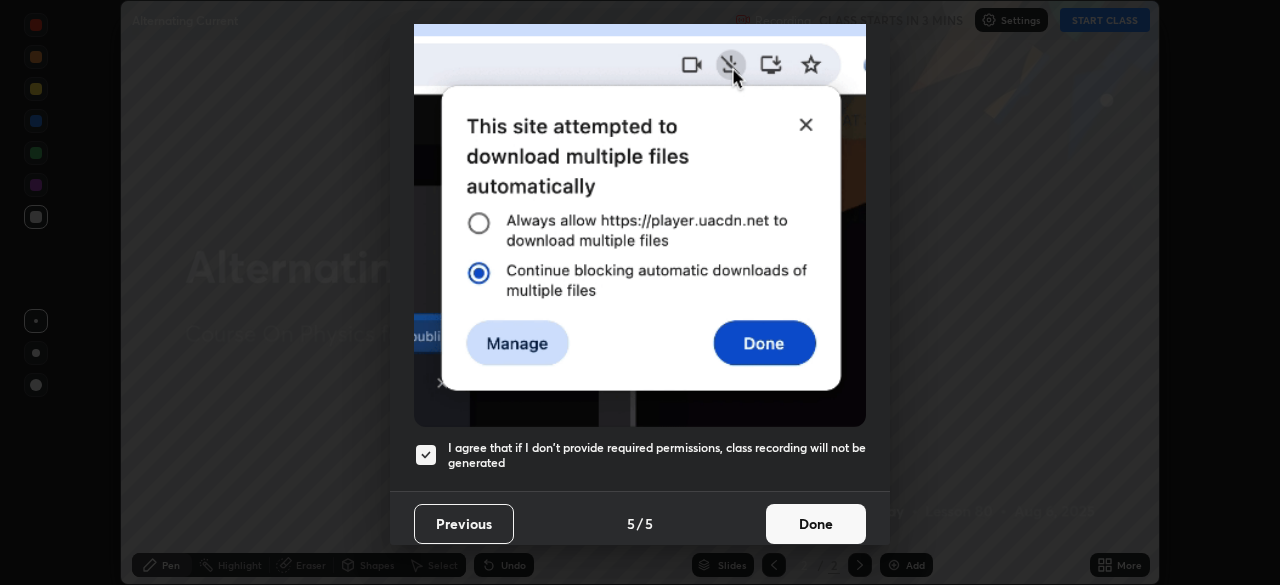 click on "Done" at bounding box center [816, 524] 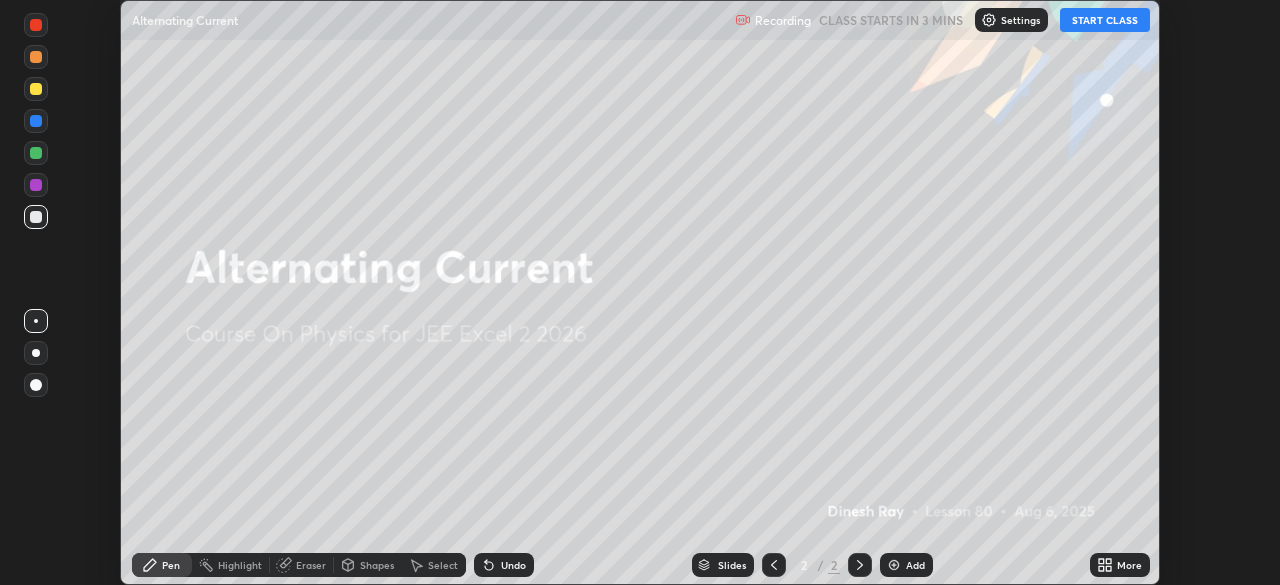 click 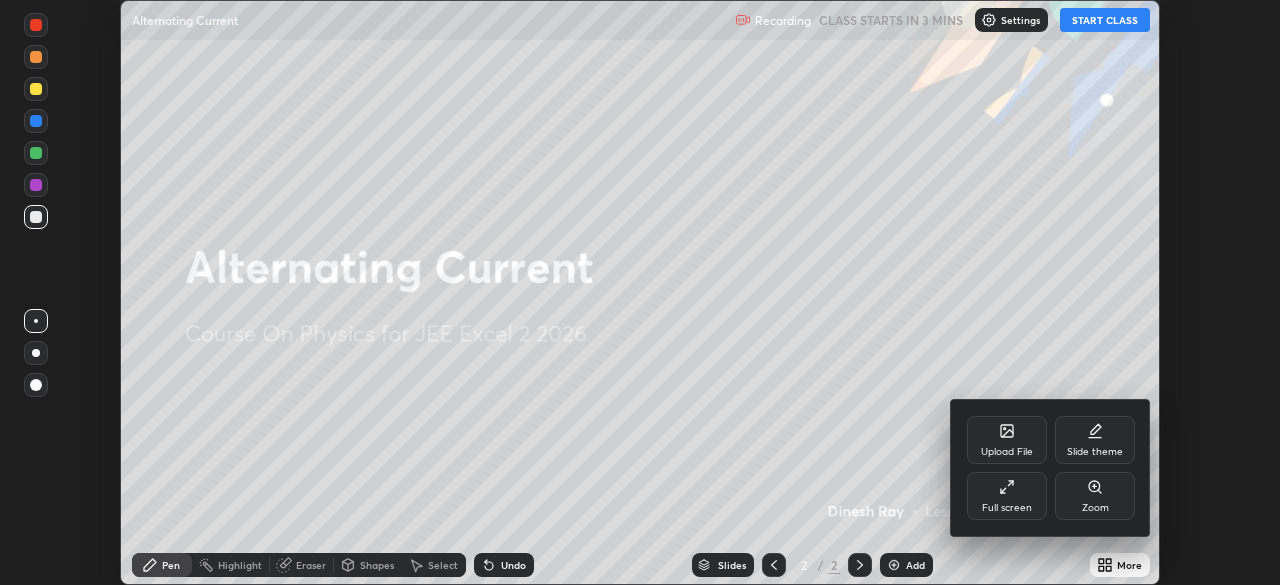 click on "Full screen" at bounding box center (1007, 508) 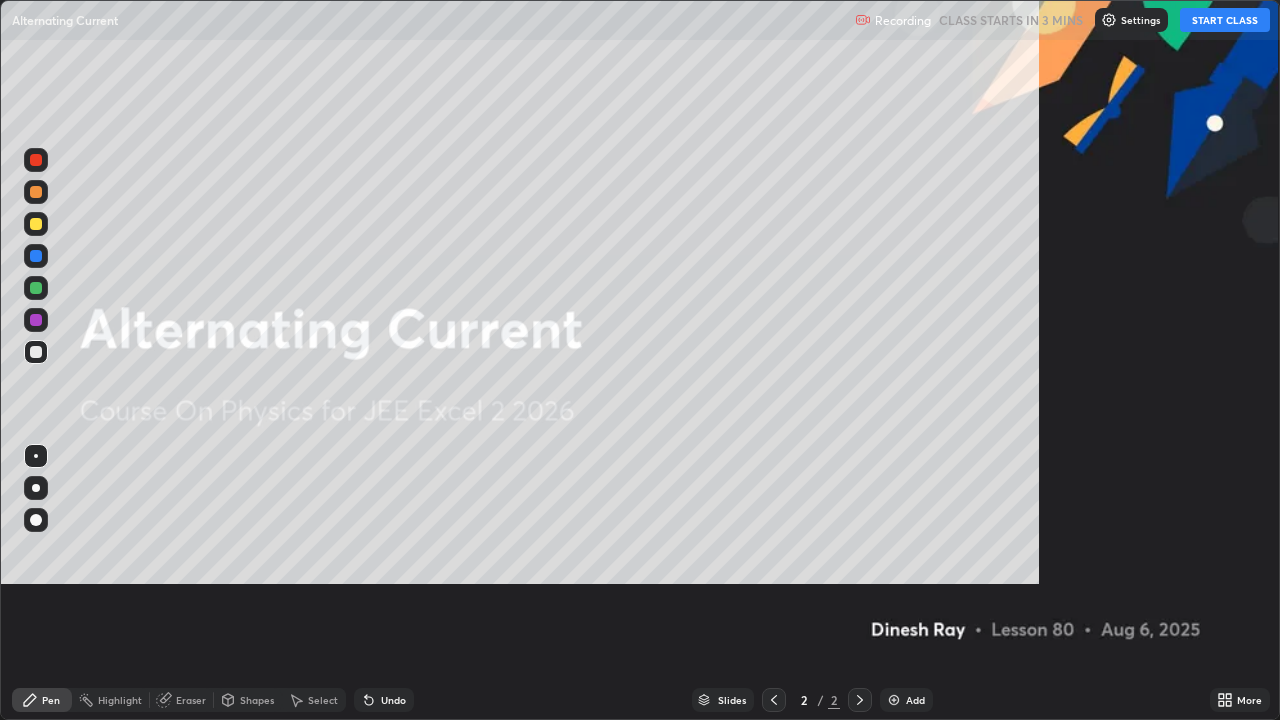 scroll, scrollTop: 99280, scrollLeft: 98720, axis: both 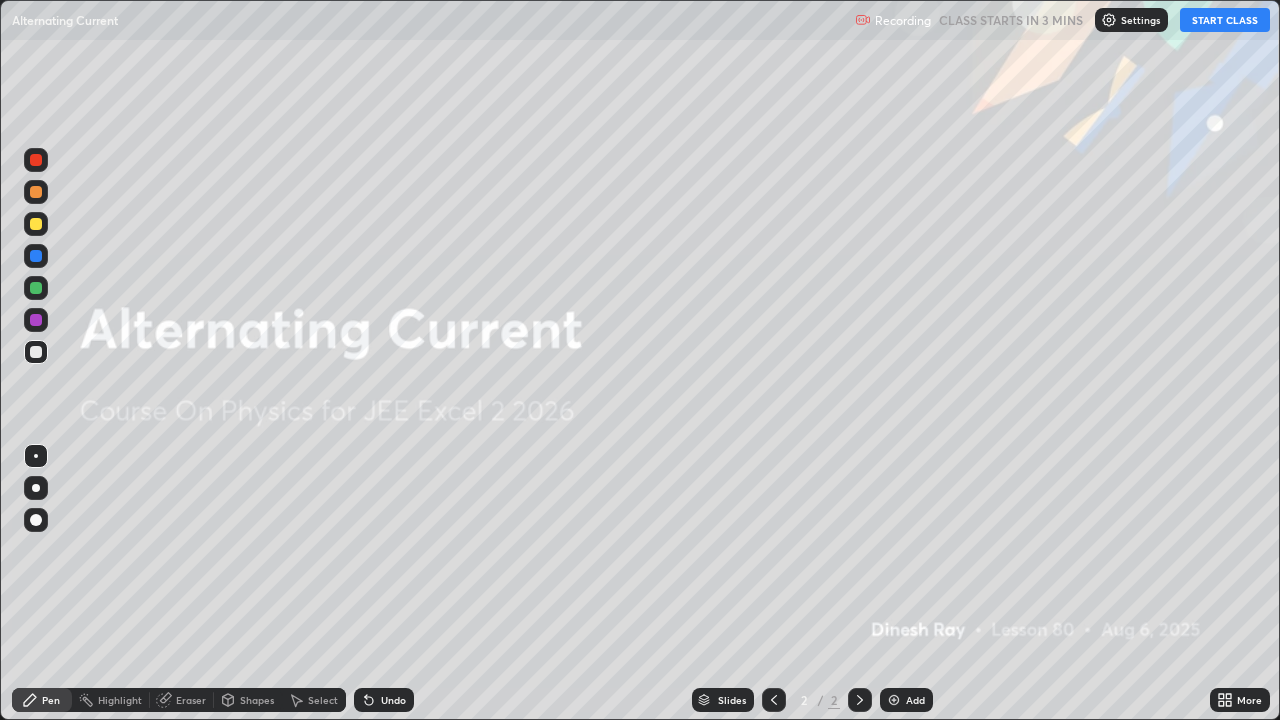 click on "START CLASS" at bounding box center [1225, 20] 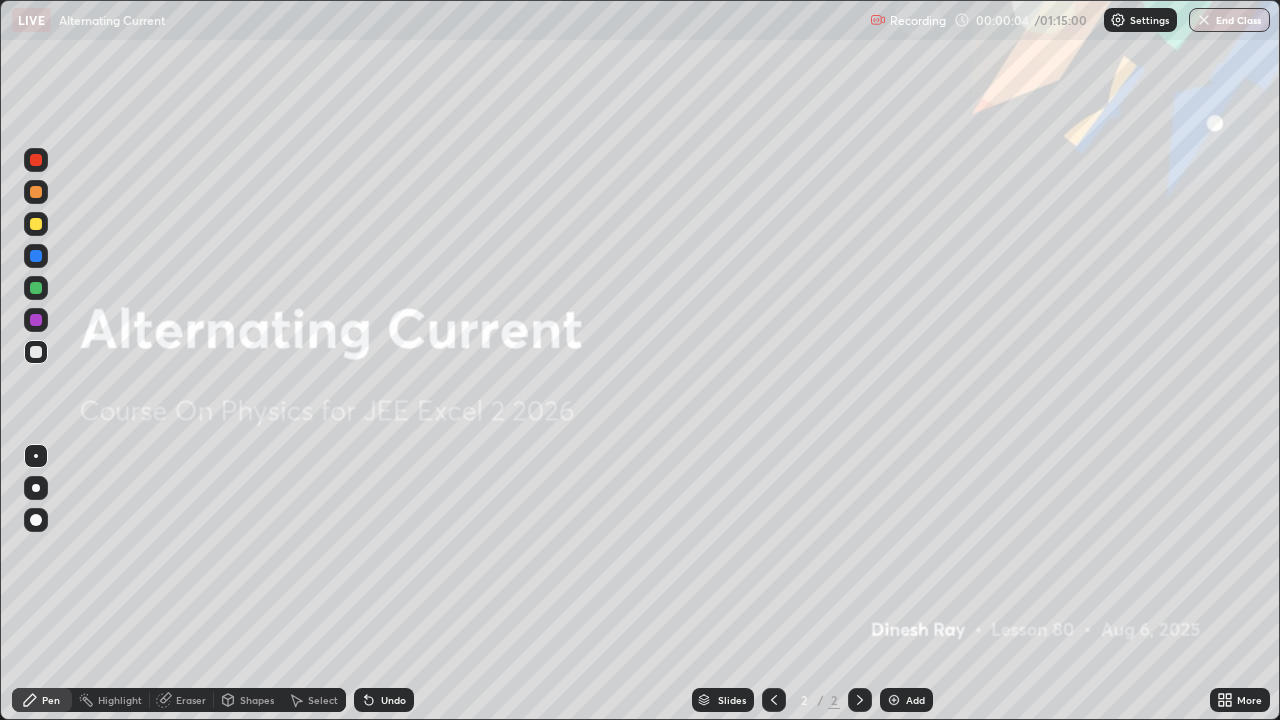 click at bounding box center [36, 488] 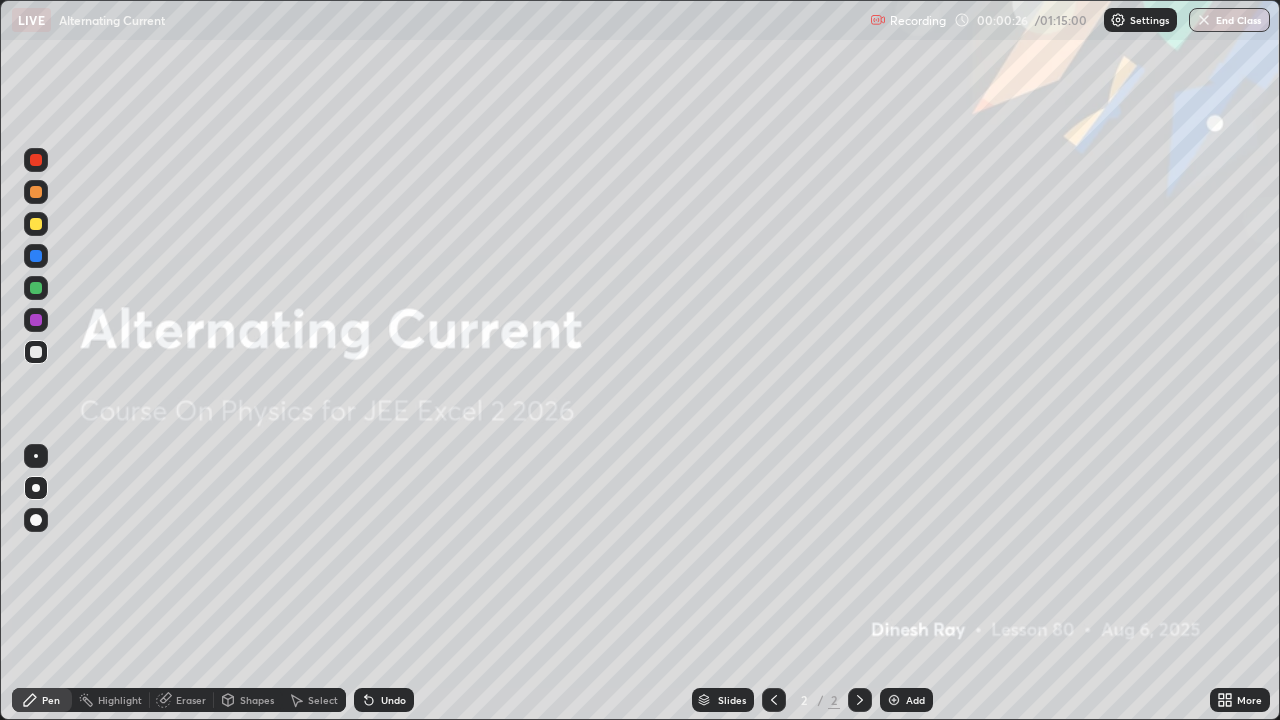 click on "Add" at bounding box center (906, 700) 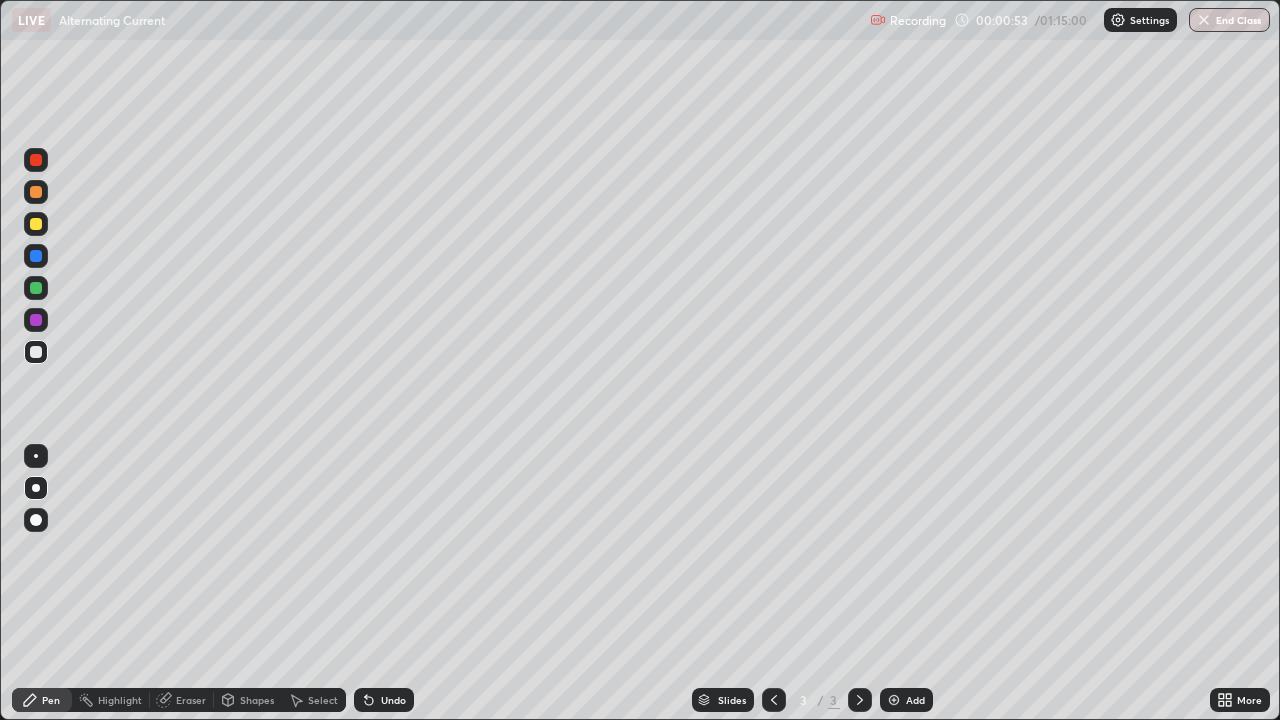click at bounding box center (36, 224) 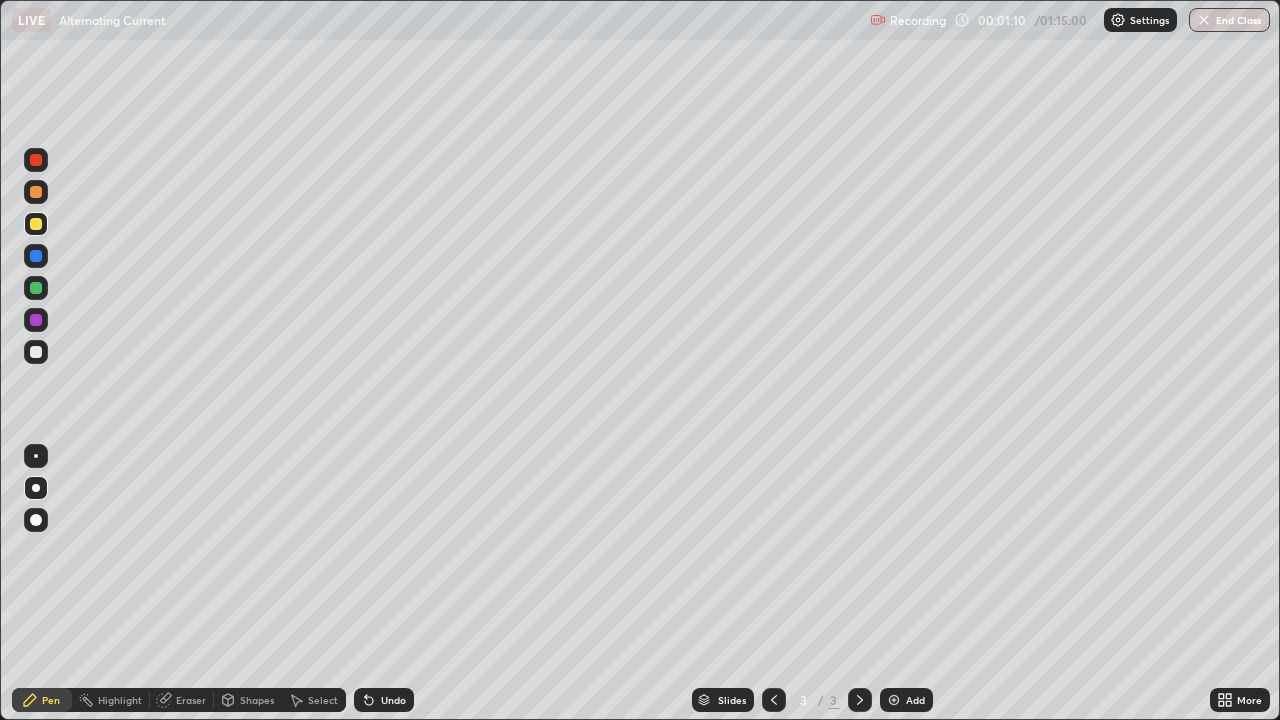 click at bounding box center (36, 352) 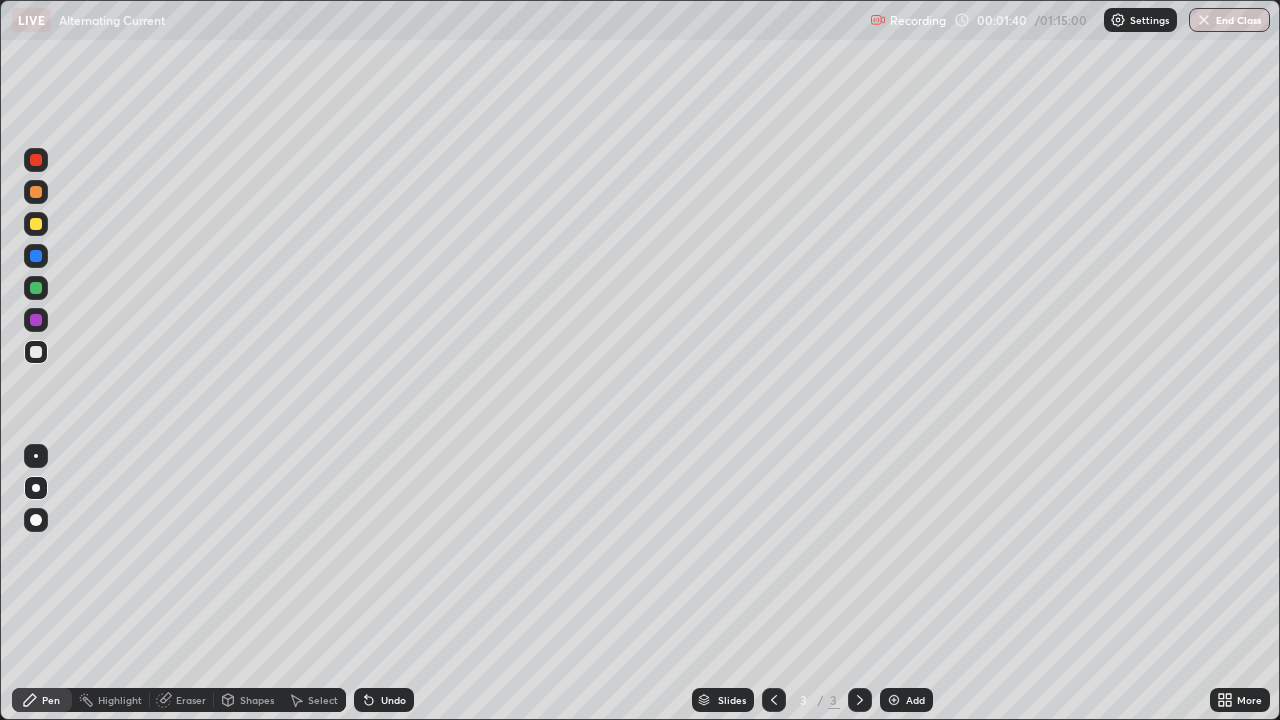 click at bounding box center (36, 288) 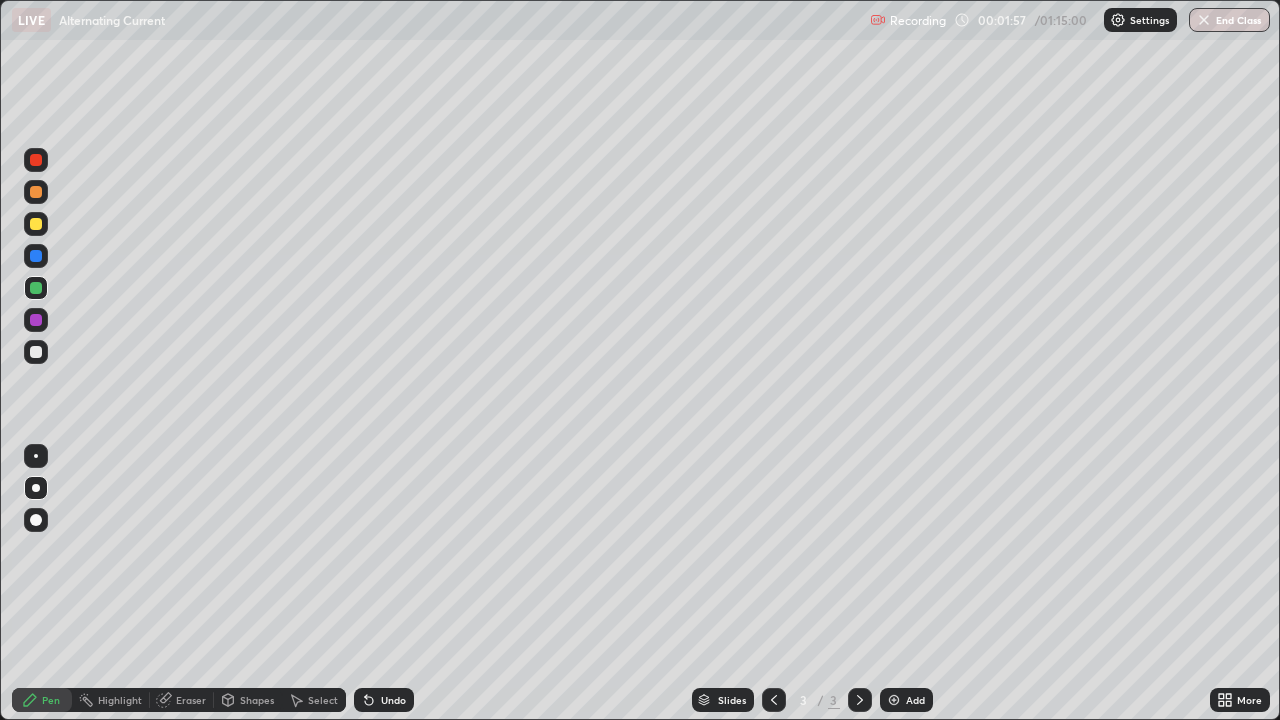 click at bounding box center (36, 256) 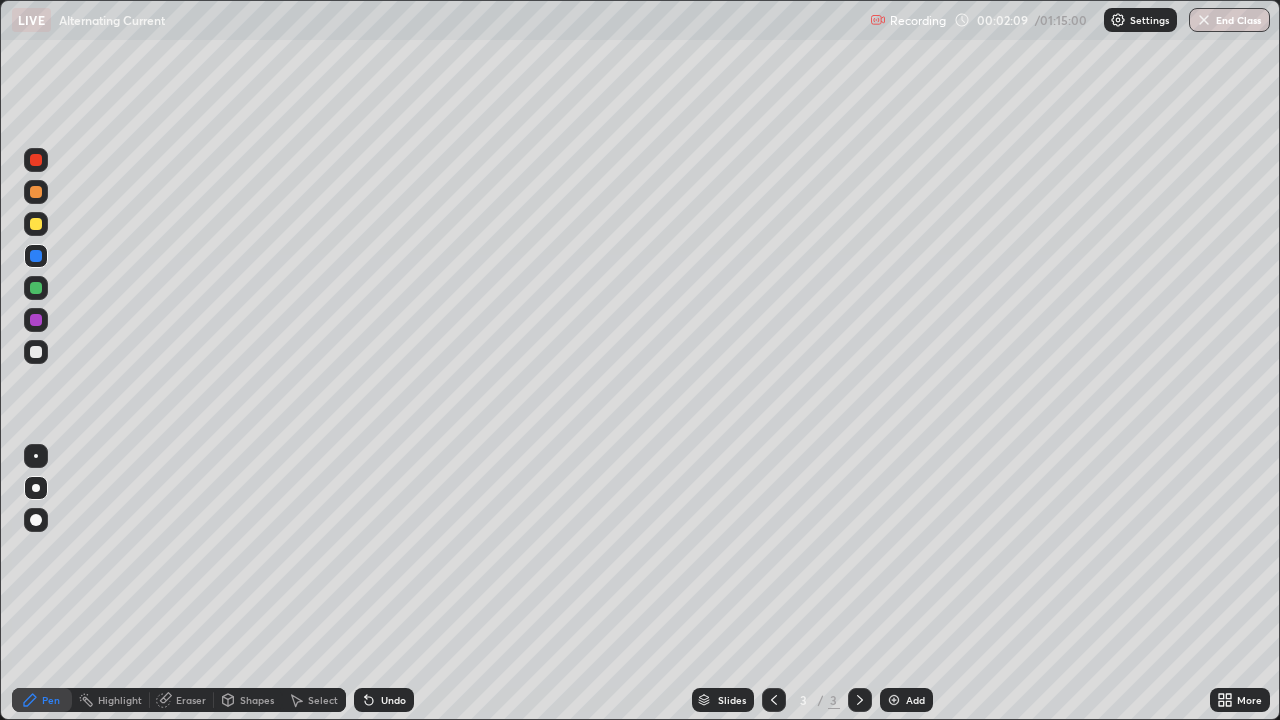 click at bounding box center (36, 288) 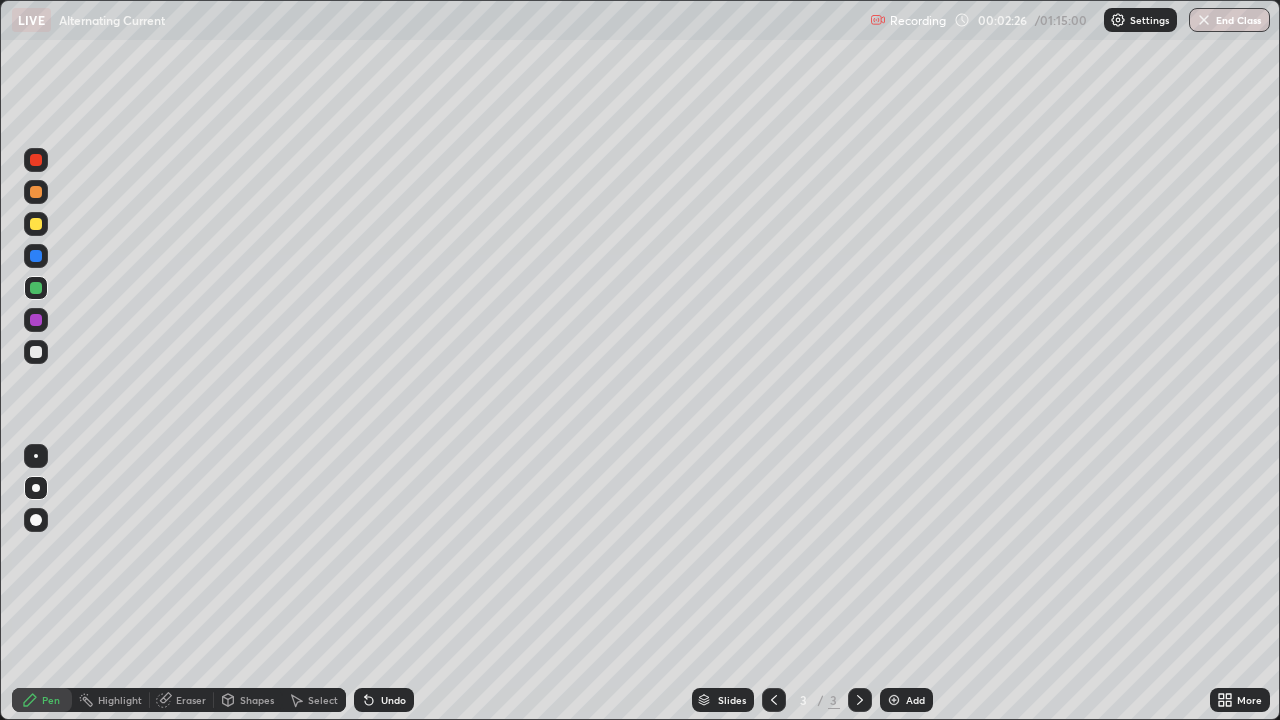 click at bounding box center (36, 352) 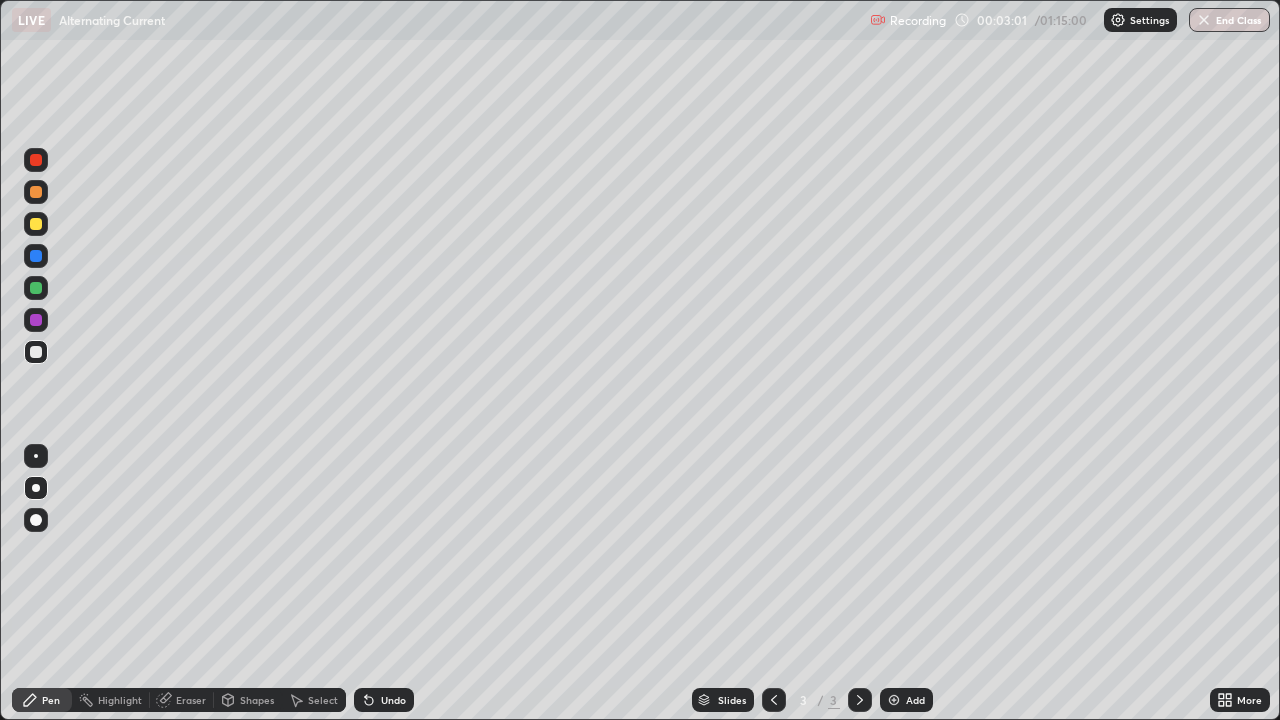 click at bounding box center (36, 224) 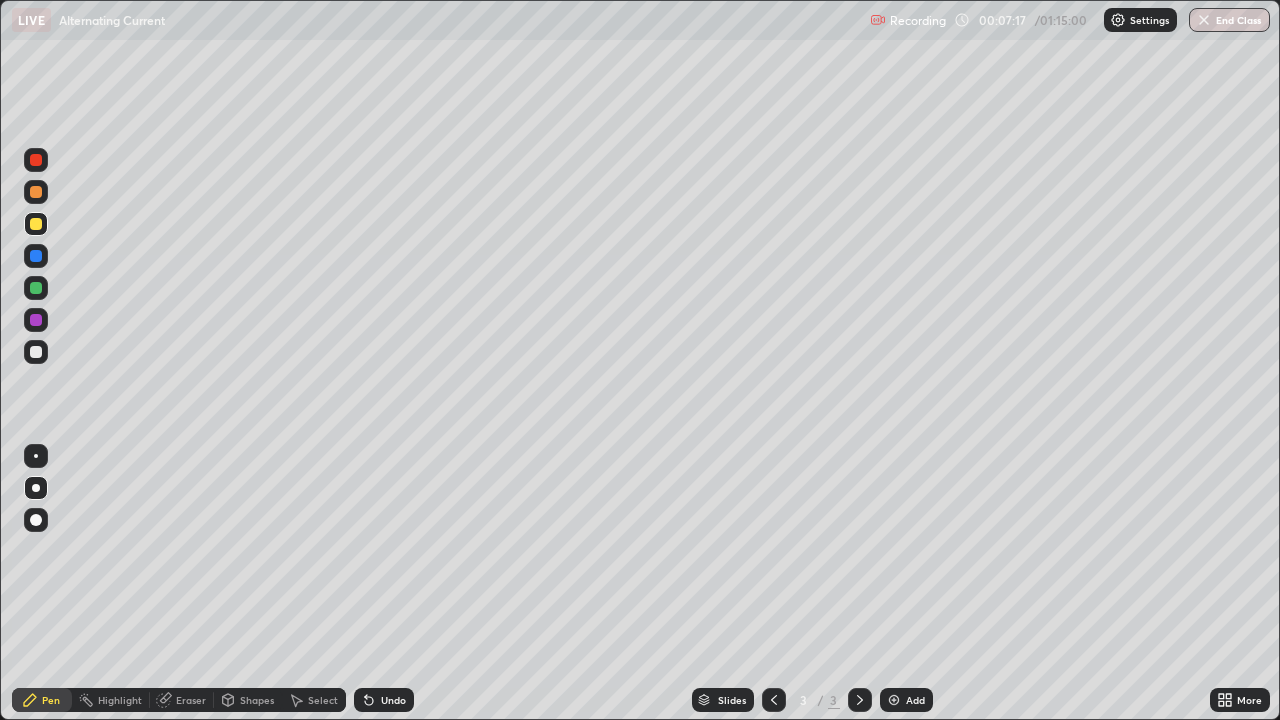 click on "Settings" at bounding box center (1149, 20) 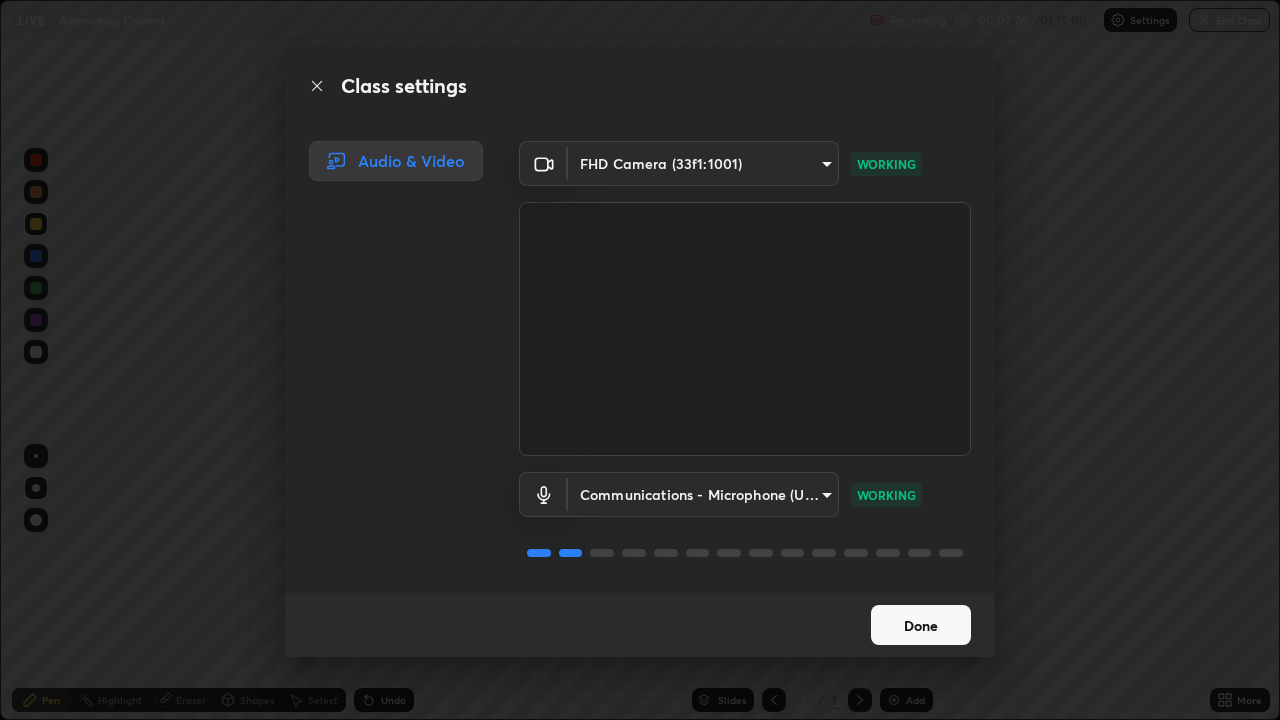 click on "Done" at bounding box center (921, 625) 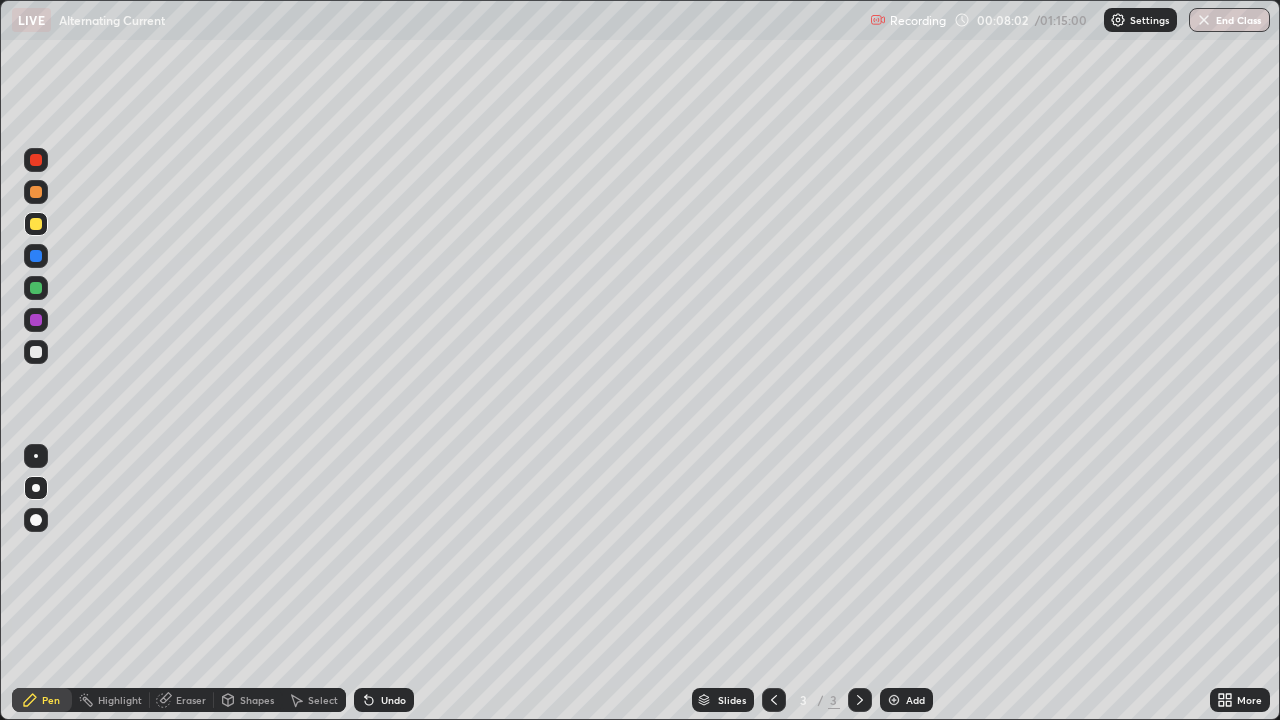 click on "Add" at bounding box center [915, 700] 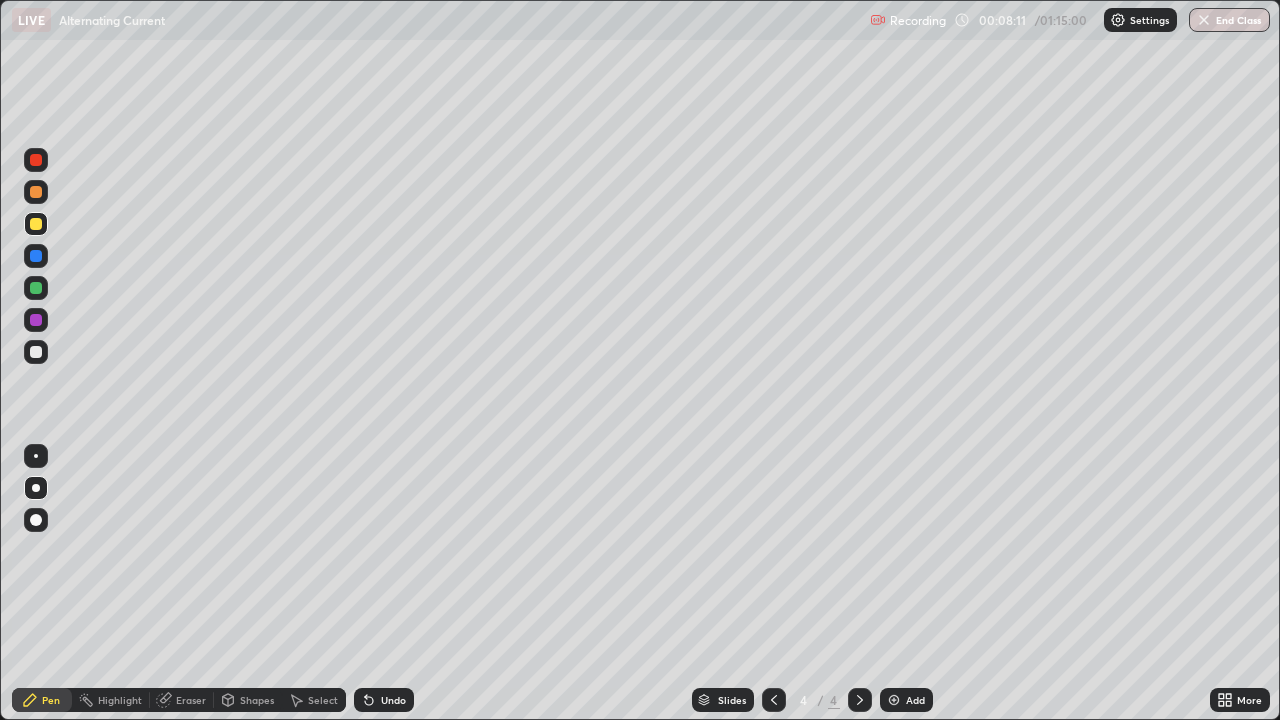 click on "Shapes" at bounding box center [257, 700] 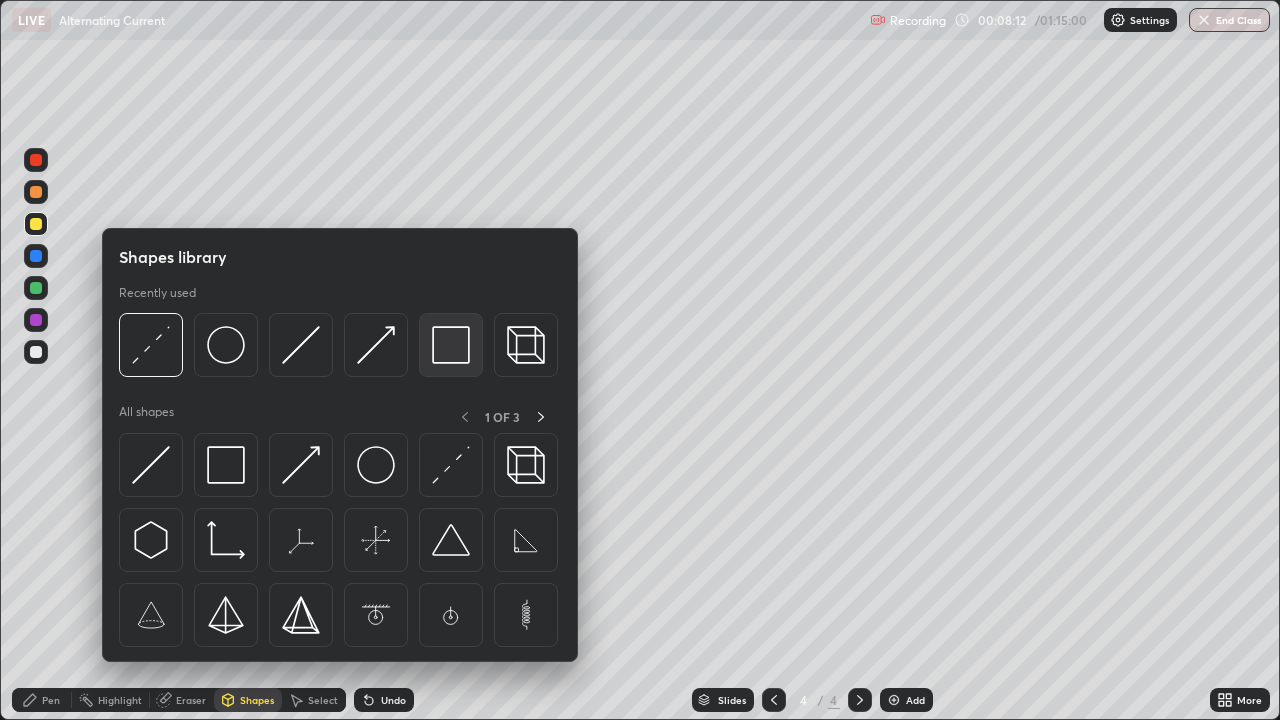 click at bounding box center (451, 345) 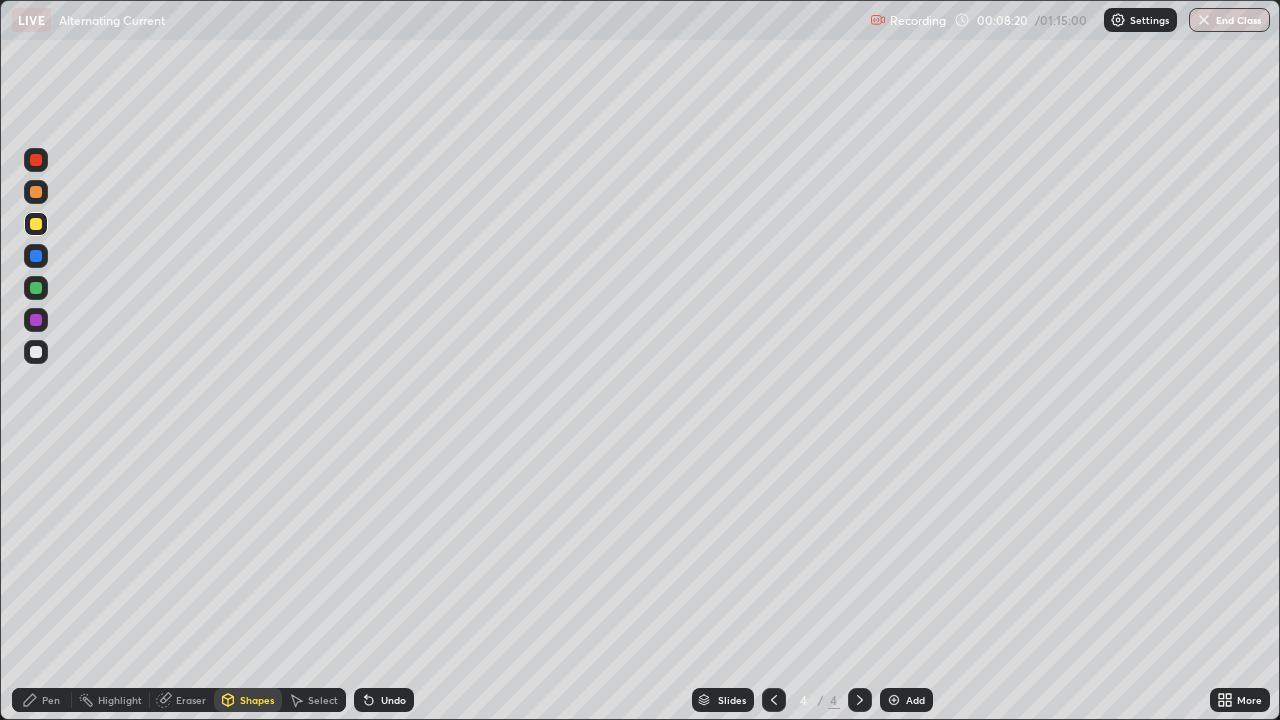click on "Pen" at bounding box center [42, 700] 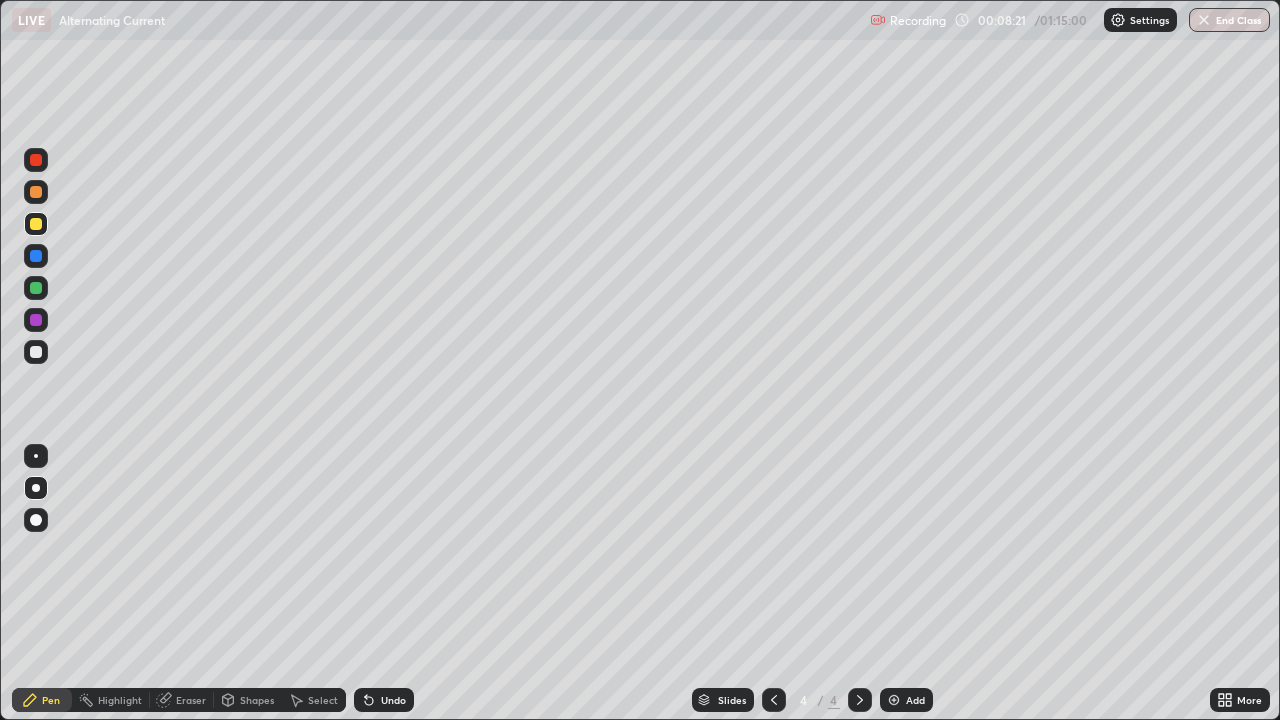 click at bounding box center [36, 224] 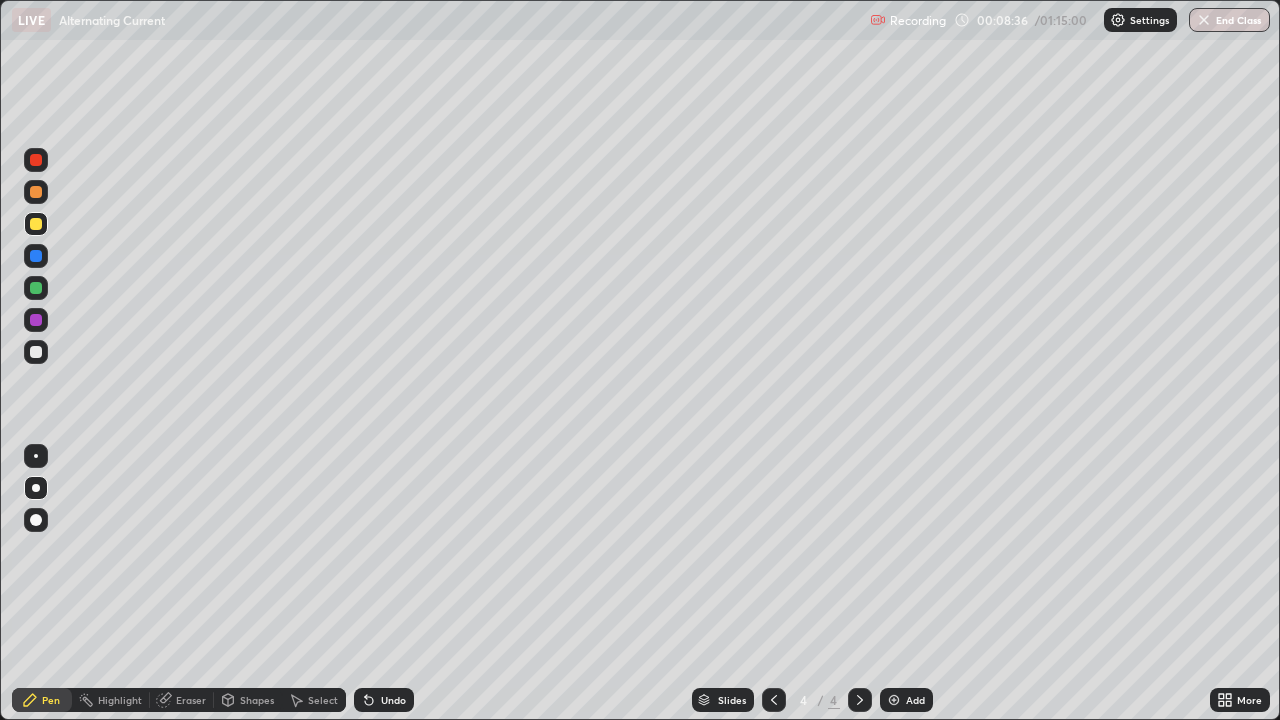click at bounding box center [36, 352] 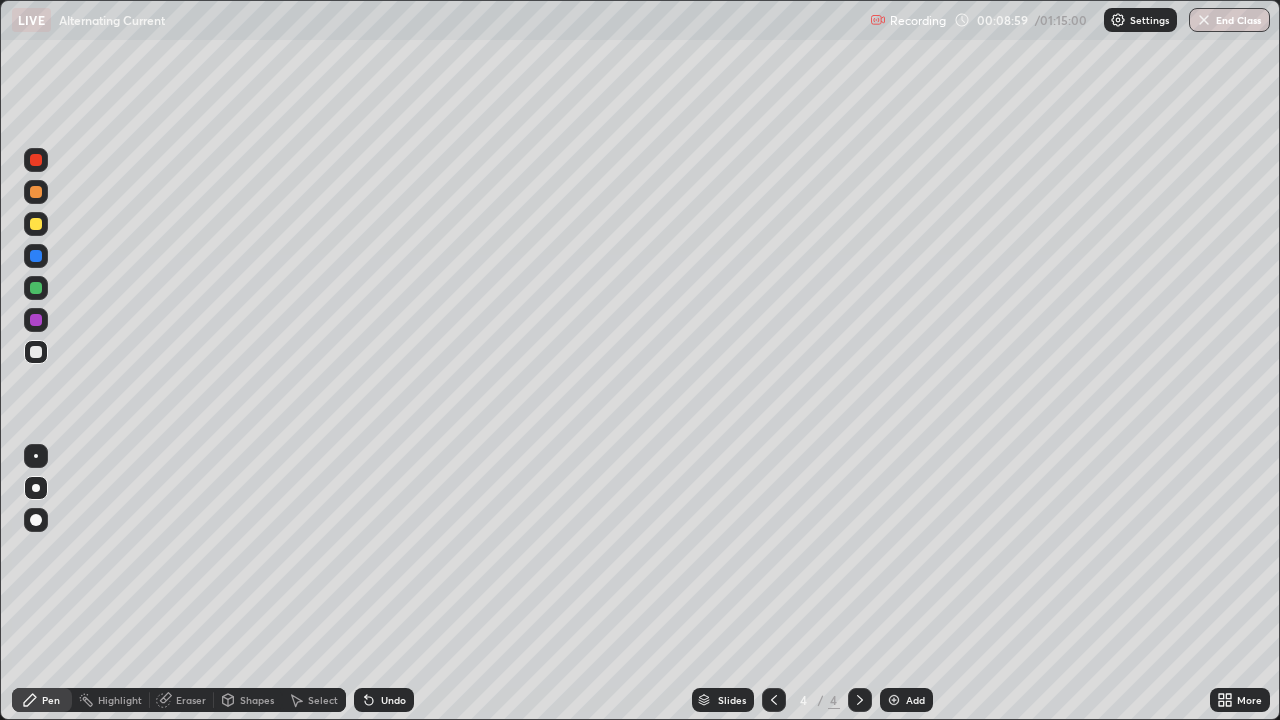 click on "Undo" at bounding box center [384, 700] 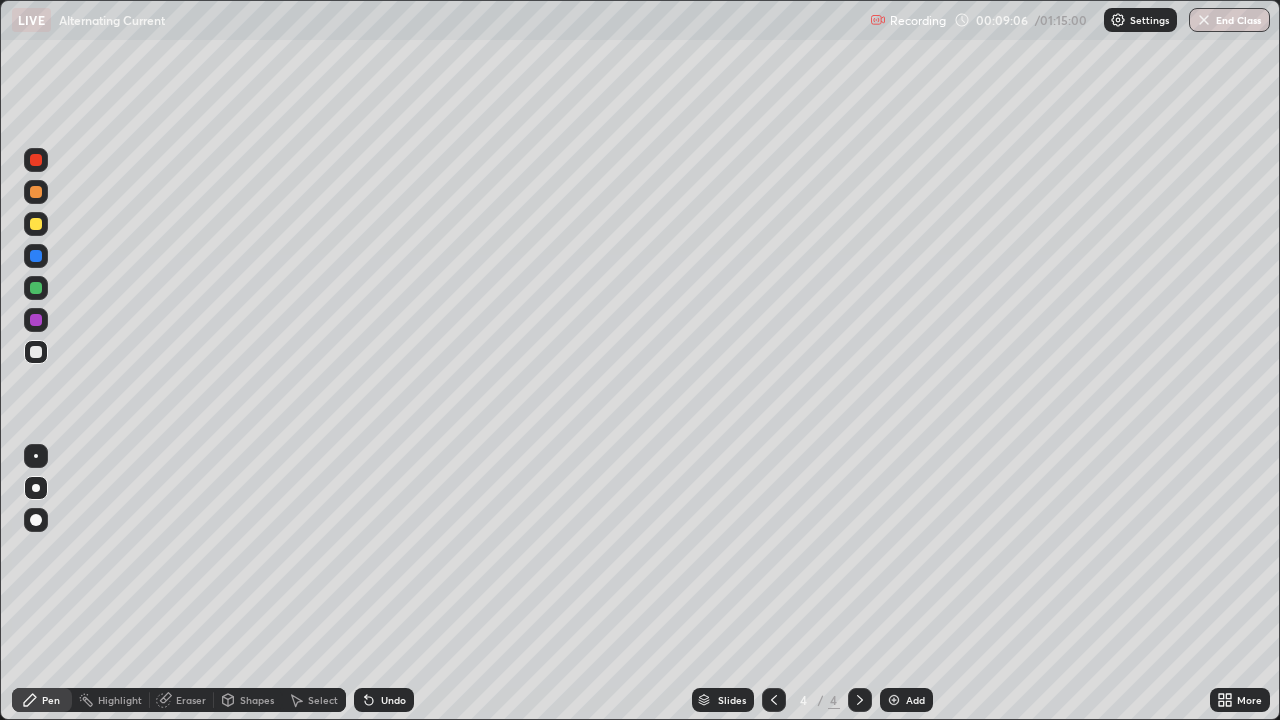 click at bounding box center [36, 256] 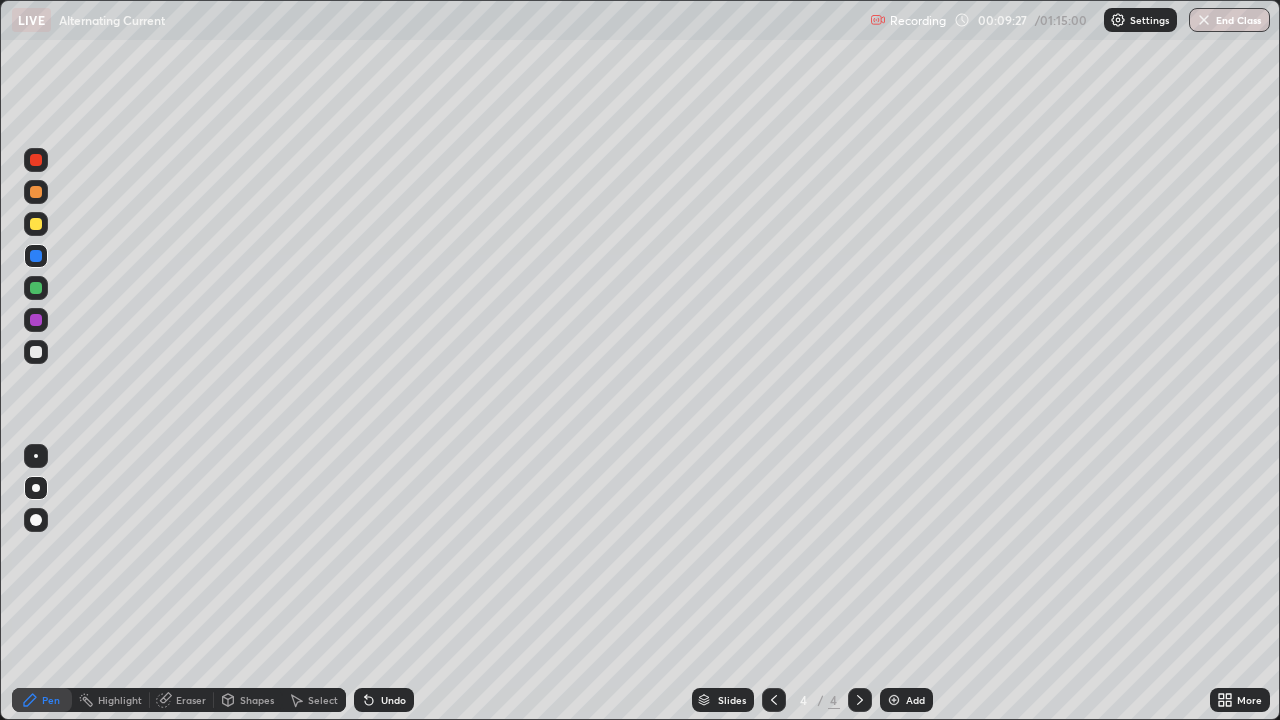 click on "Undo" at bounding box center (384, 700) 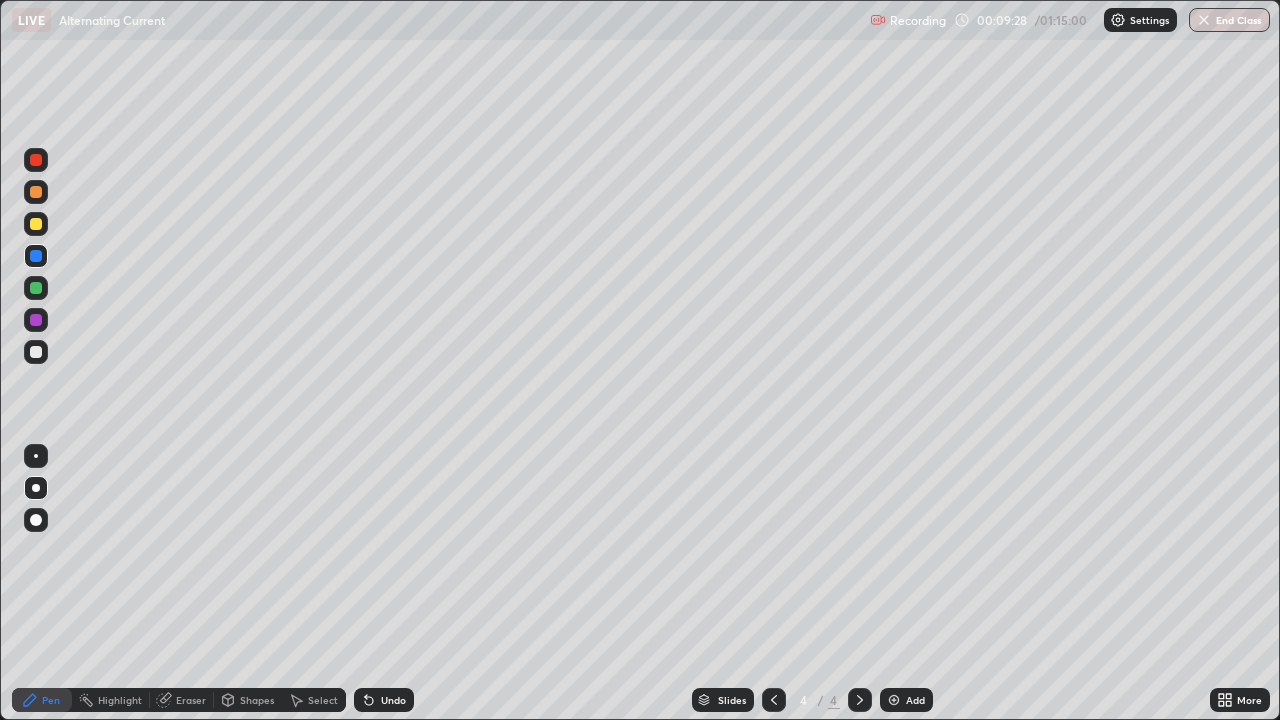 click on "Undo" at bounding box center (384, 700) 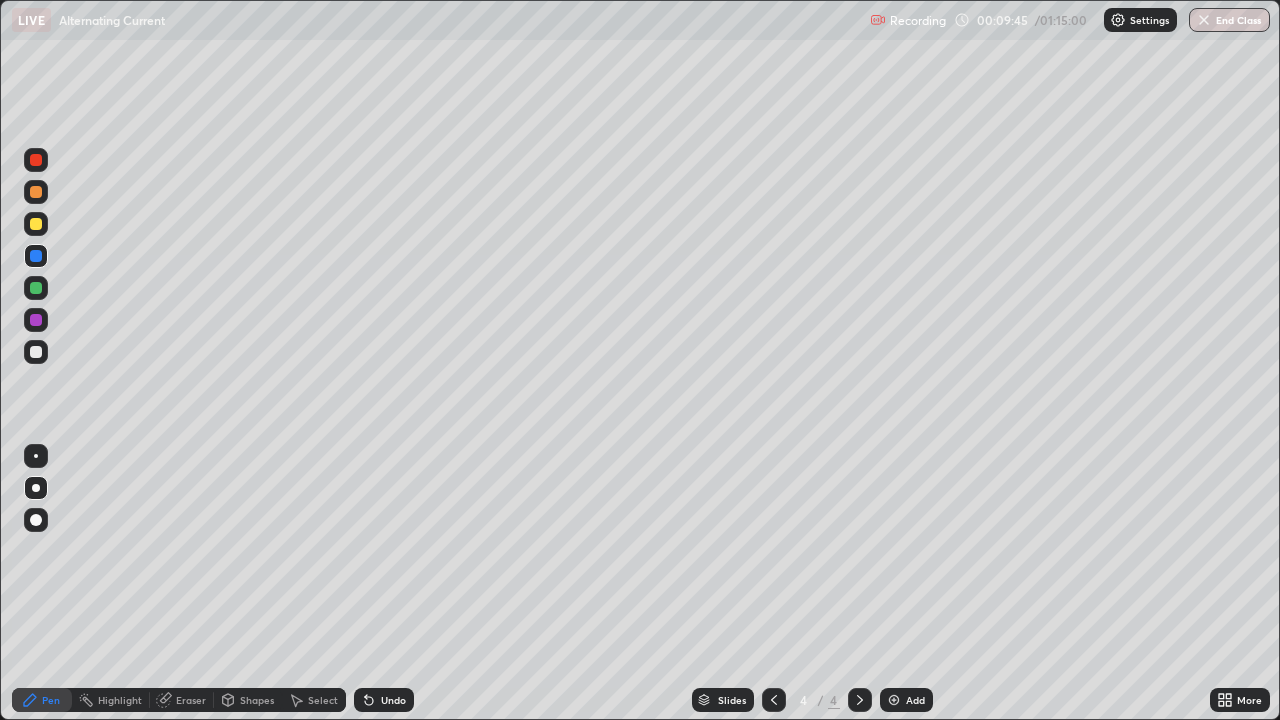 click at bounding box center [36, 288] 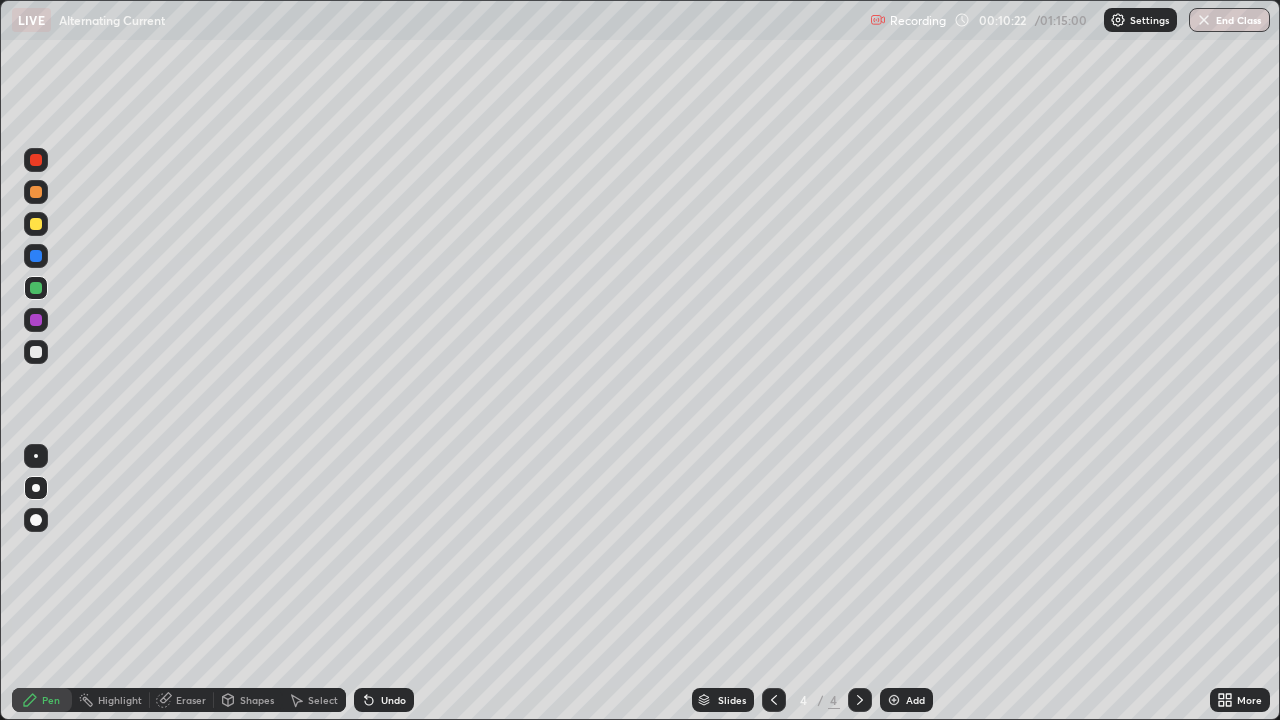 click 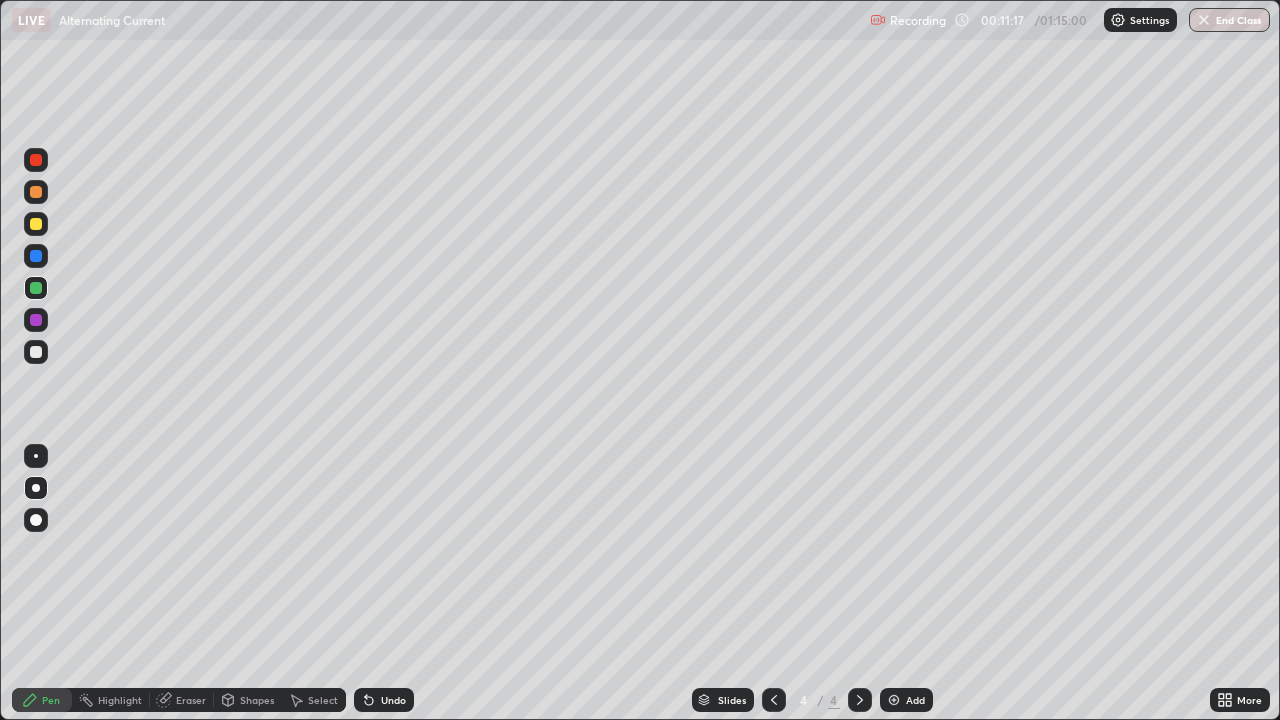 click at bounding box center [36, 256] 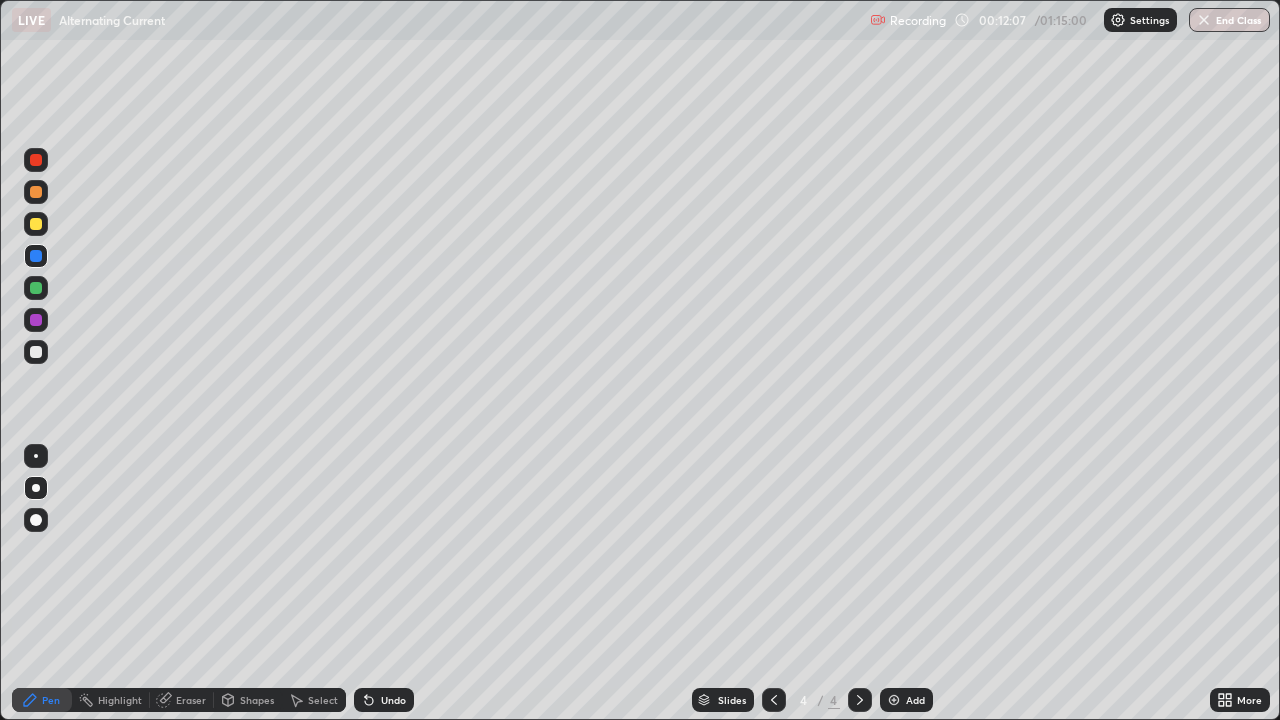 click at bounding box center [36, 288] 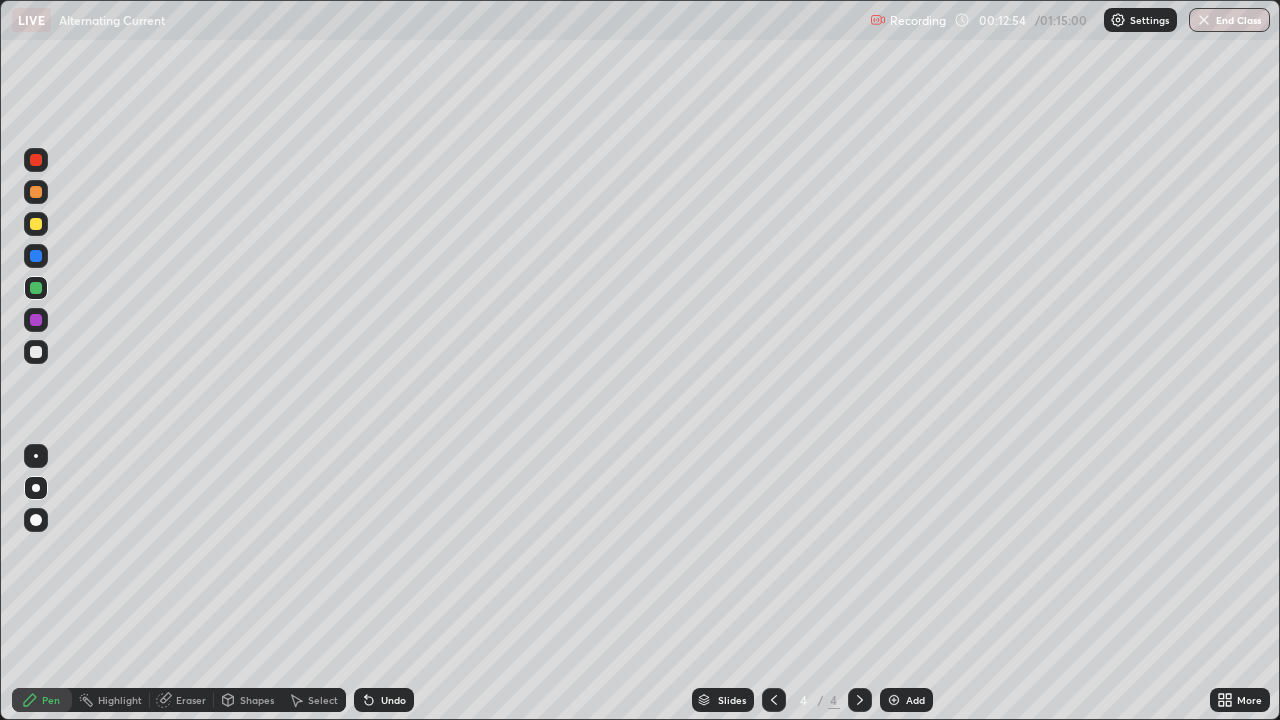 click at bounding box center (36, 192) 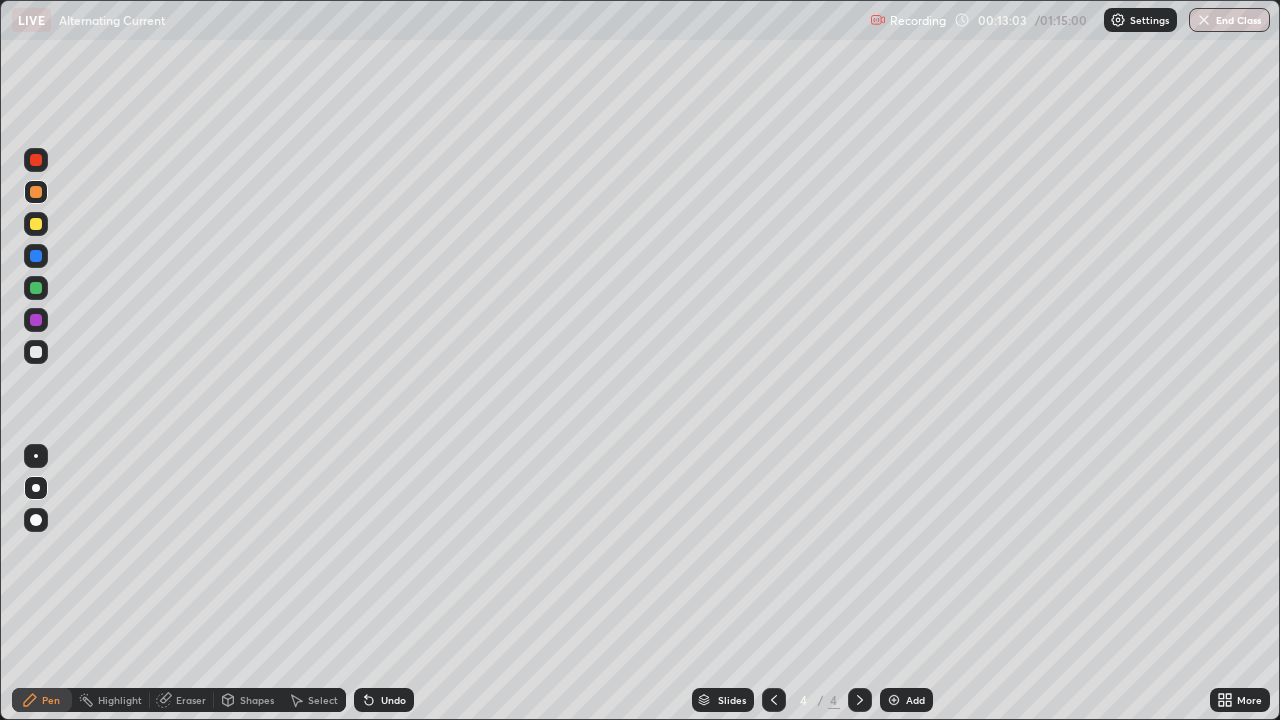 click on "Undo" at bounding box center (393, 700) 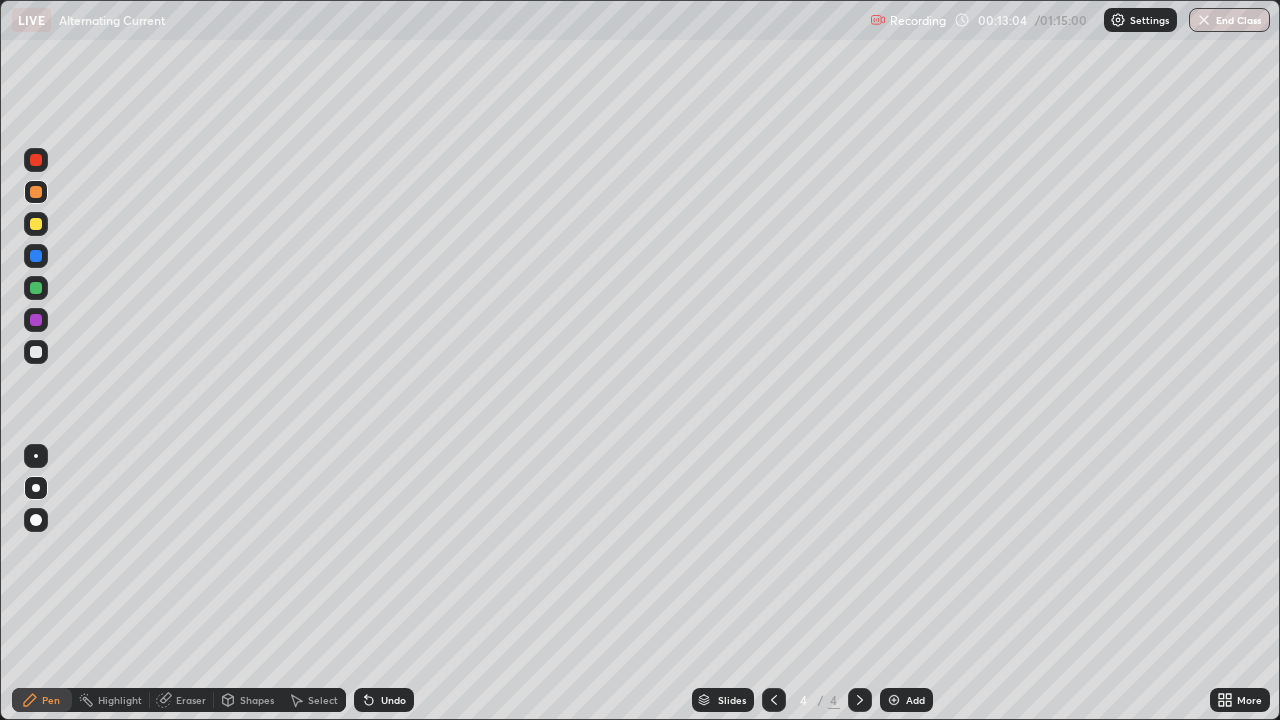 click on "Undo" at bounding box center [393, 700] 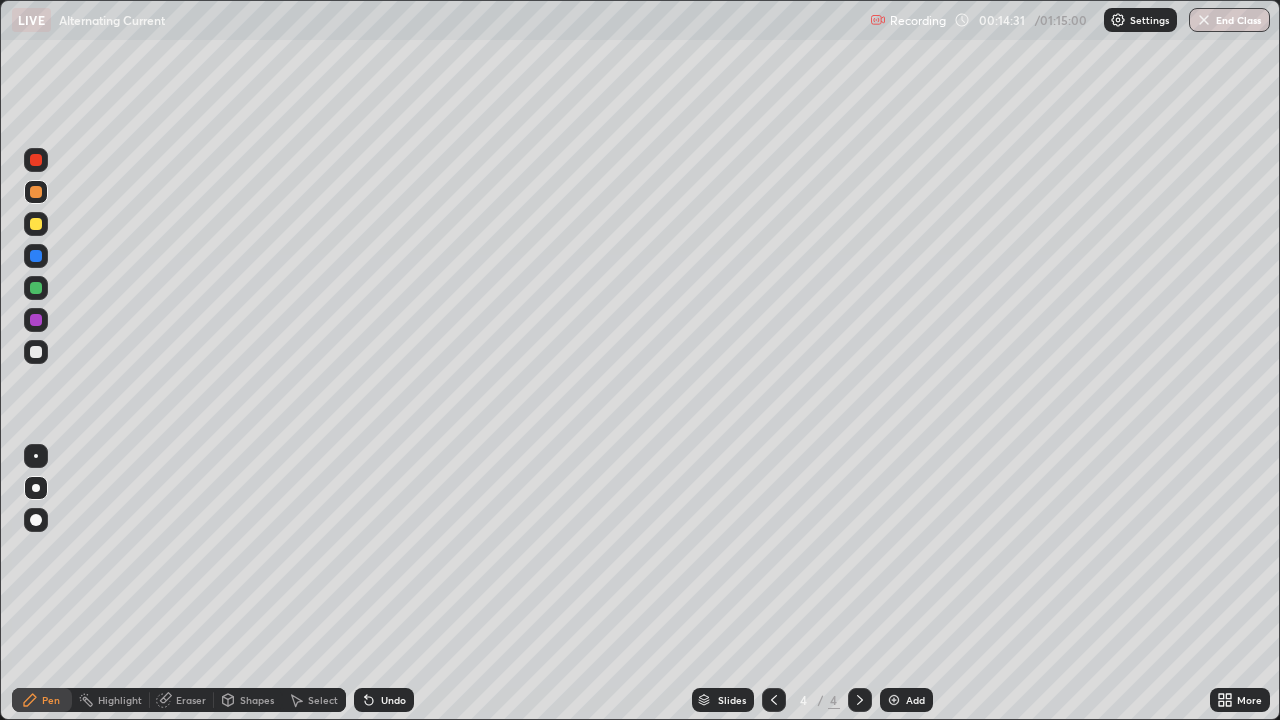 click at bounding box center (894, 700) 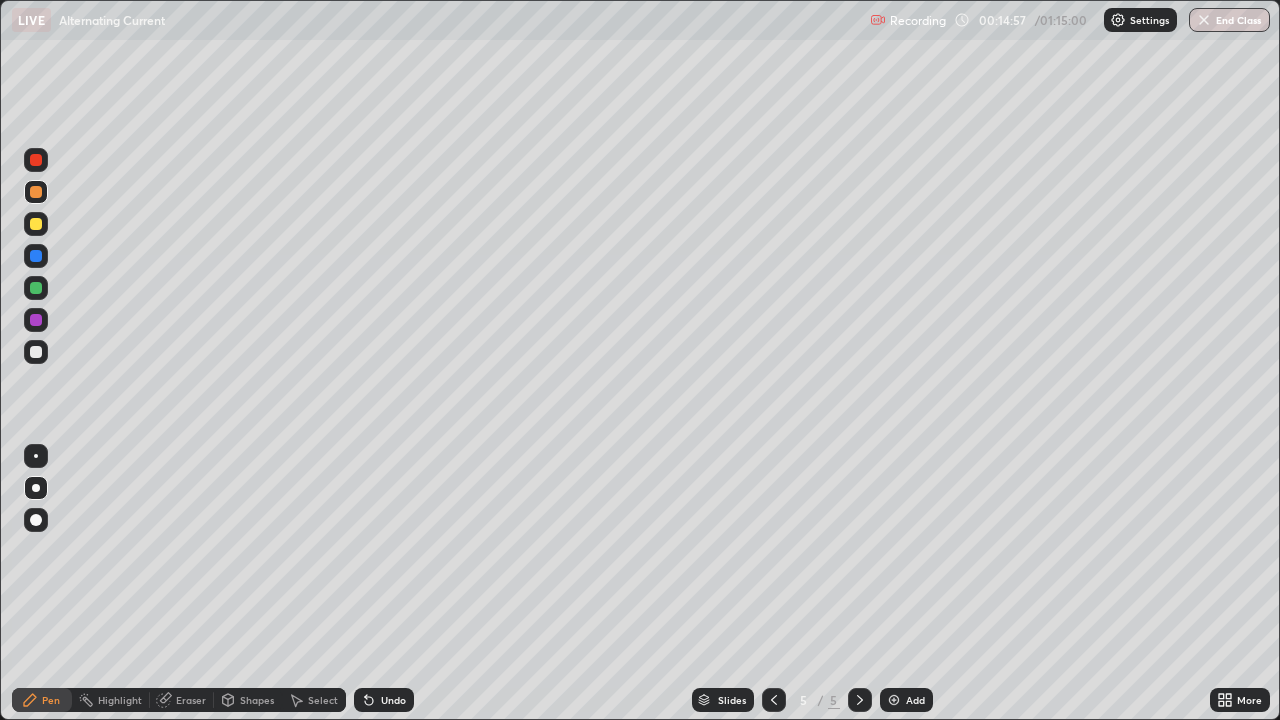 click on "Undo" at bounding box center [384, 700] 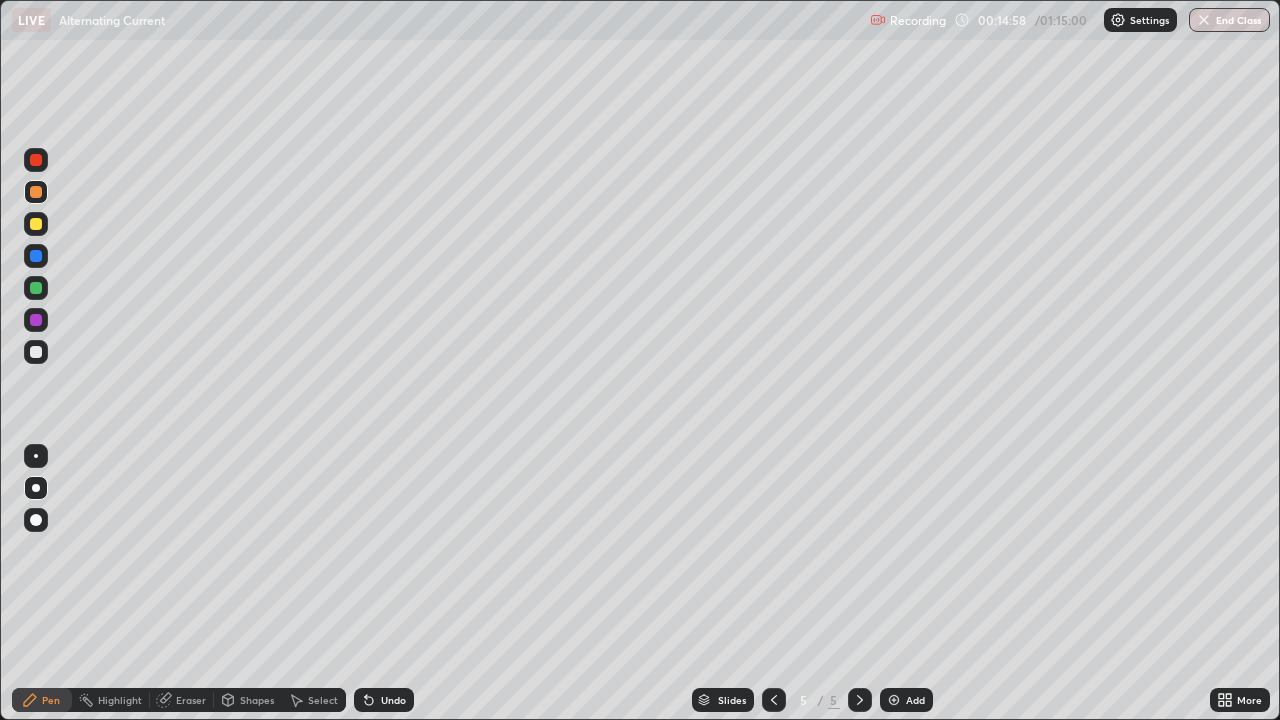 click on "Undo" at bounding box center [393, 700] 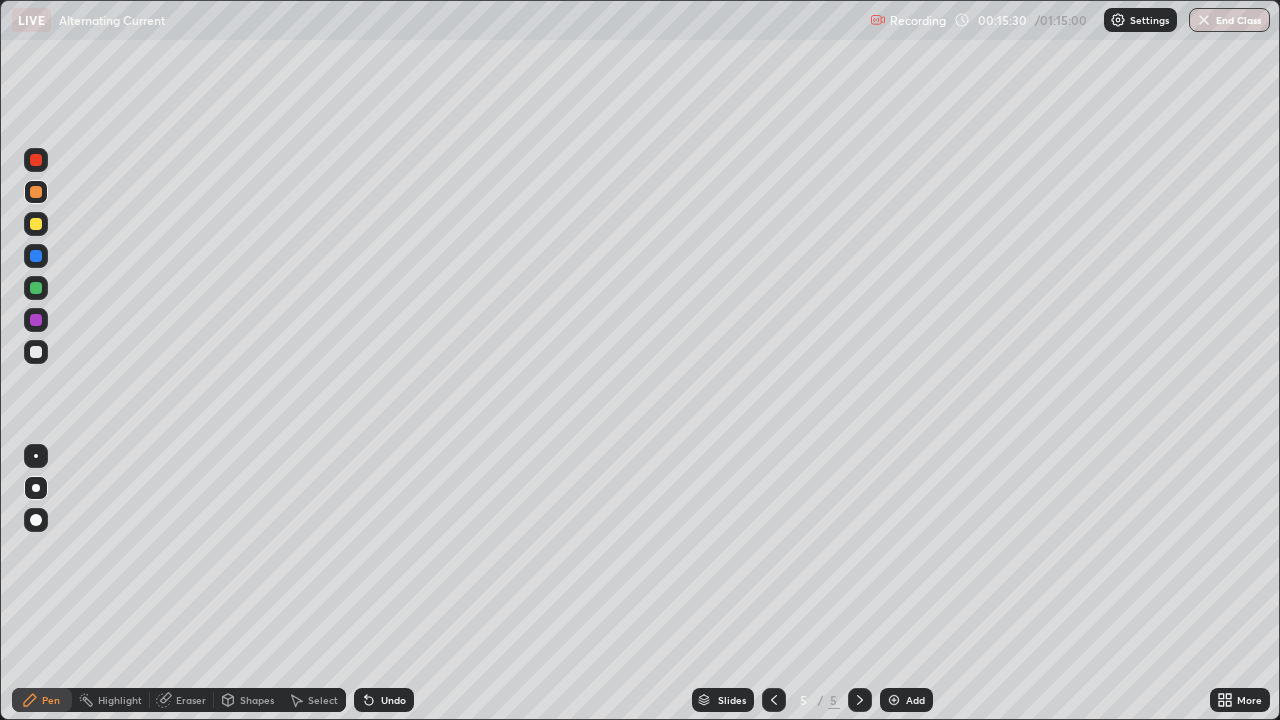 click at bounding box center (36, 352) 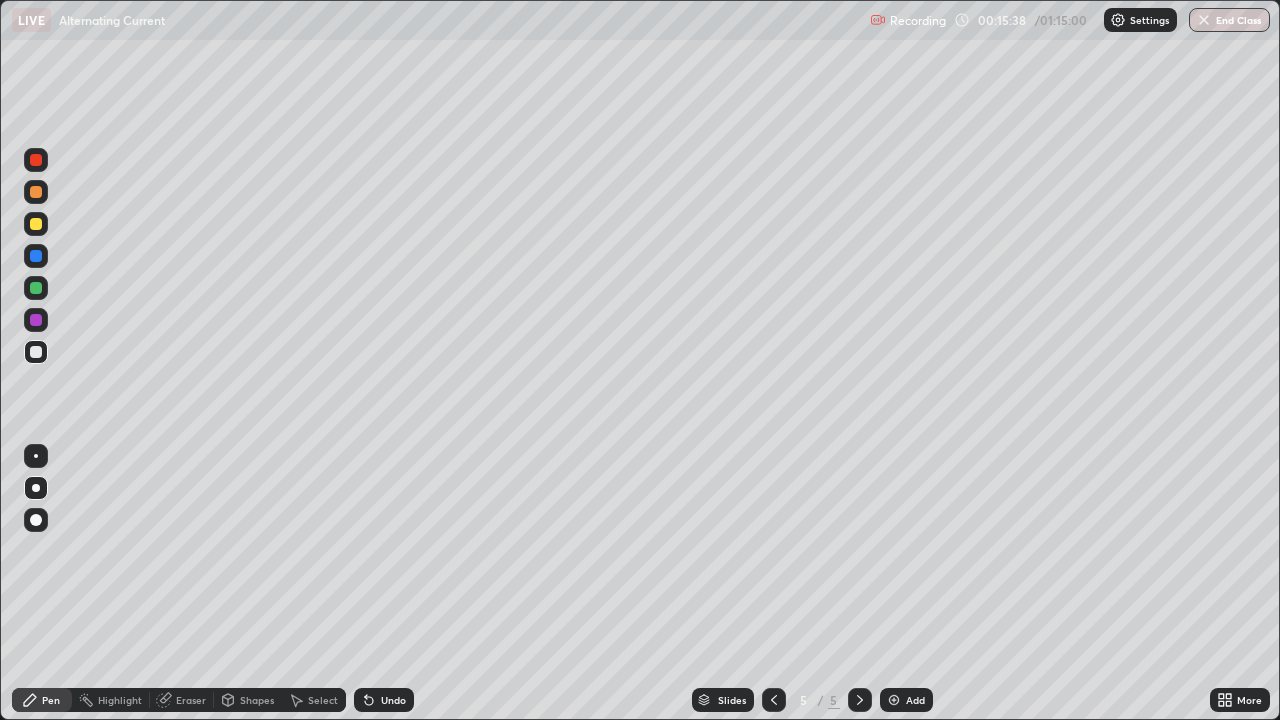 click on "Undo" at bounding box center (393, 700) 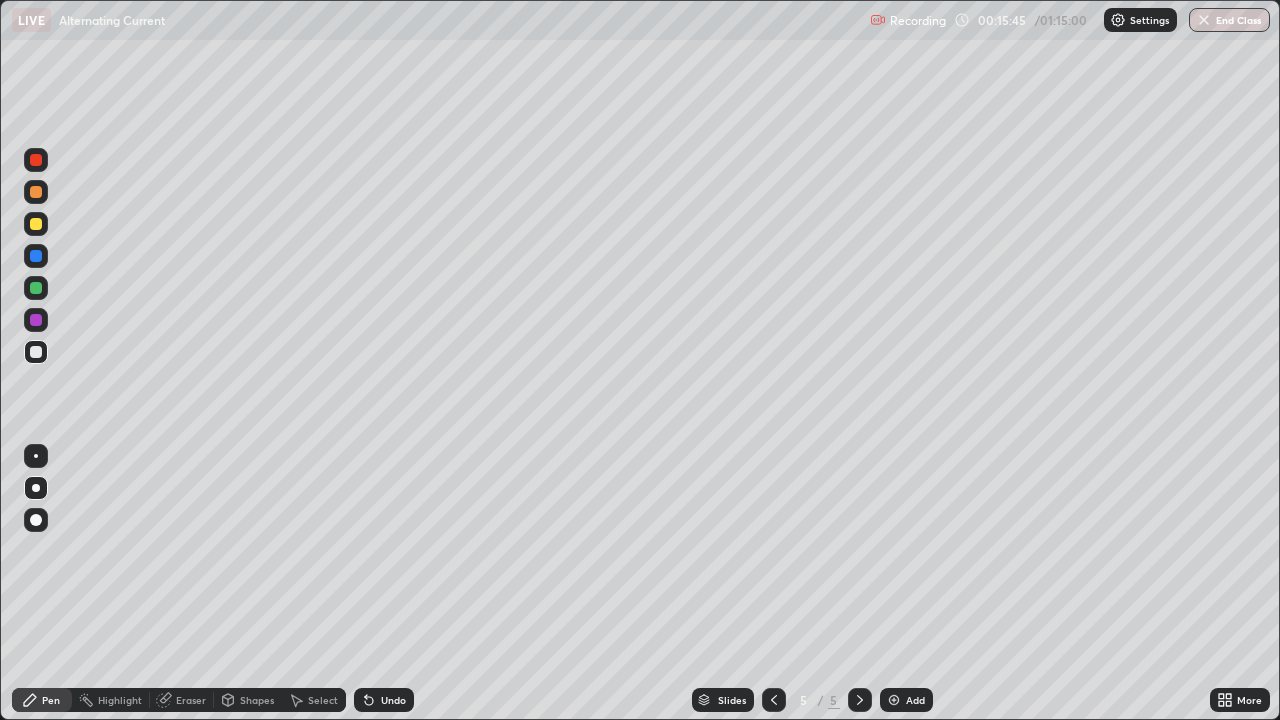 click on "Undo" at bounding box center (384, 700) 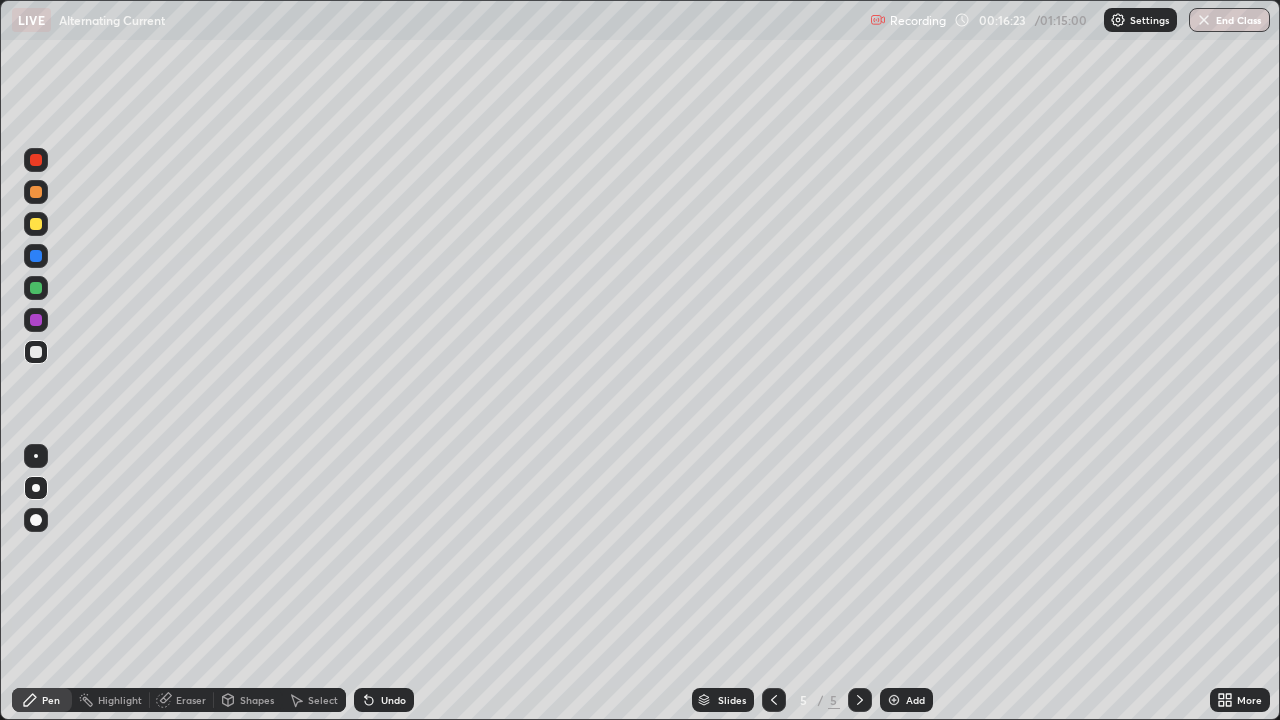 click 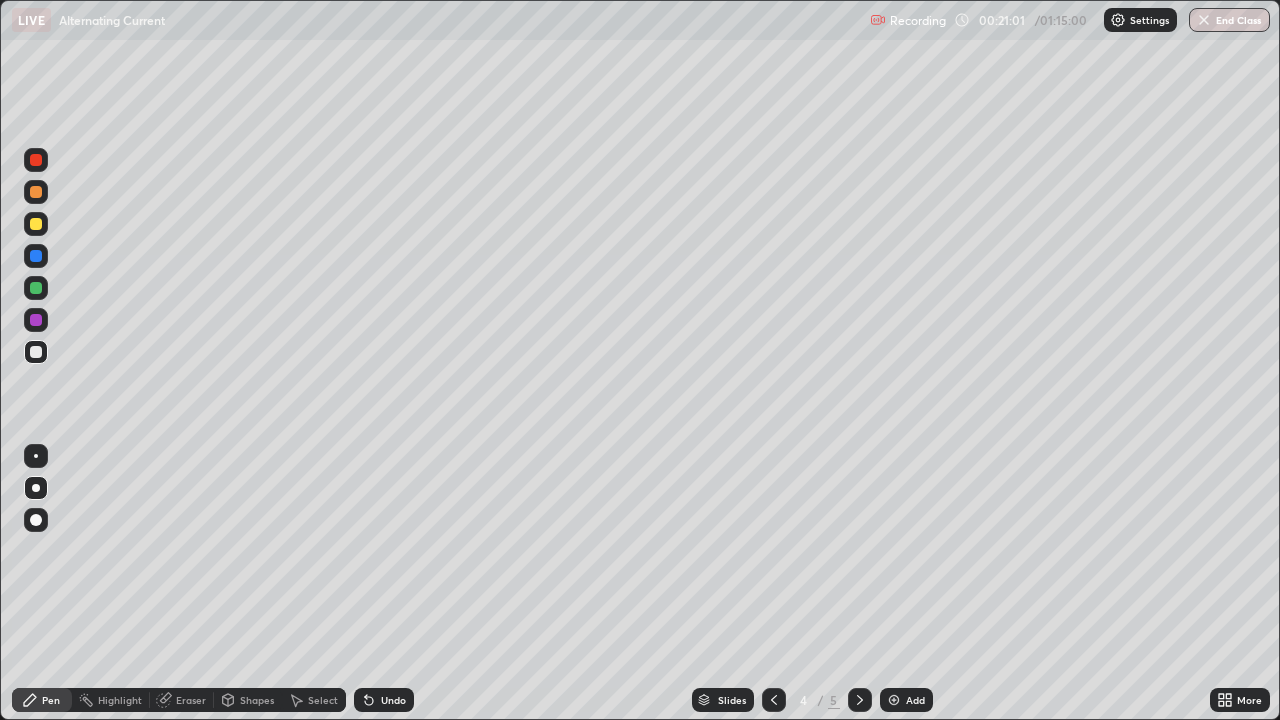 click 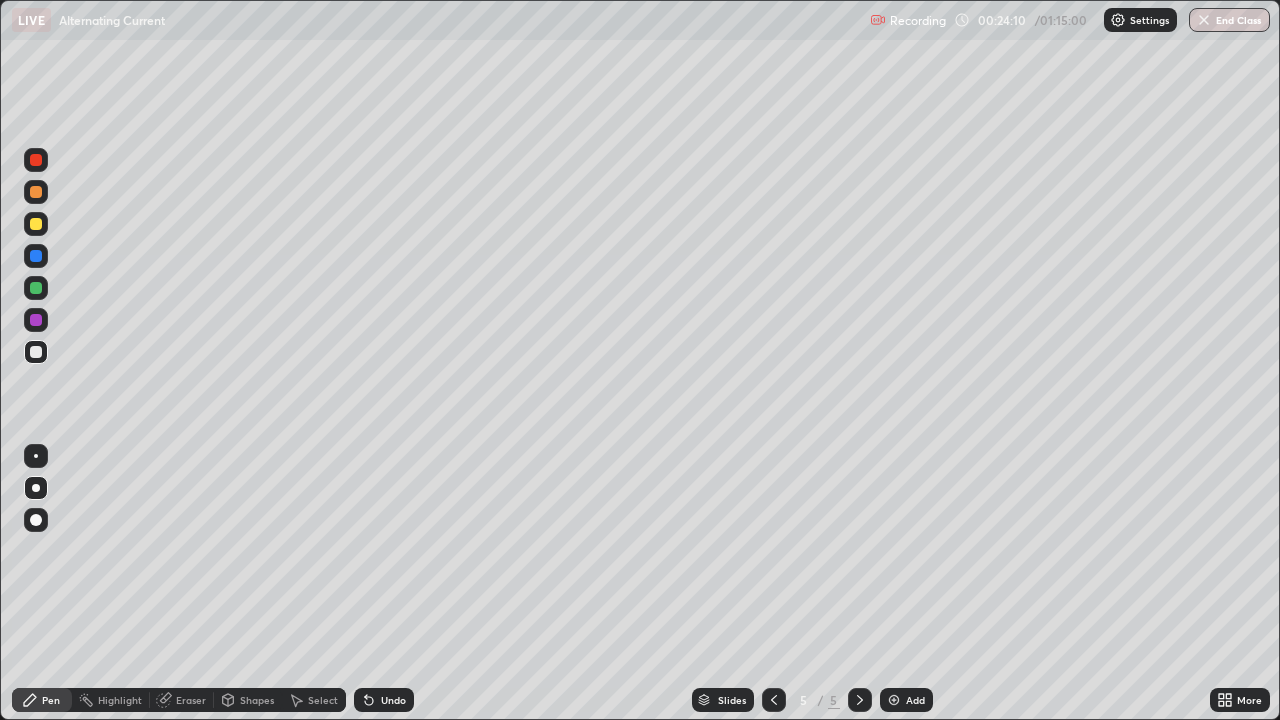 click at bounding box center (894, 700) 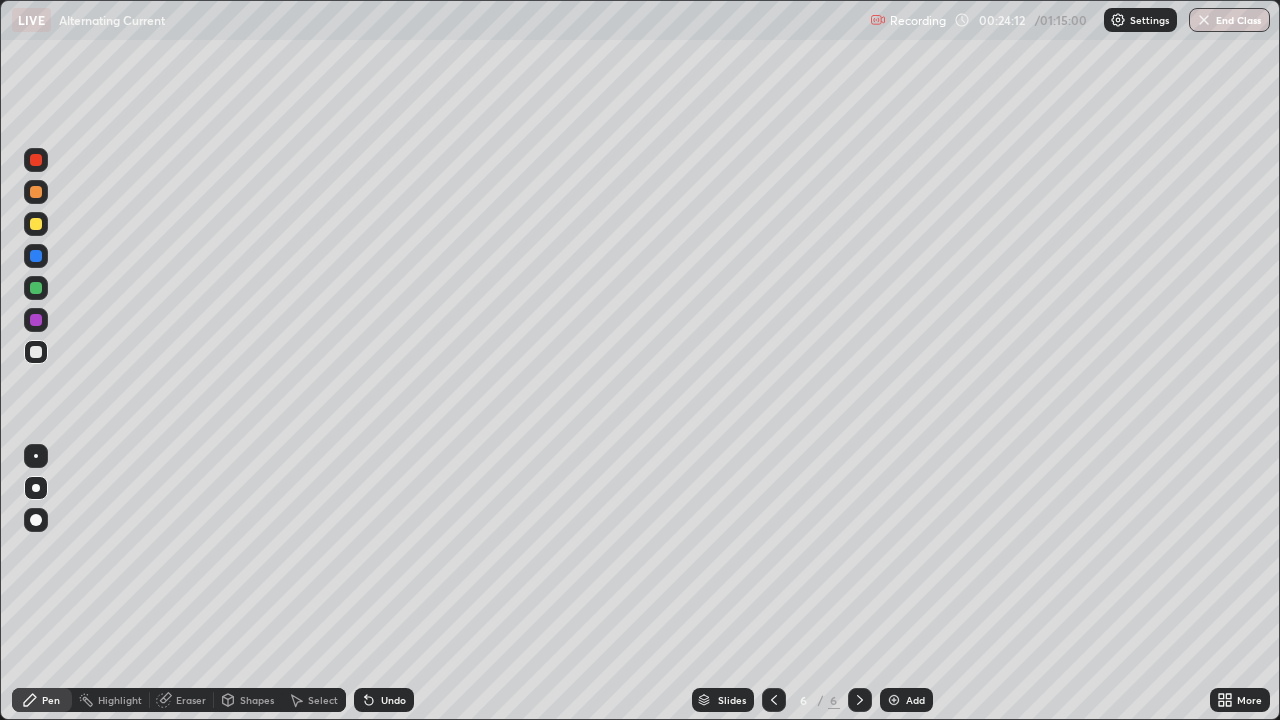 click at bounding box center (36, 224) 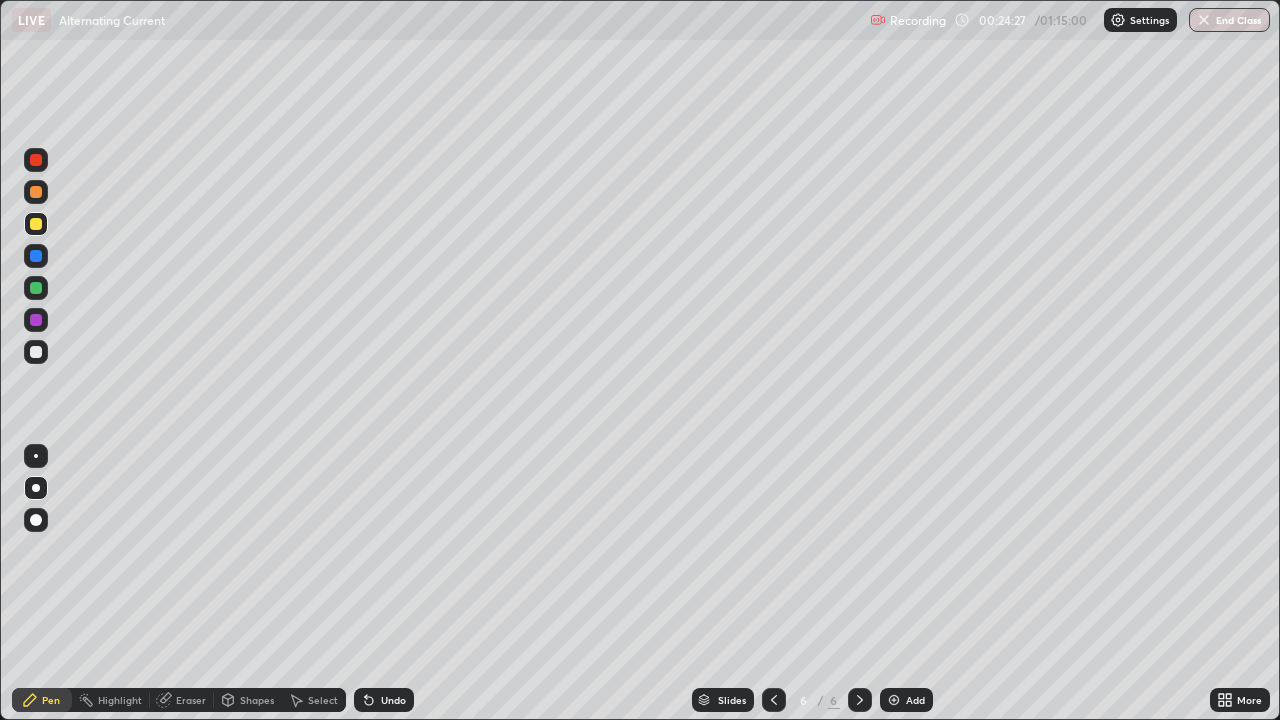 click at bounding box center [36, 352] 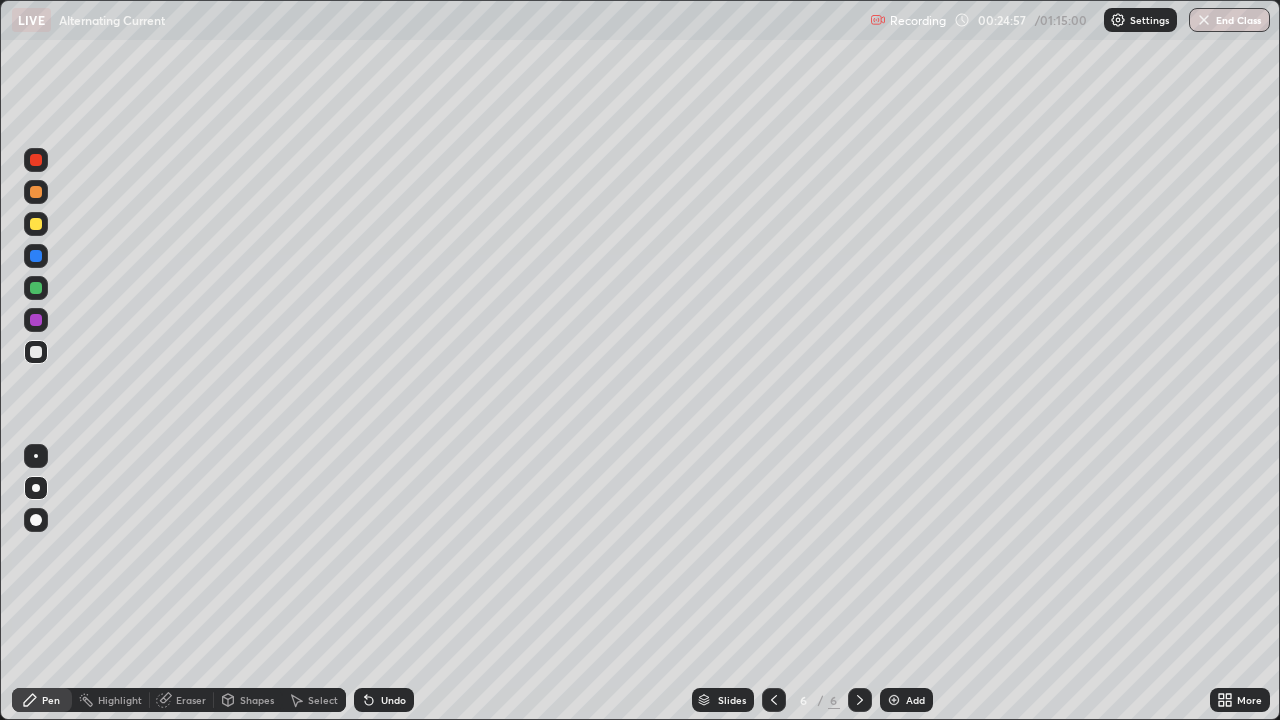 click 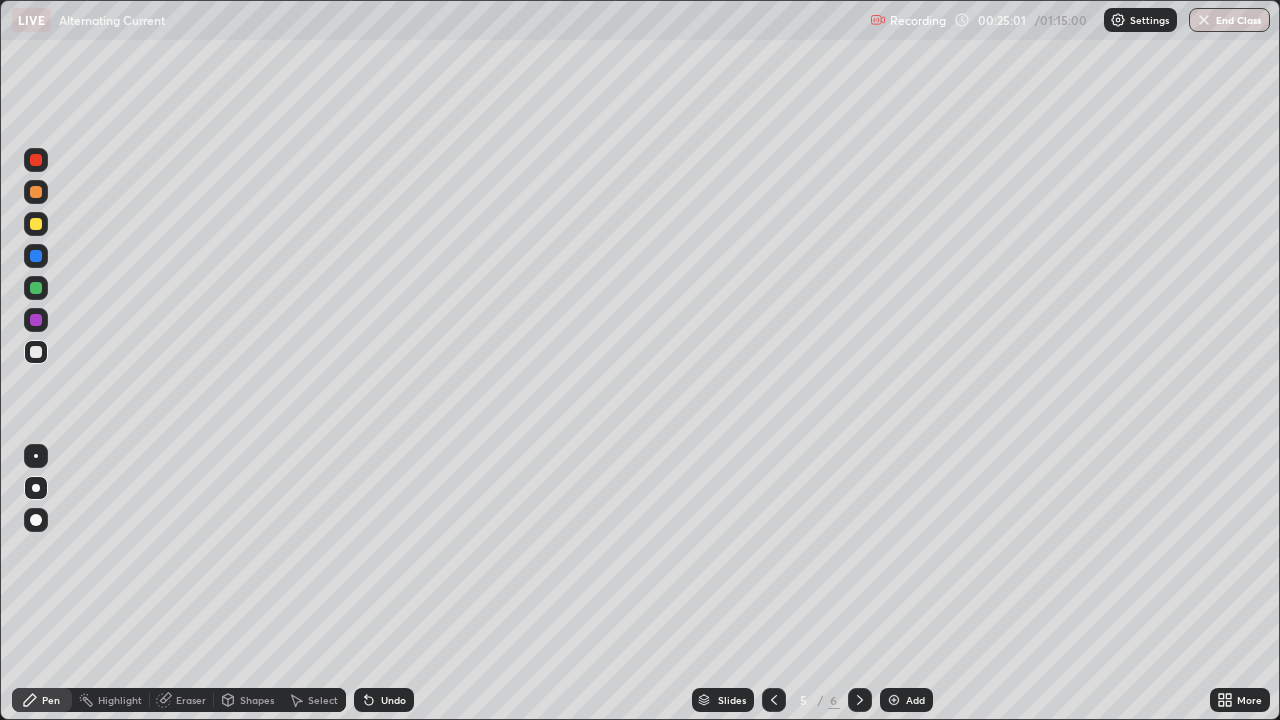 click at bounding box center (860, 700) 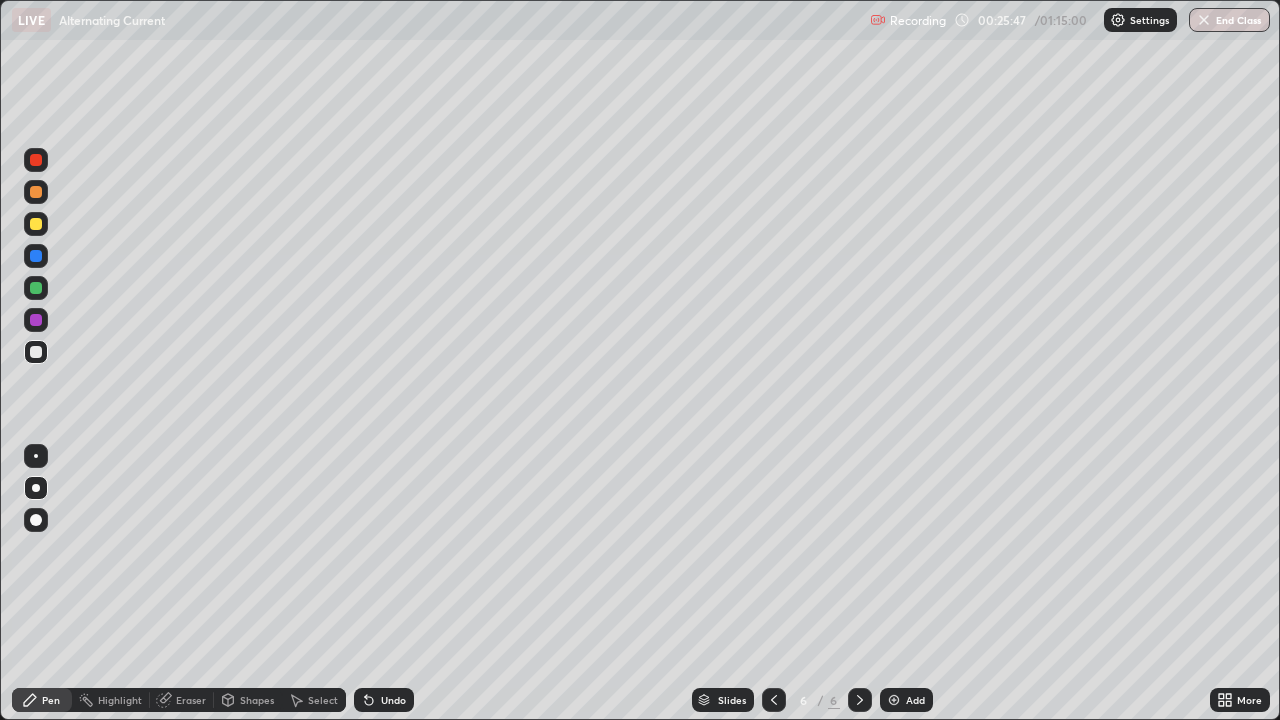 click at bounding box center (36, 224) 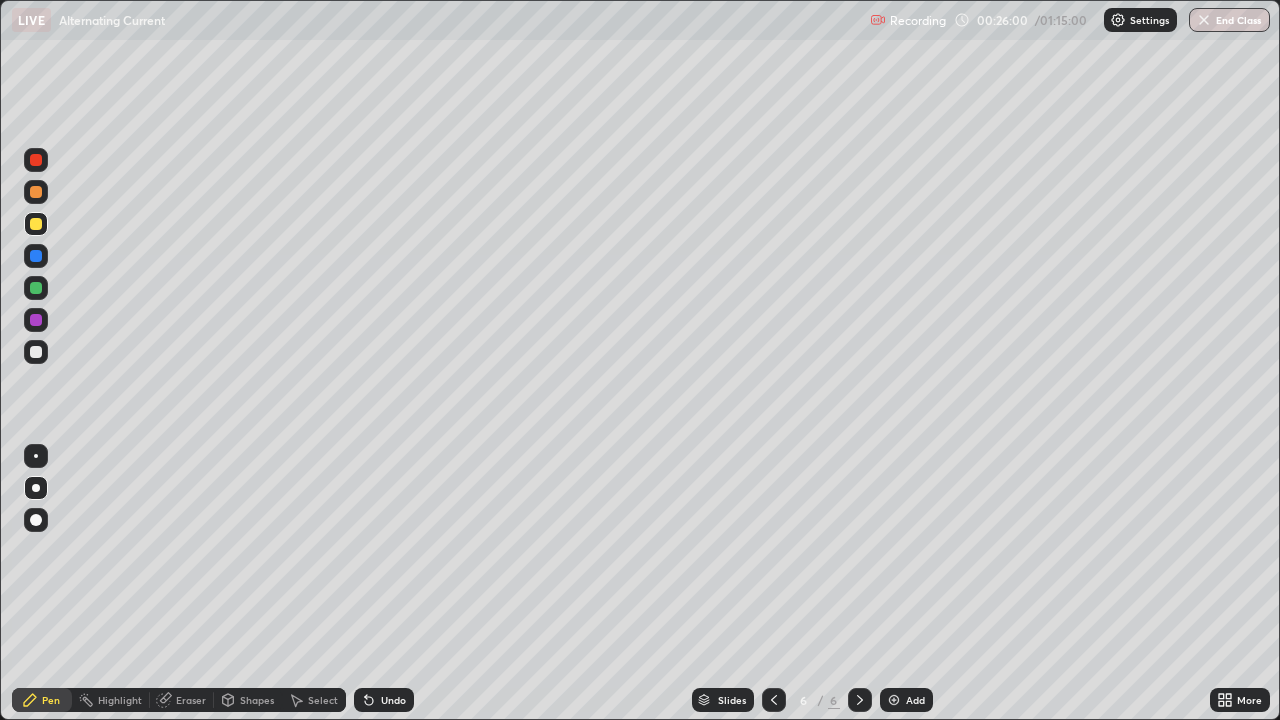 click at bounding box center [36, 288] 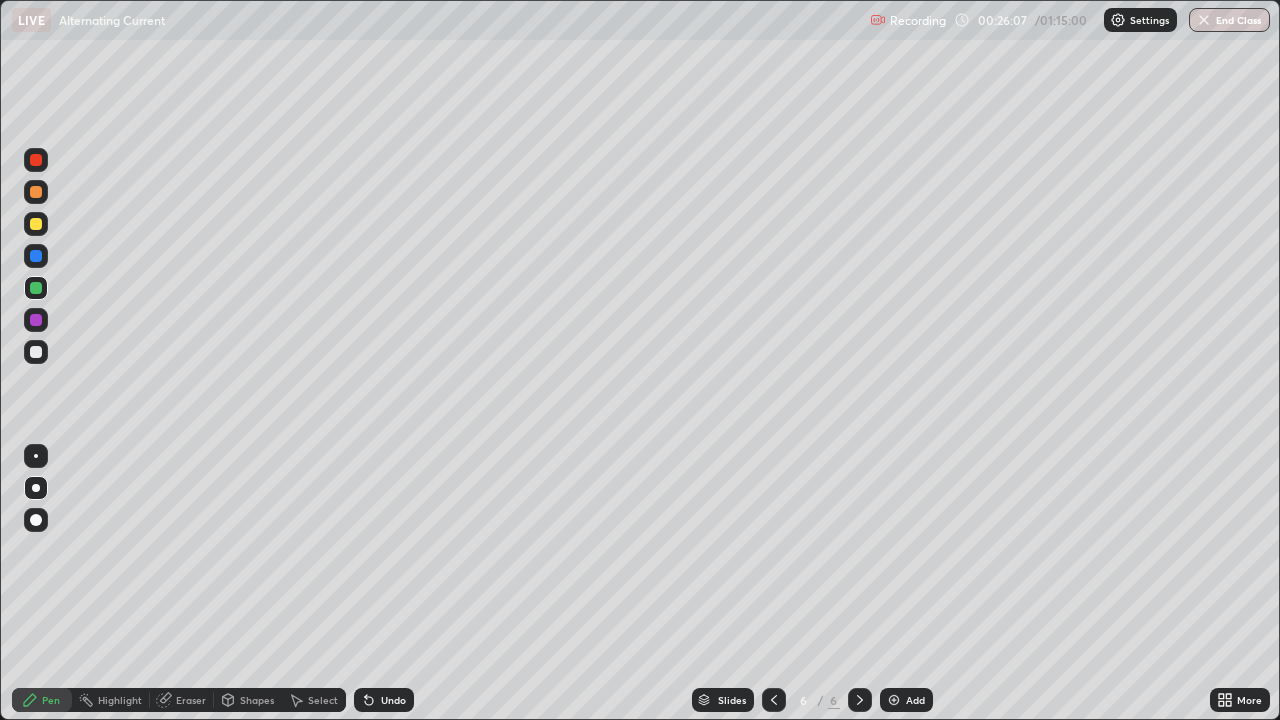click on "Undo" at bounding box center [393, 700] 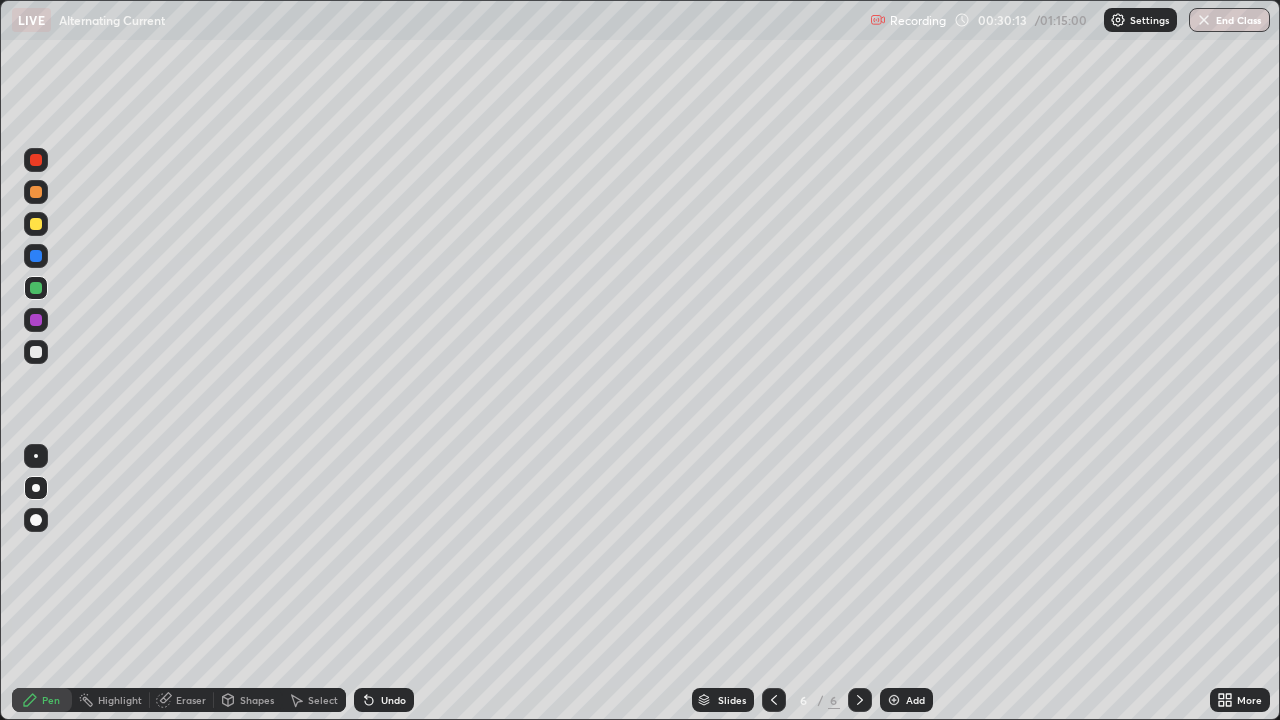 click on "Add" at bounding box center [915, 700] 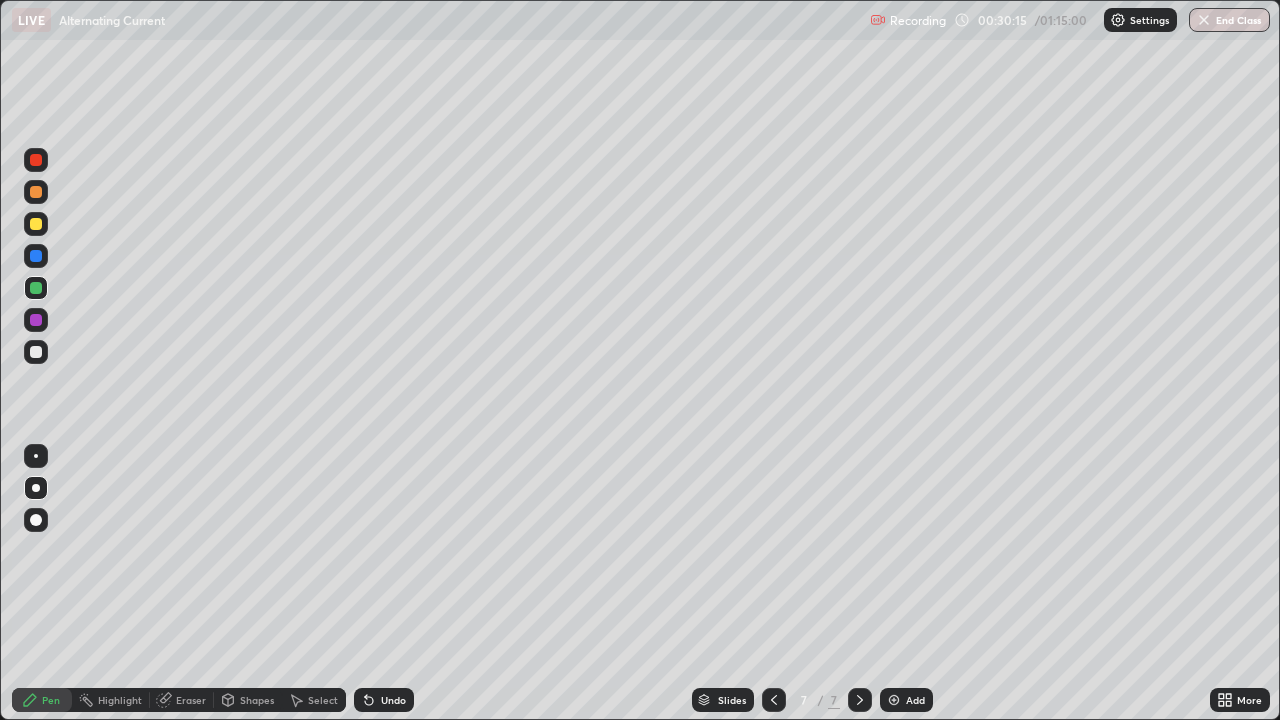 click at bounding box center (36, 224) 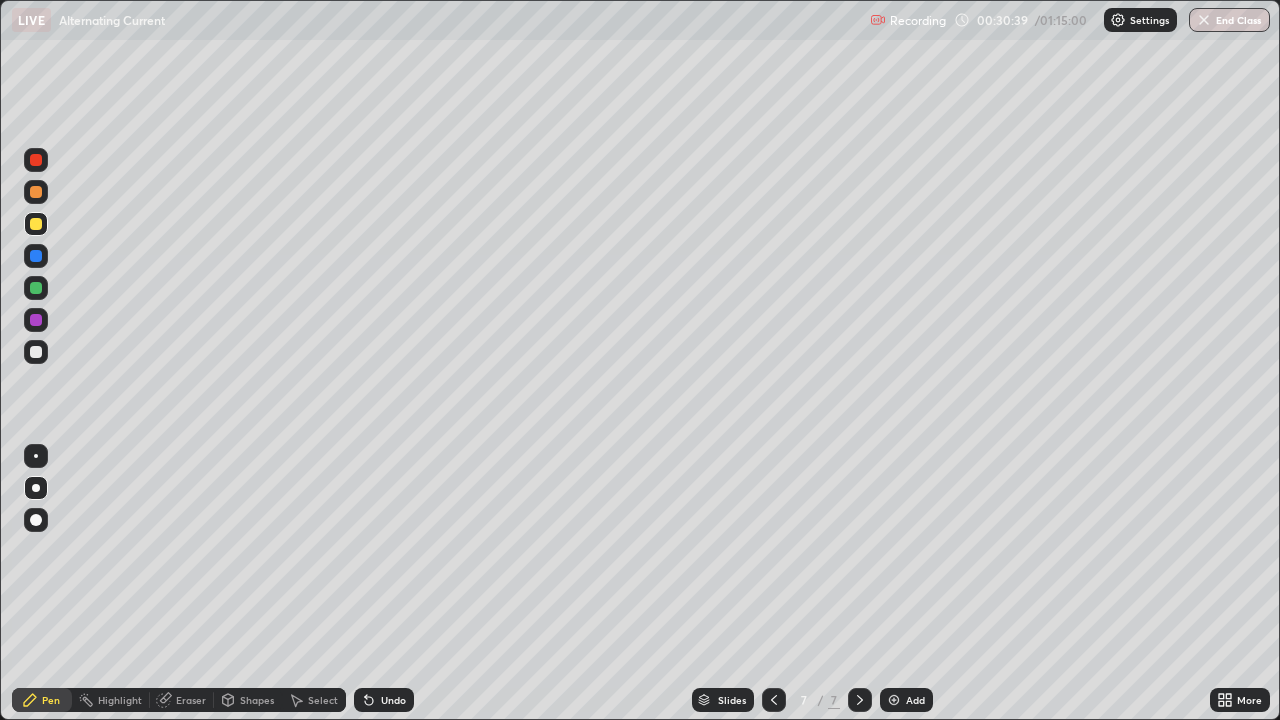 click at bounding box center [36, 352] 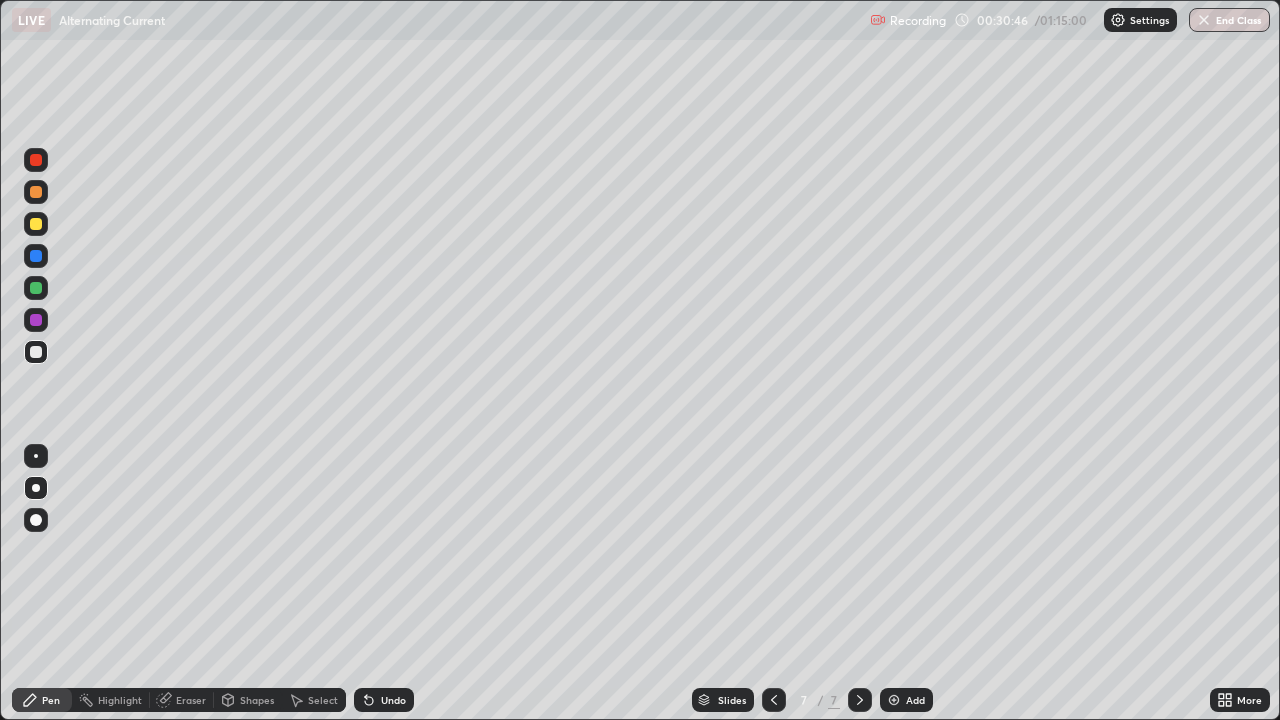 click on "Undo" at bounding box center (384, 700) 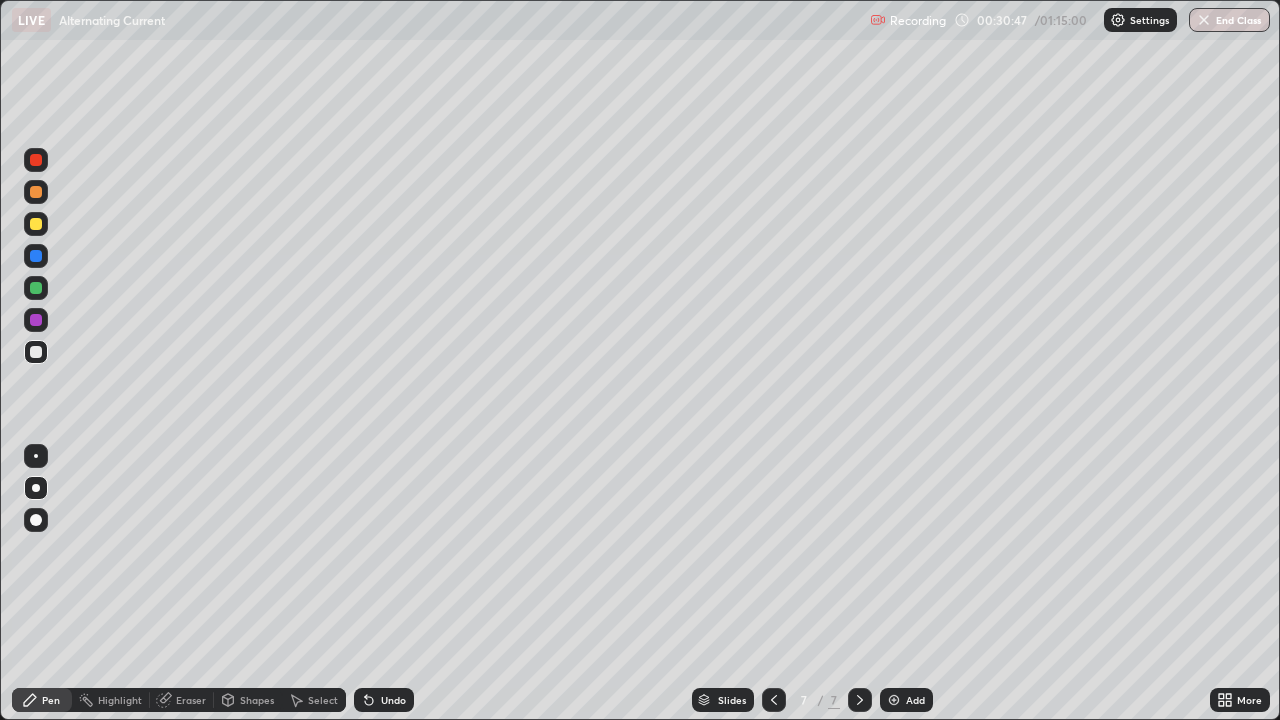 click on "Undo" at bounding box center (384, 700) 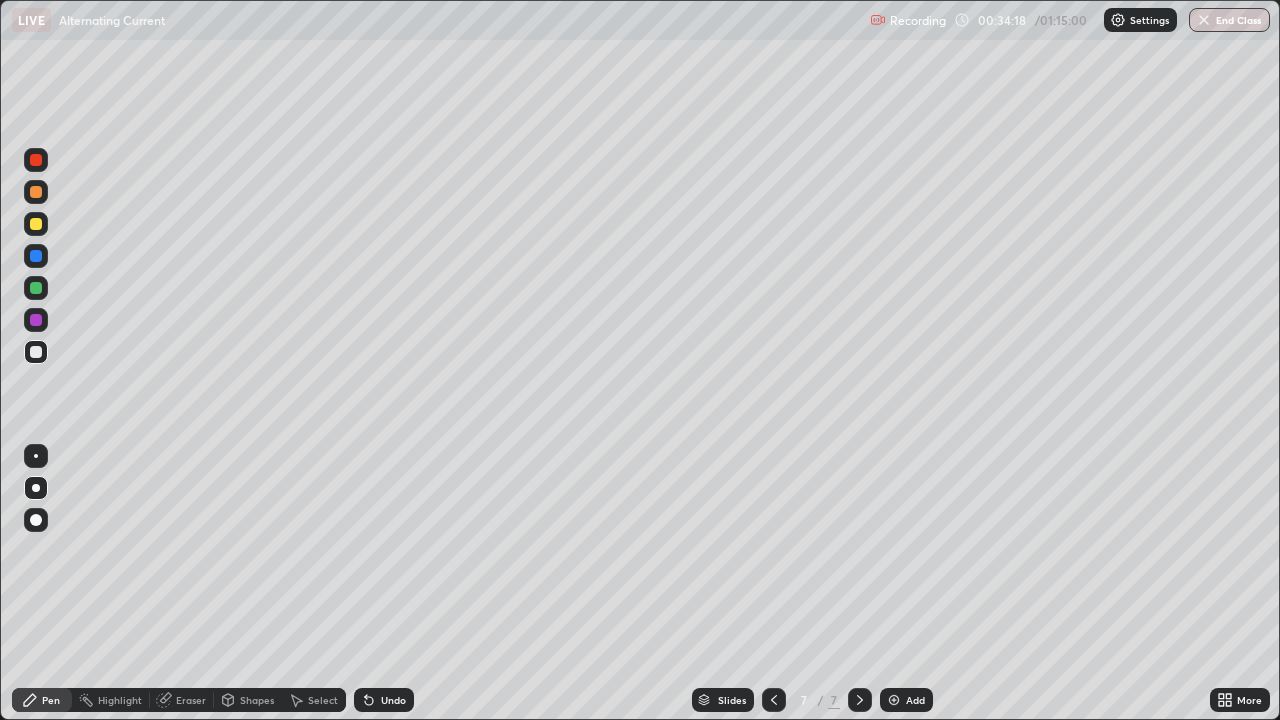 click on "Add" at bounding box center [906, 700] 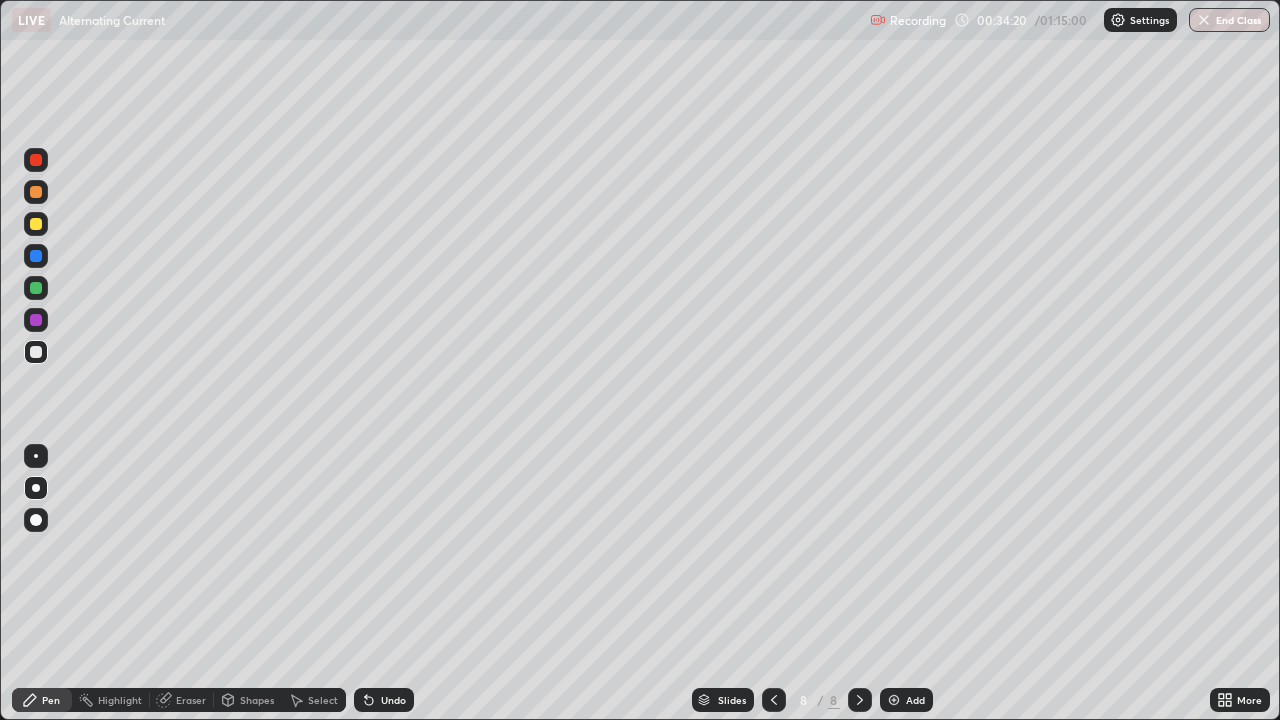 click at bounding box center (36, 224) 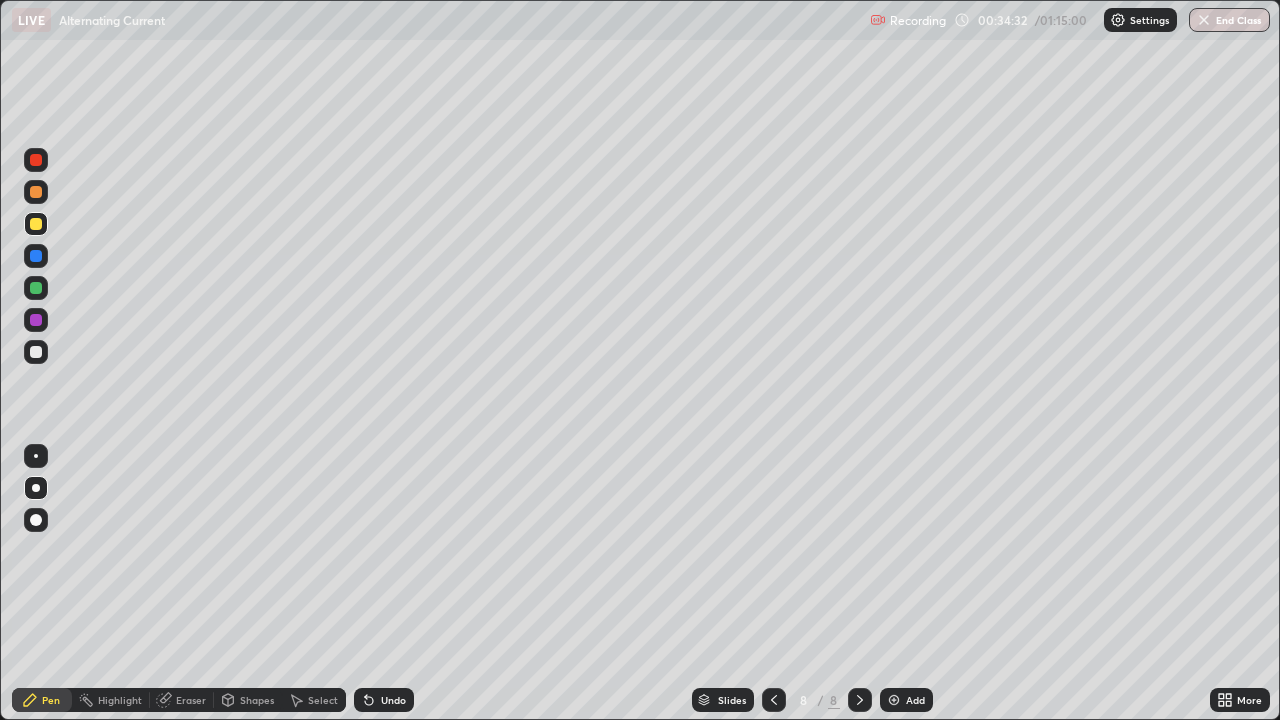 click at bounding box center [36, 352] 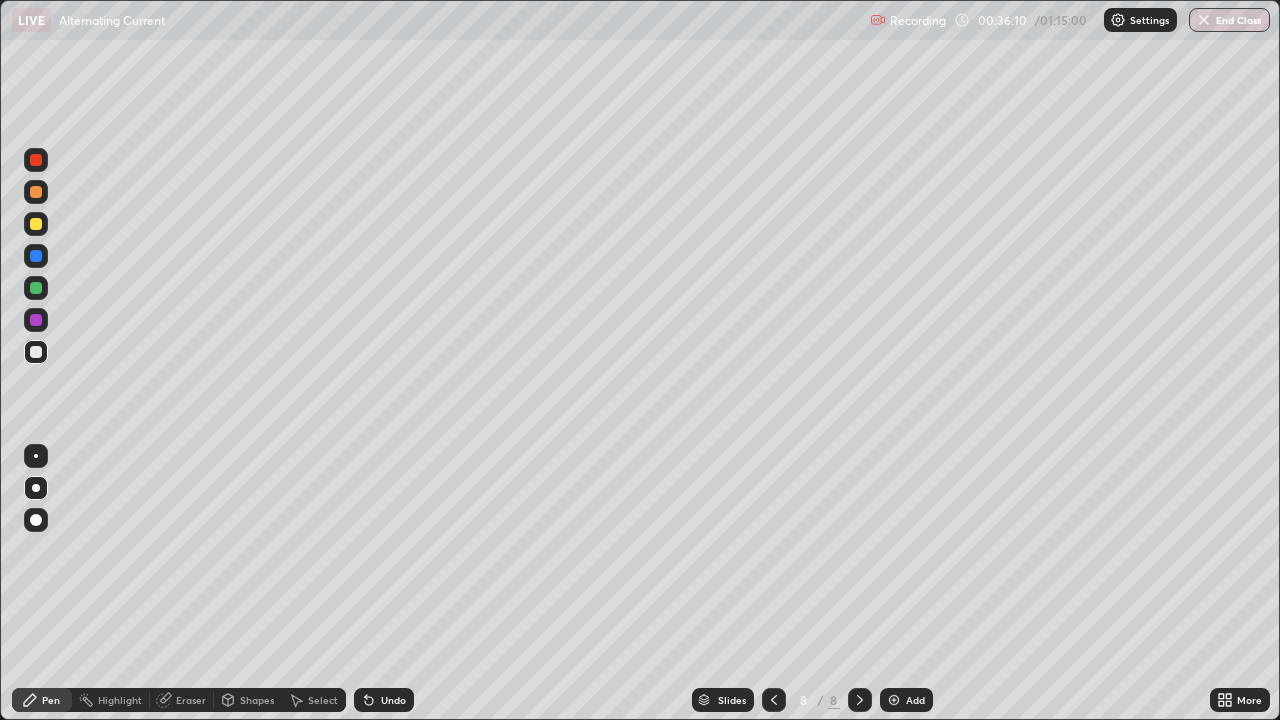 click at bounding box center [36, 224] 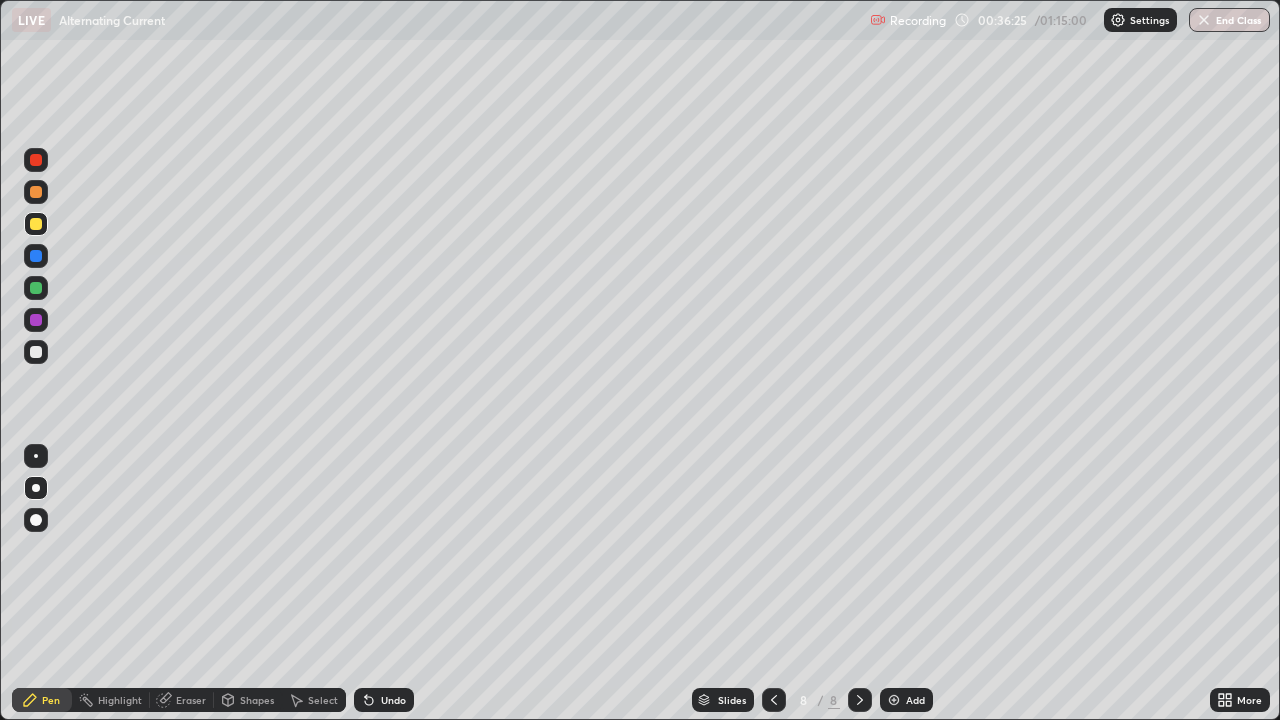 click at bounding box center (36, 288) 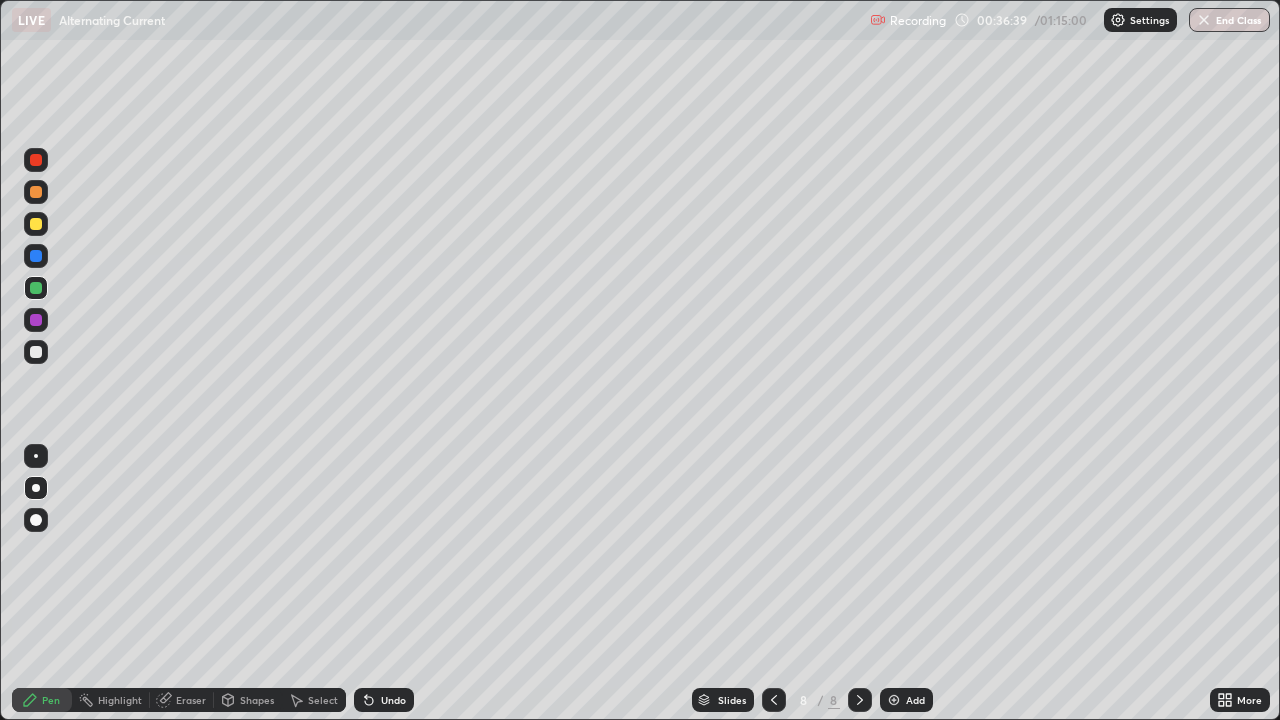 click at bounding box center (36, 352) 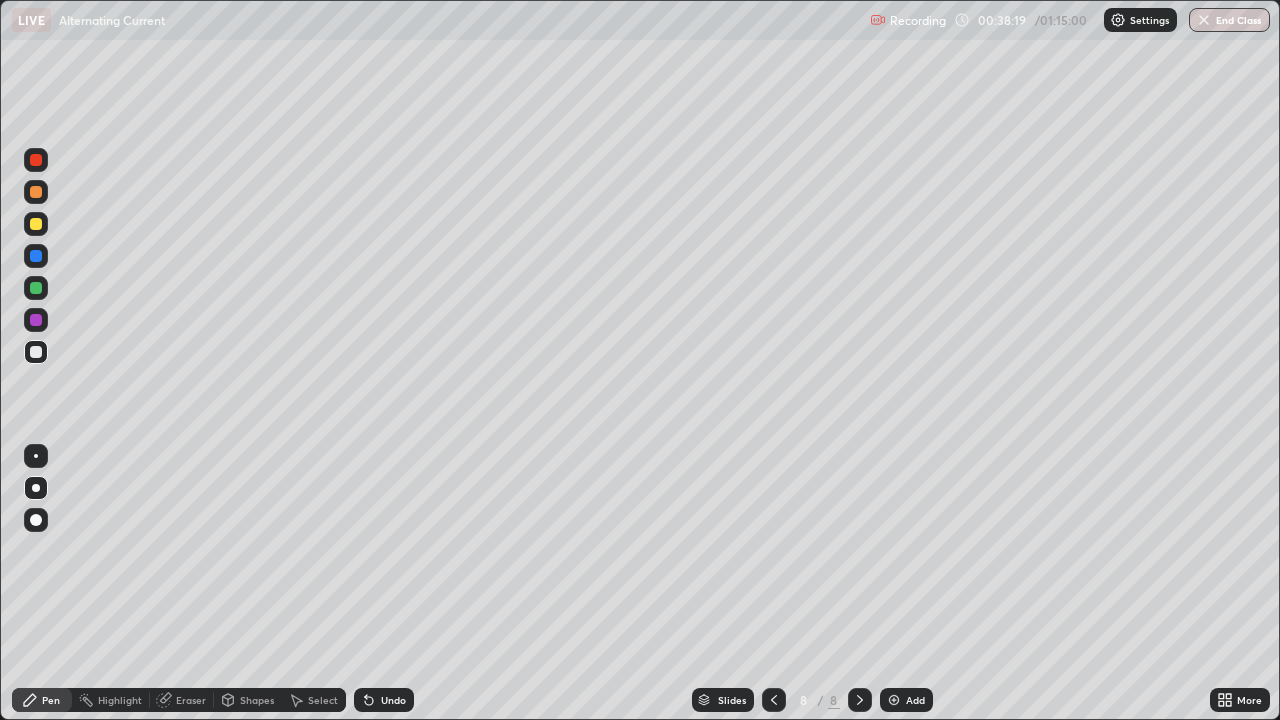click at bounding box center [36, 256] 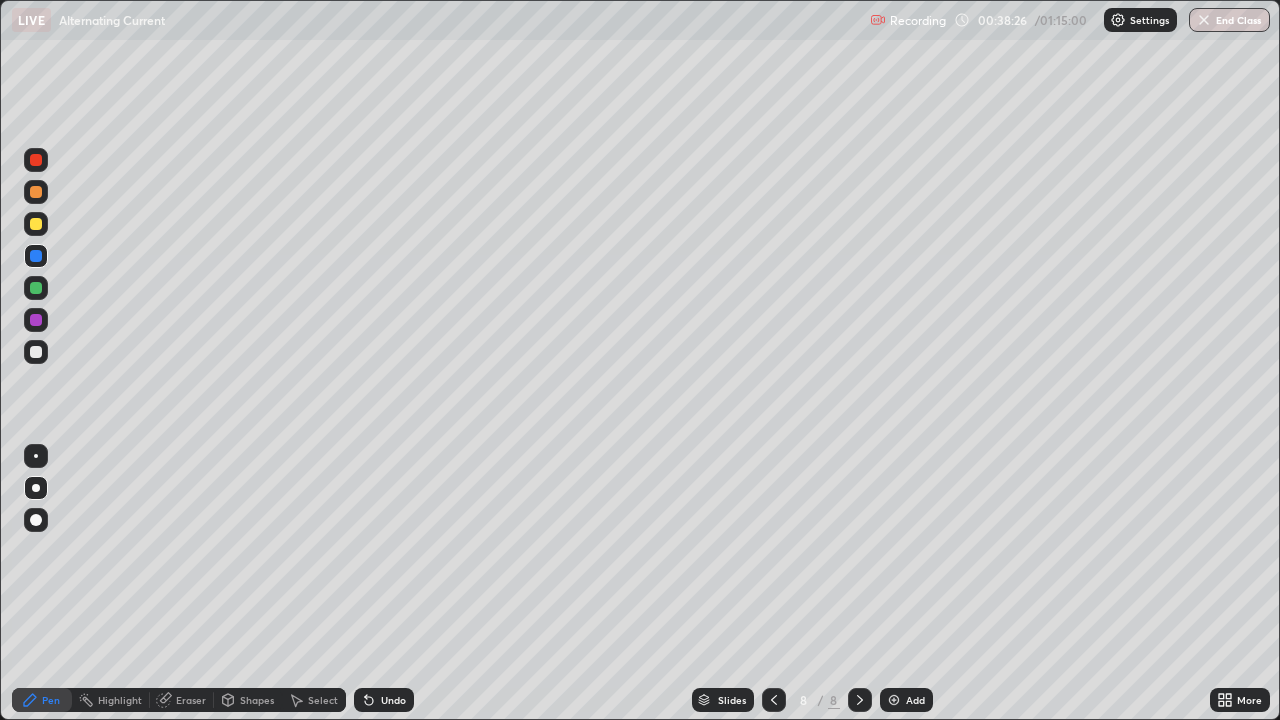 click at bounding box center [36, 352] 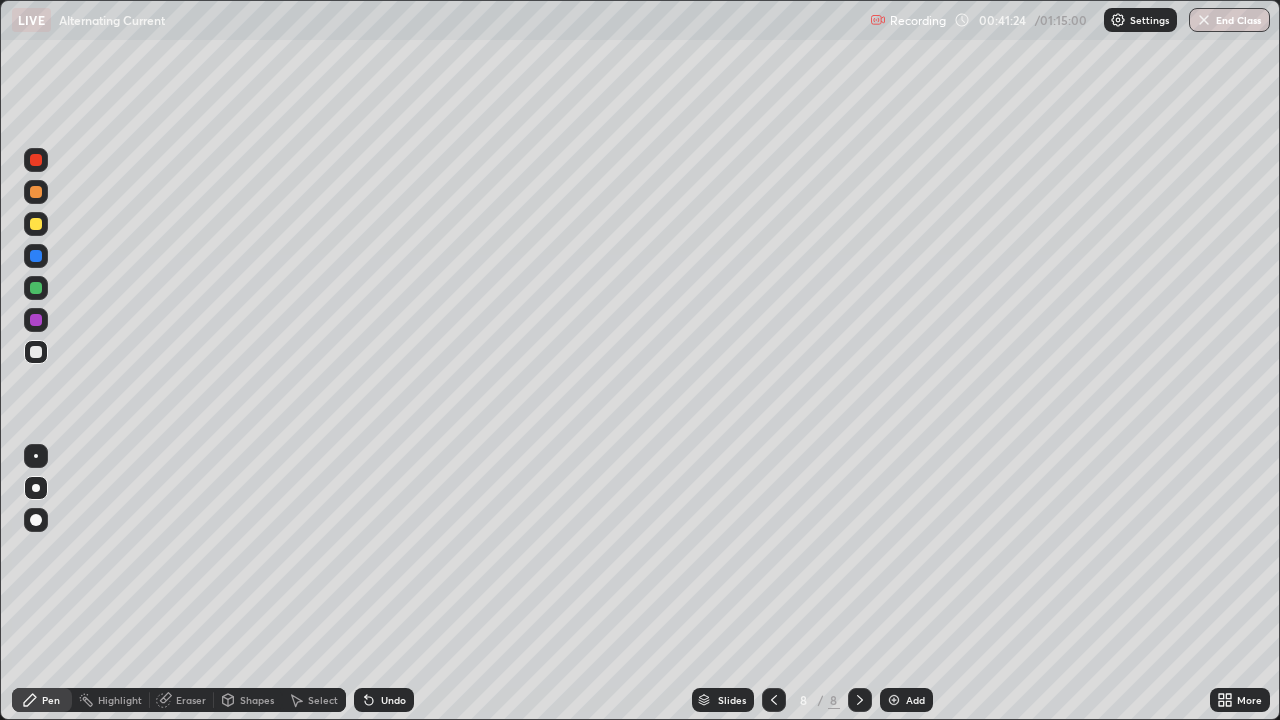 click on "Add" at bounding box center (906, 700) 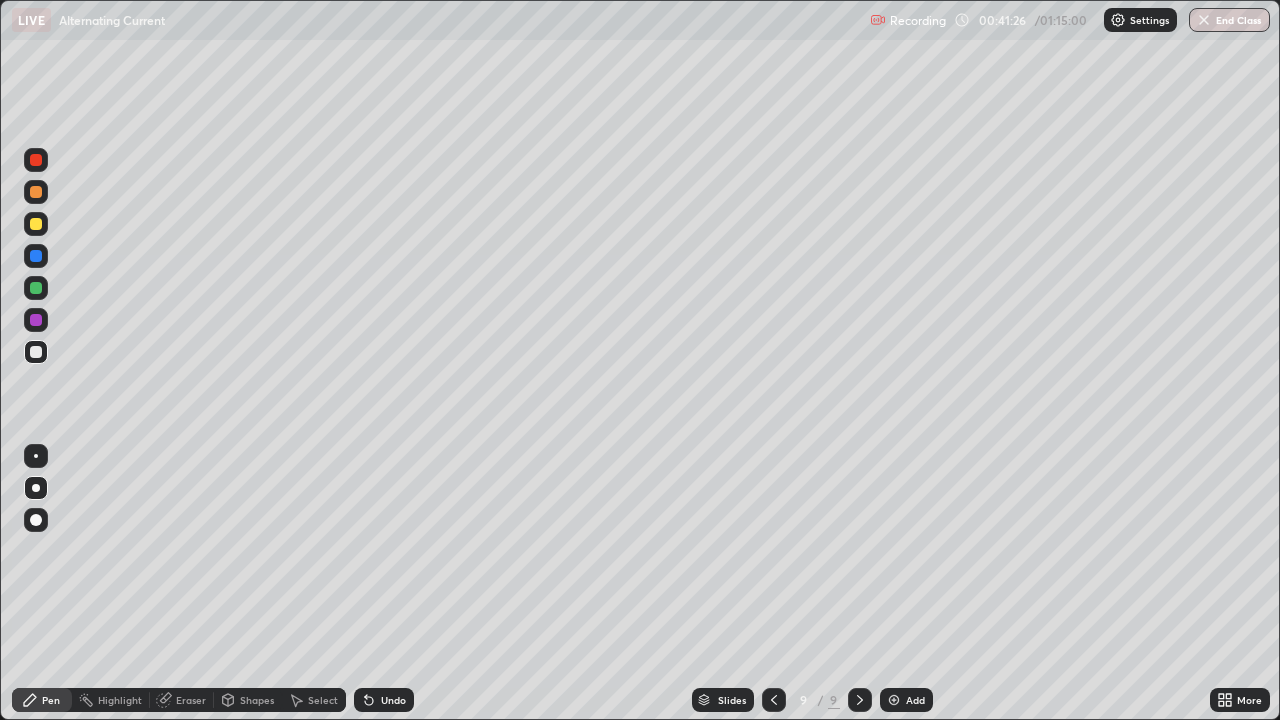 click at bounding box center [36, 224] 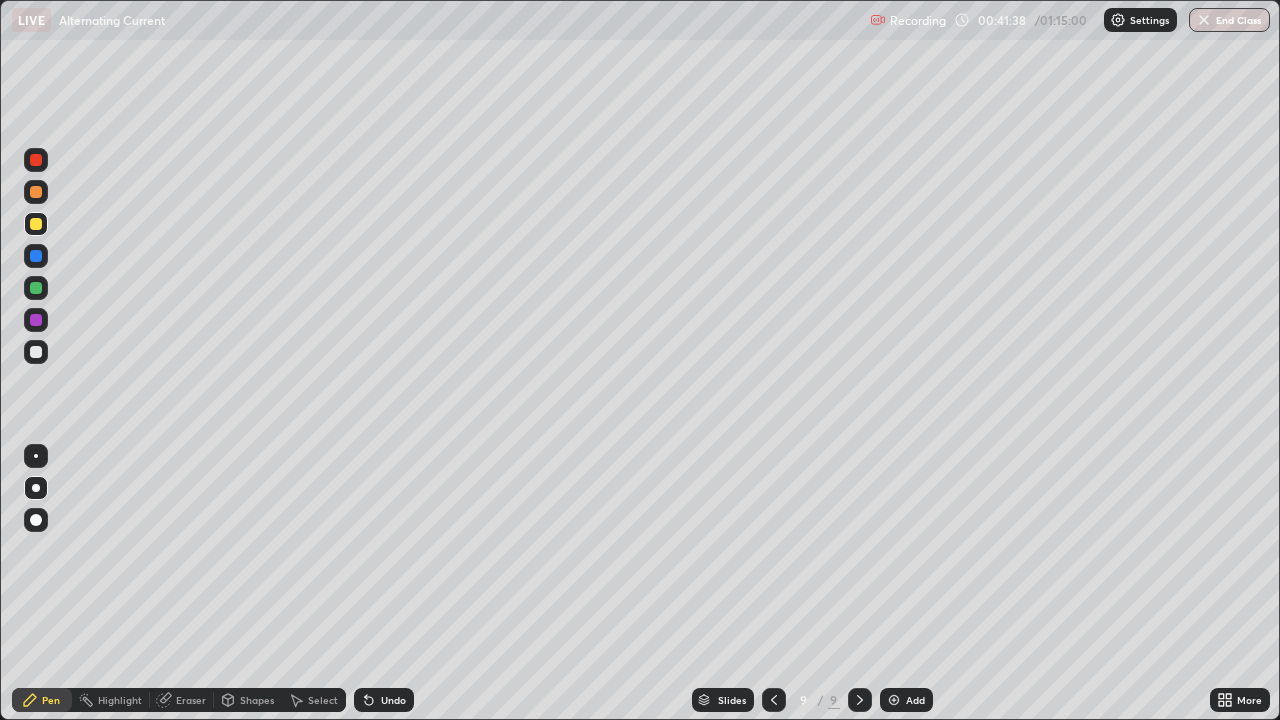 click at bounding box center (36, 352) 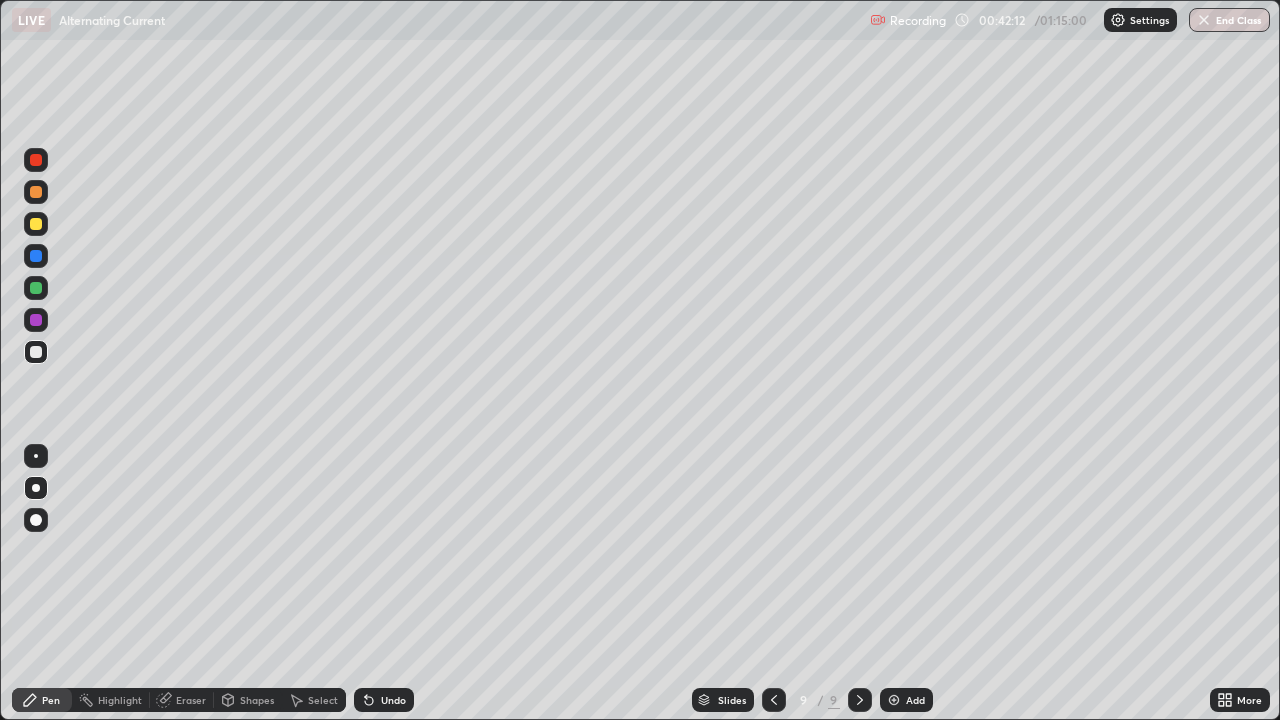 click at bounding box center (36, 256) 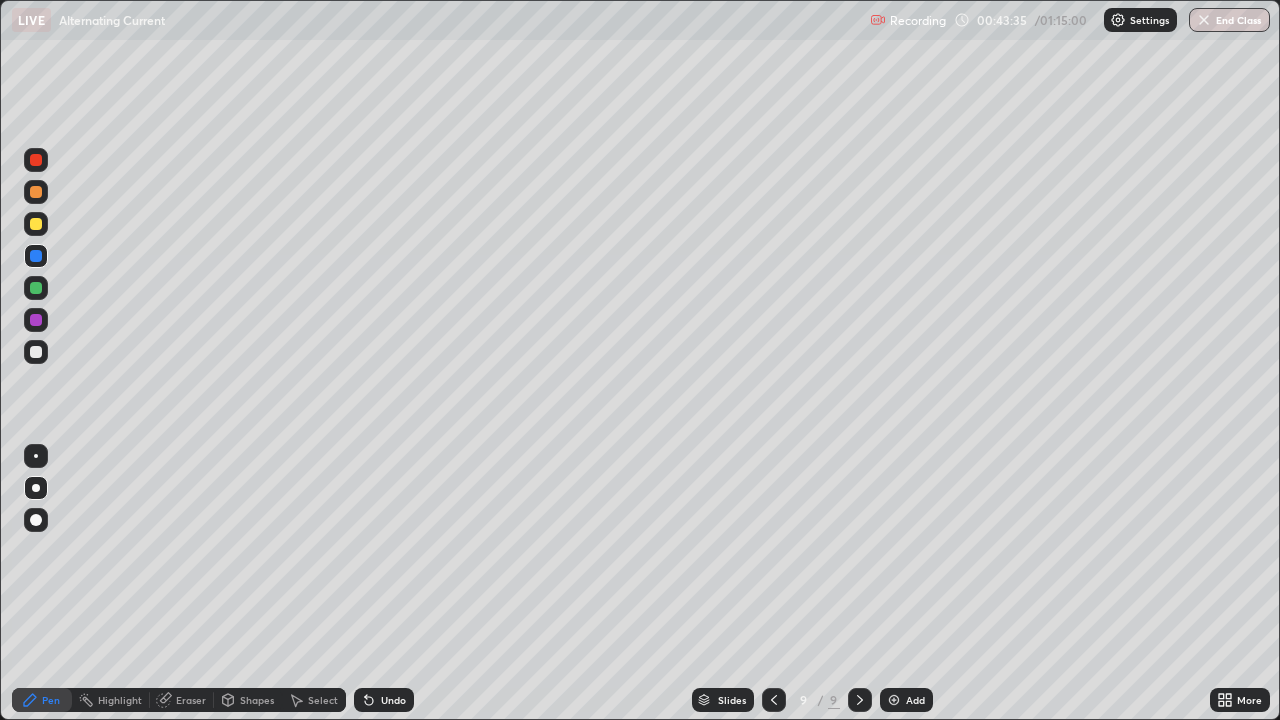 click at bounding box center (36, 224) 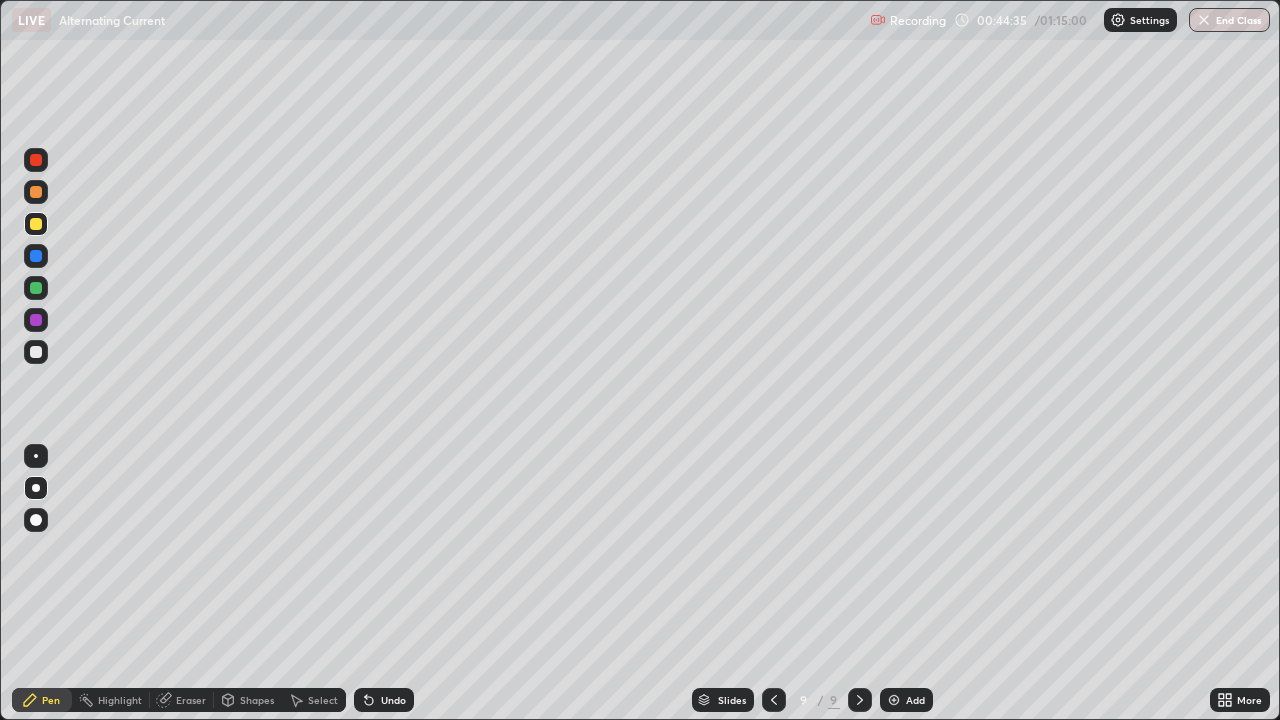 click on "Add" at bounding box center [906, 700] 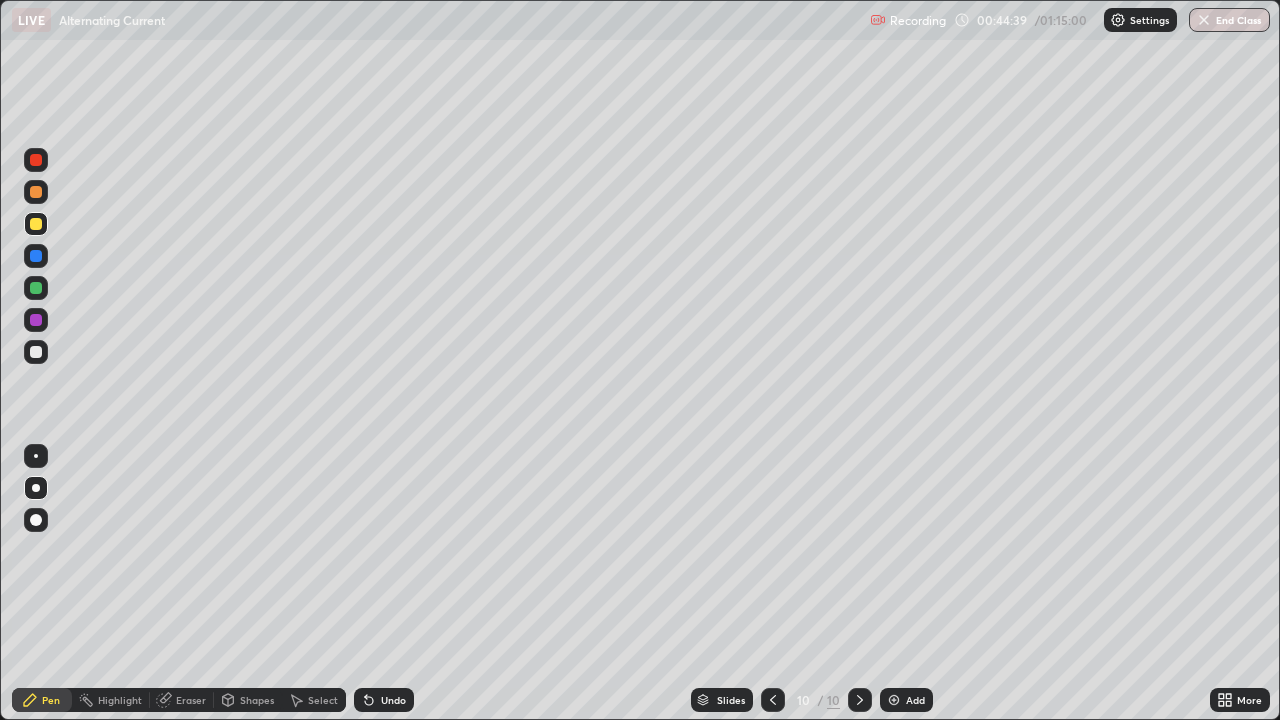 click at bounding box center [36, 192] 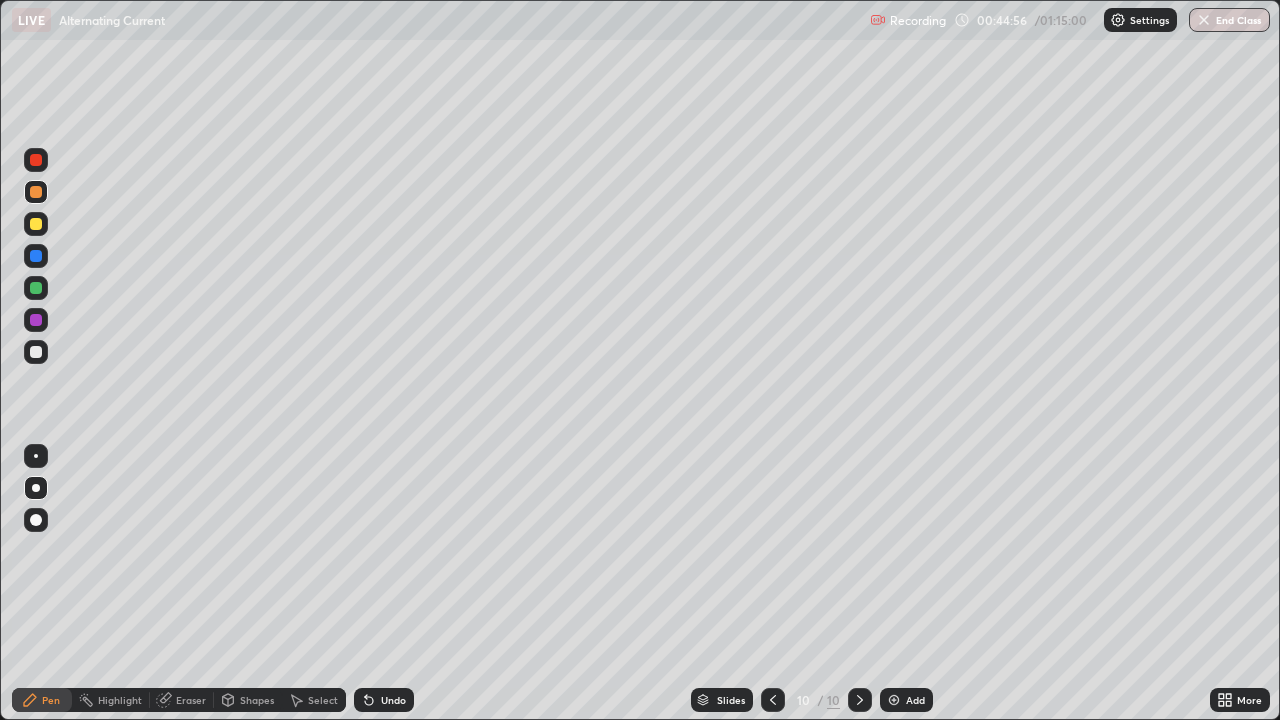 click at bounding box center (36, 352) 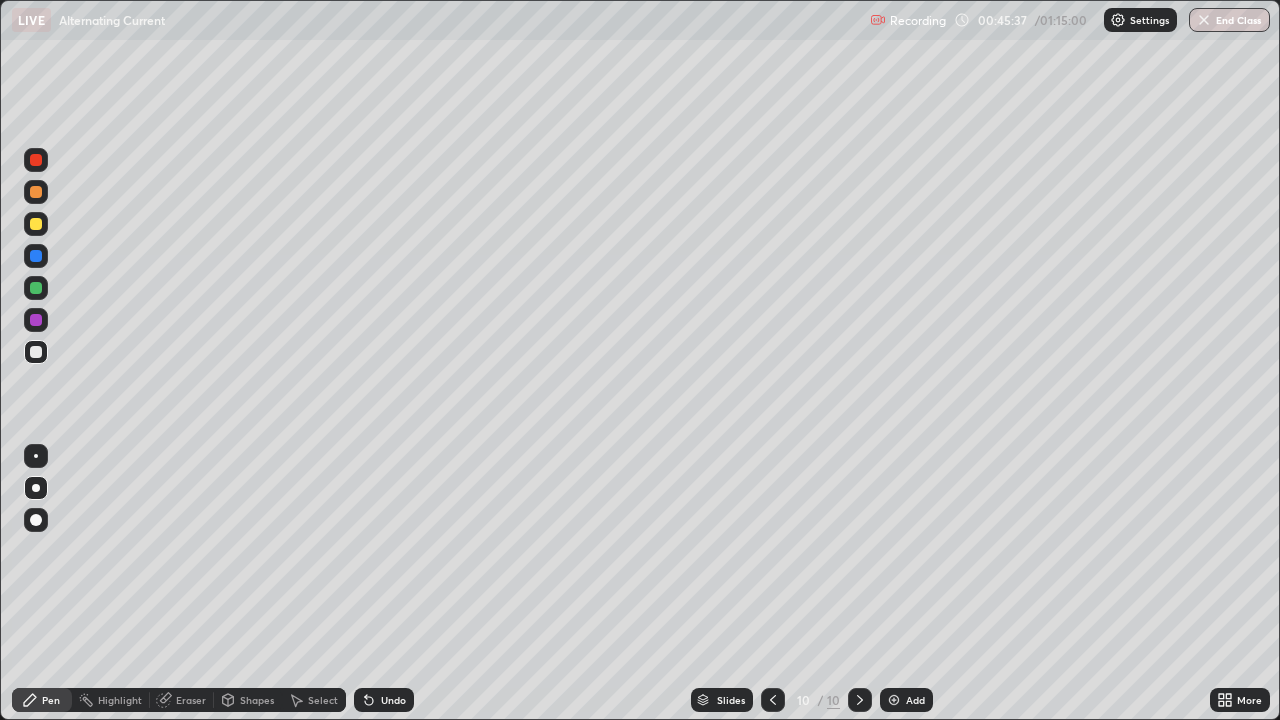 click at bounding box center (36, 224) 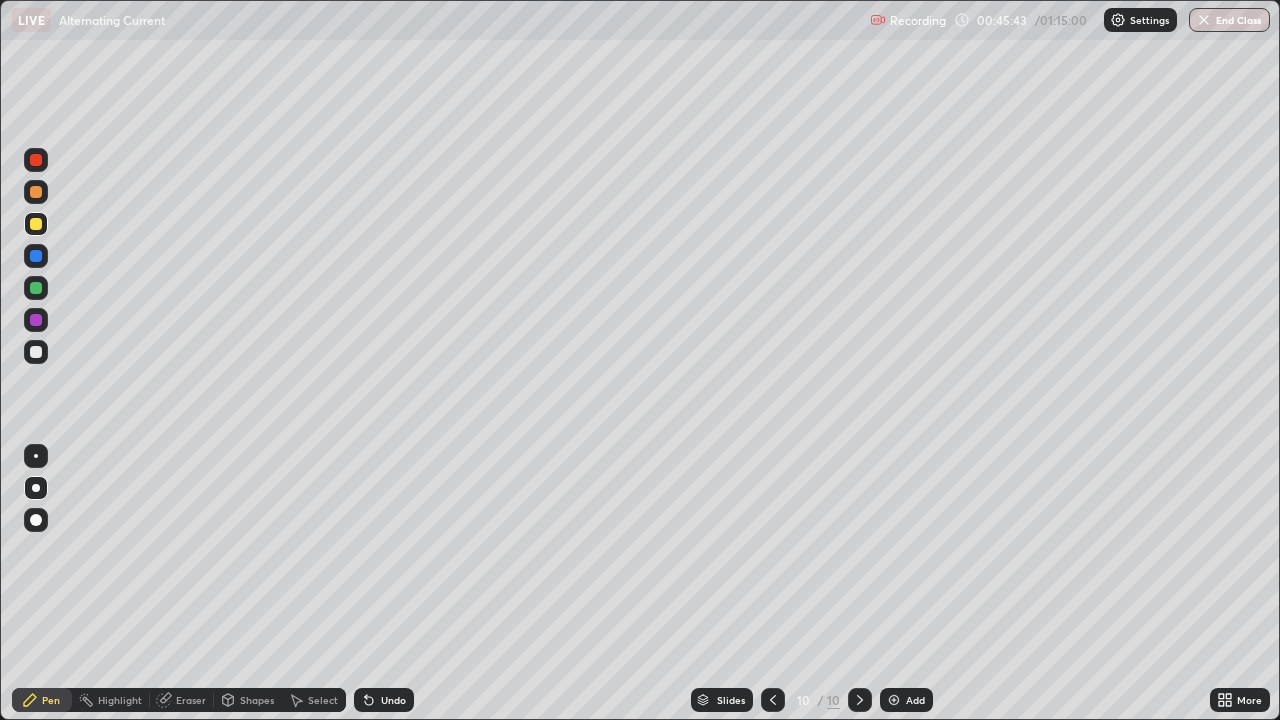 click on "Eraser" at bounding box center [191, 700] 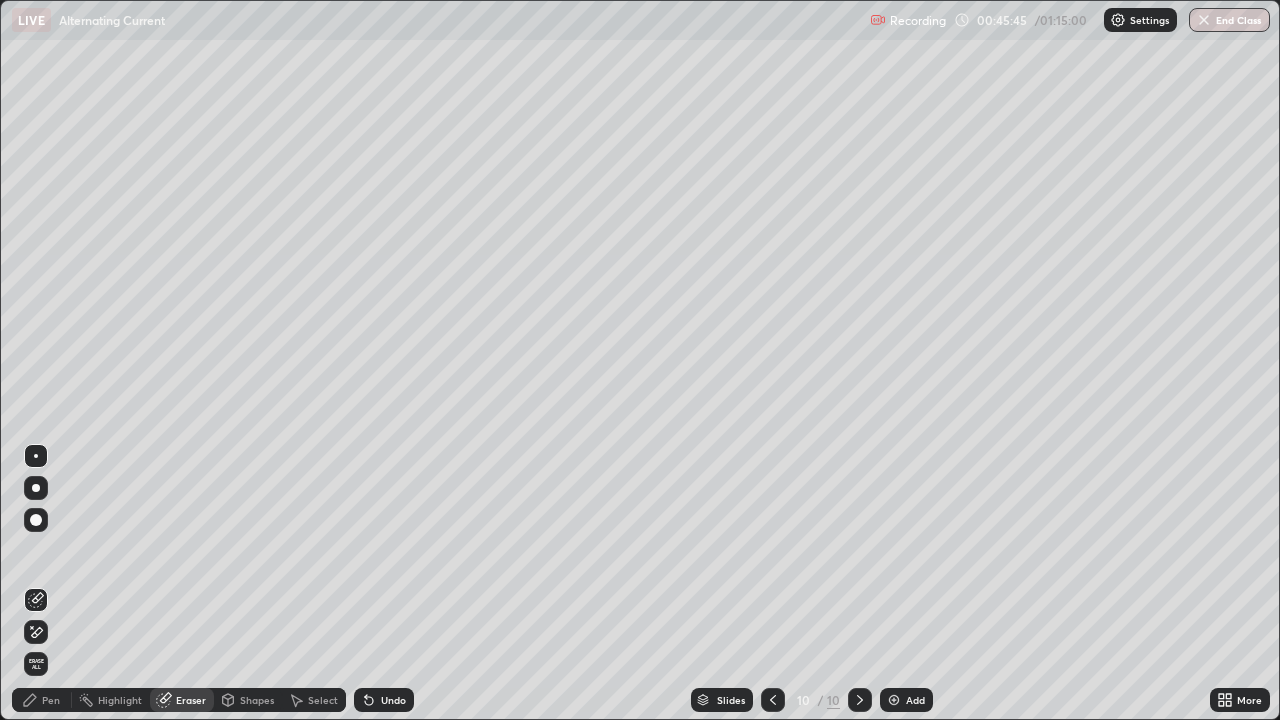 click on "Pen" at bounding box center (51, 700) 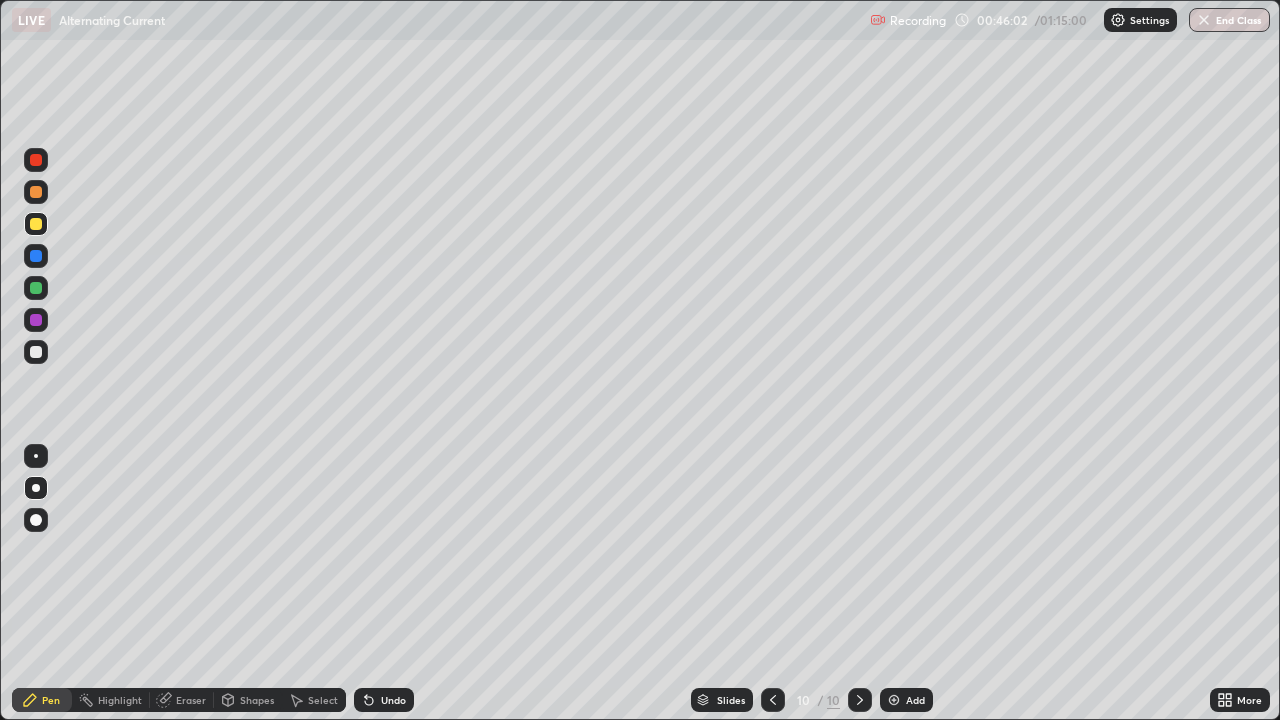 click at bounding box center (36, 256) 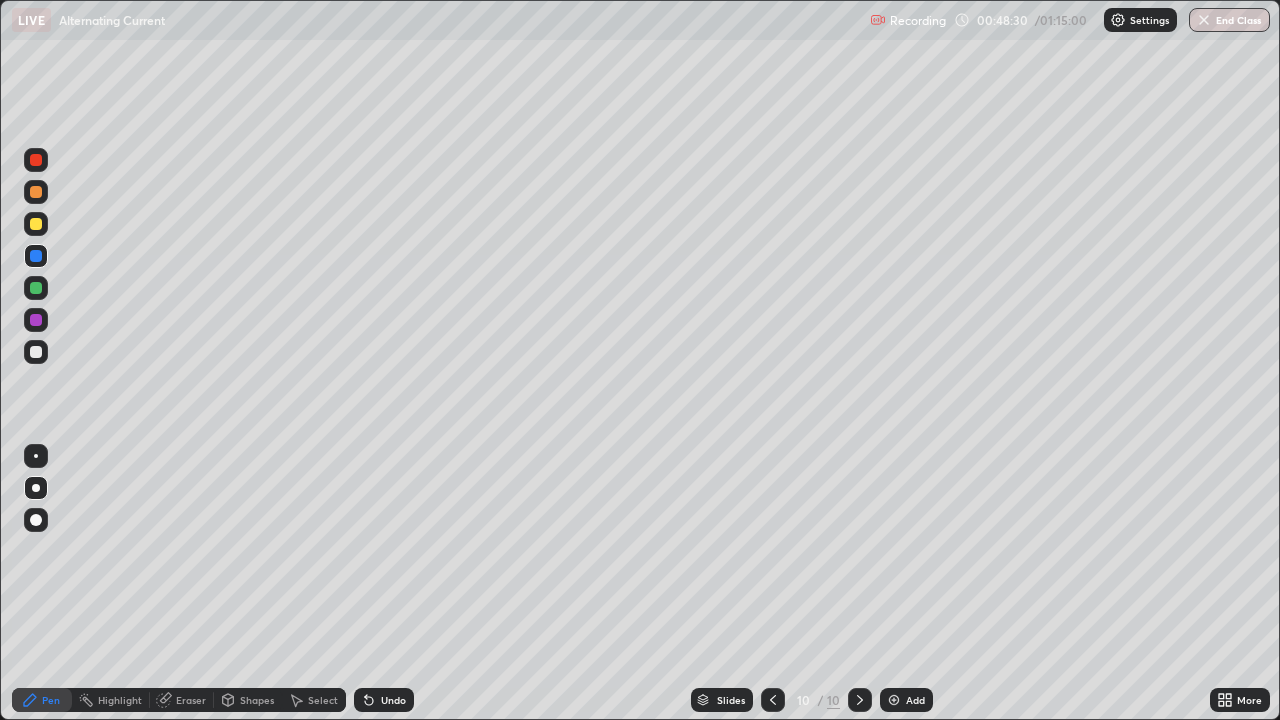 click at bounding box center [36, 352] 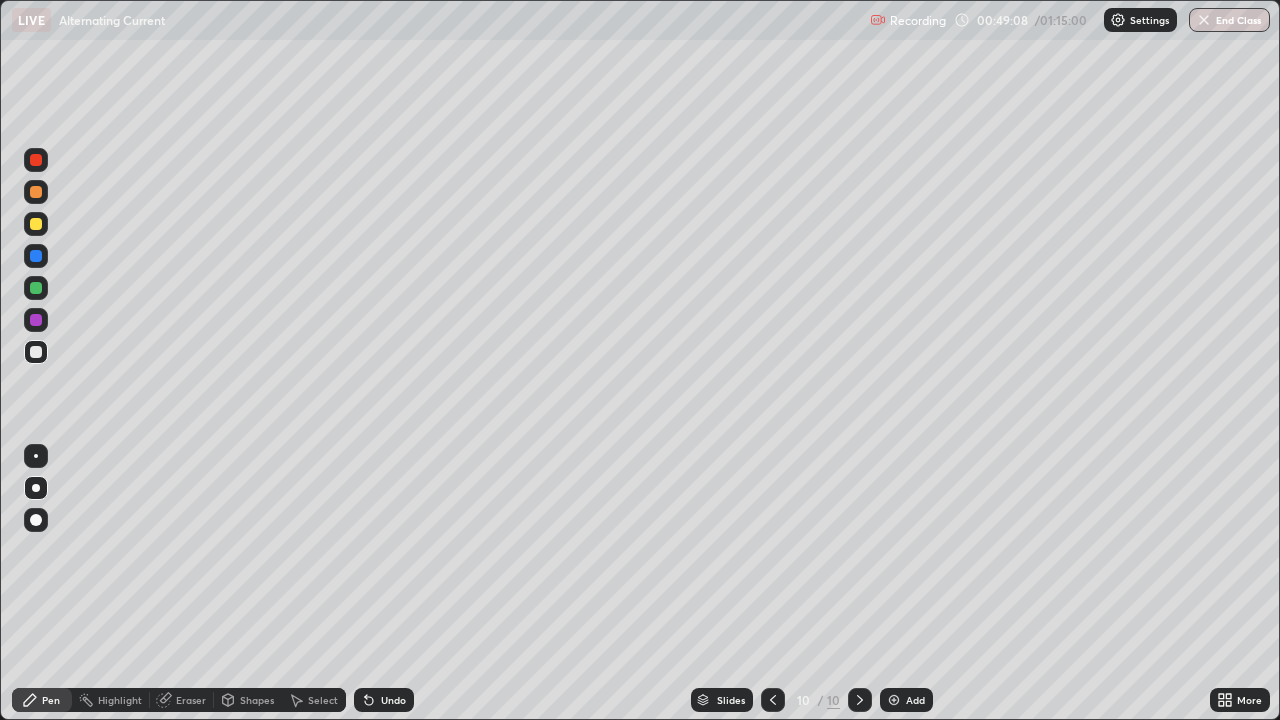 click at bounding box center (36, 288) 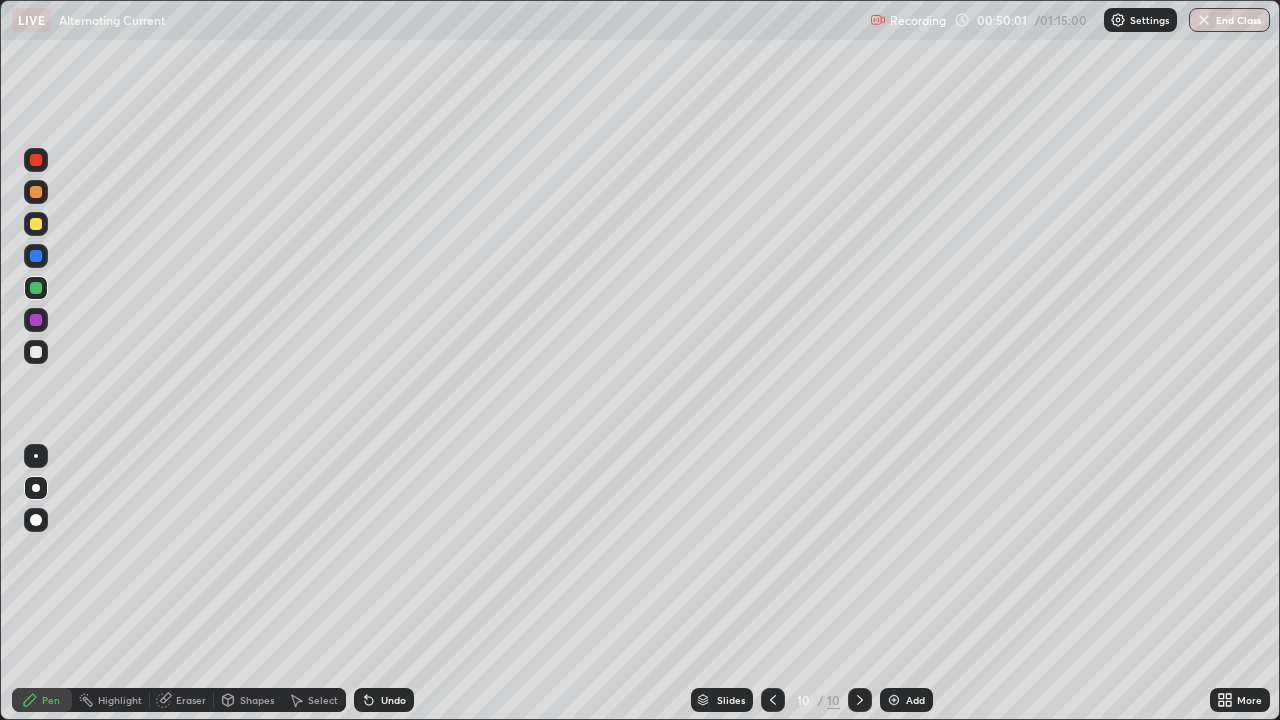 click at bounding box center (36, 224) 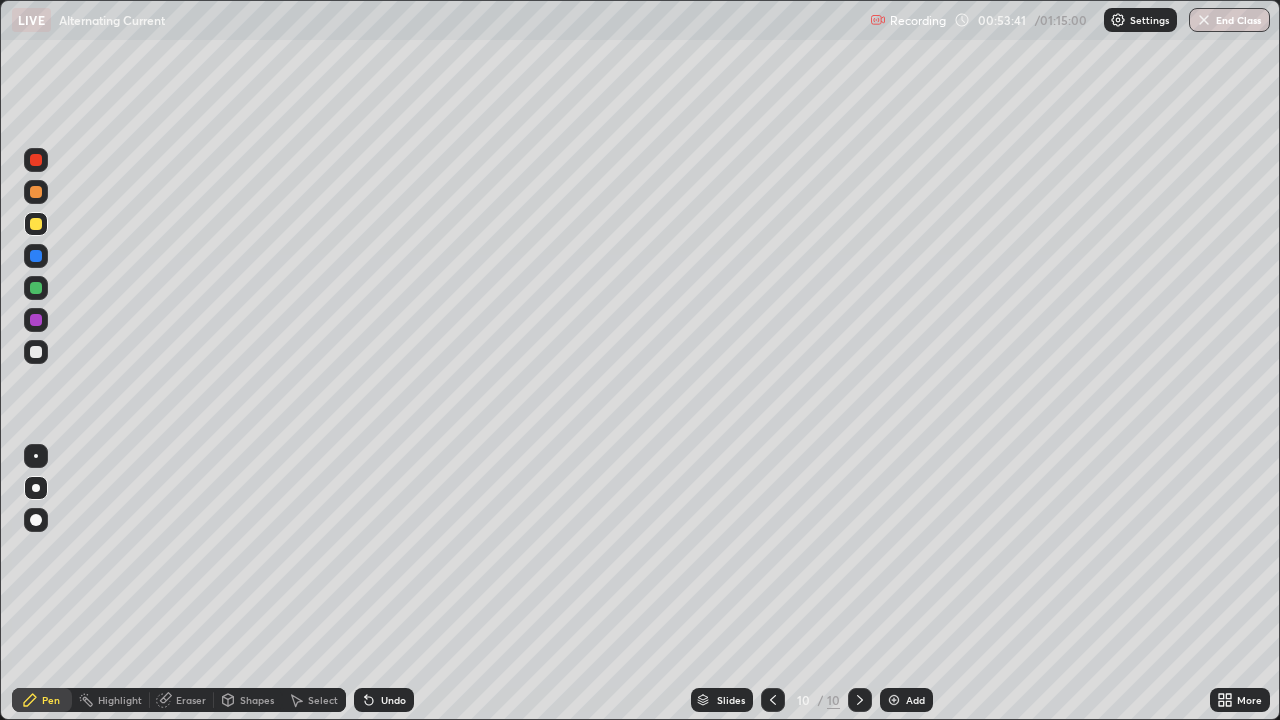 click on "Add" at bounding box center (906, 700) 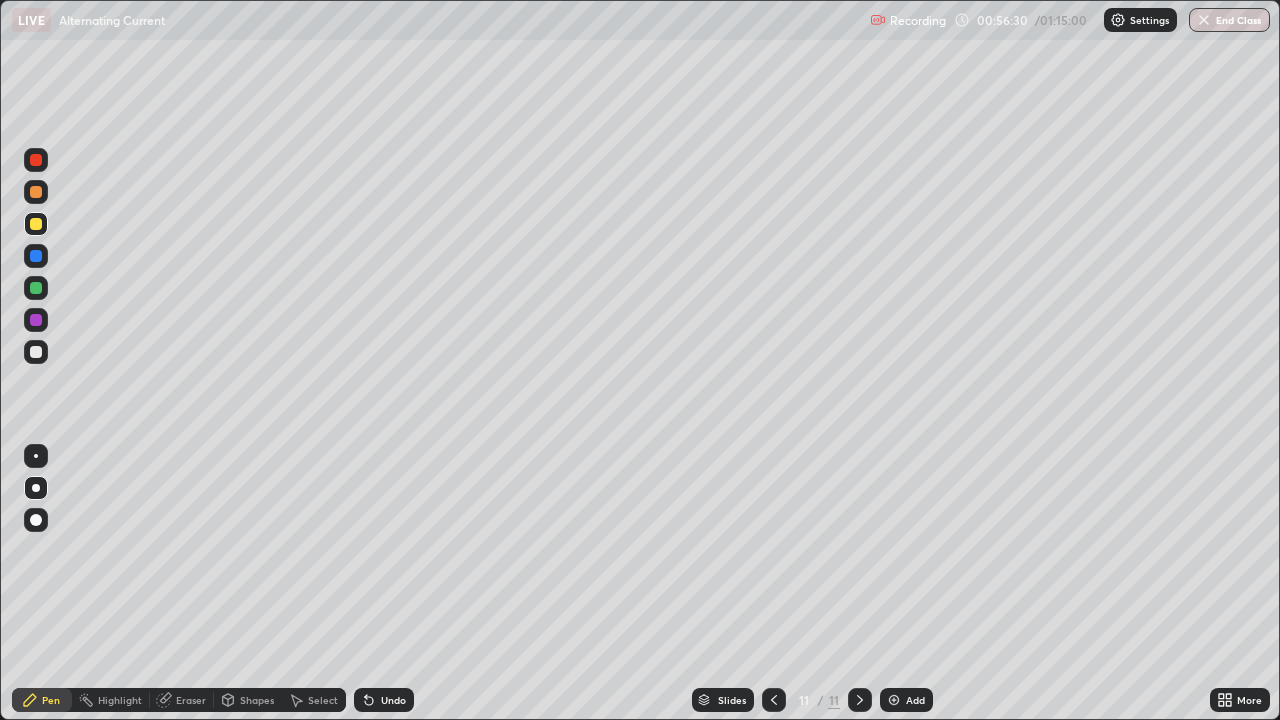 click at bounding box center [36, 352] 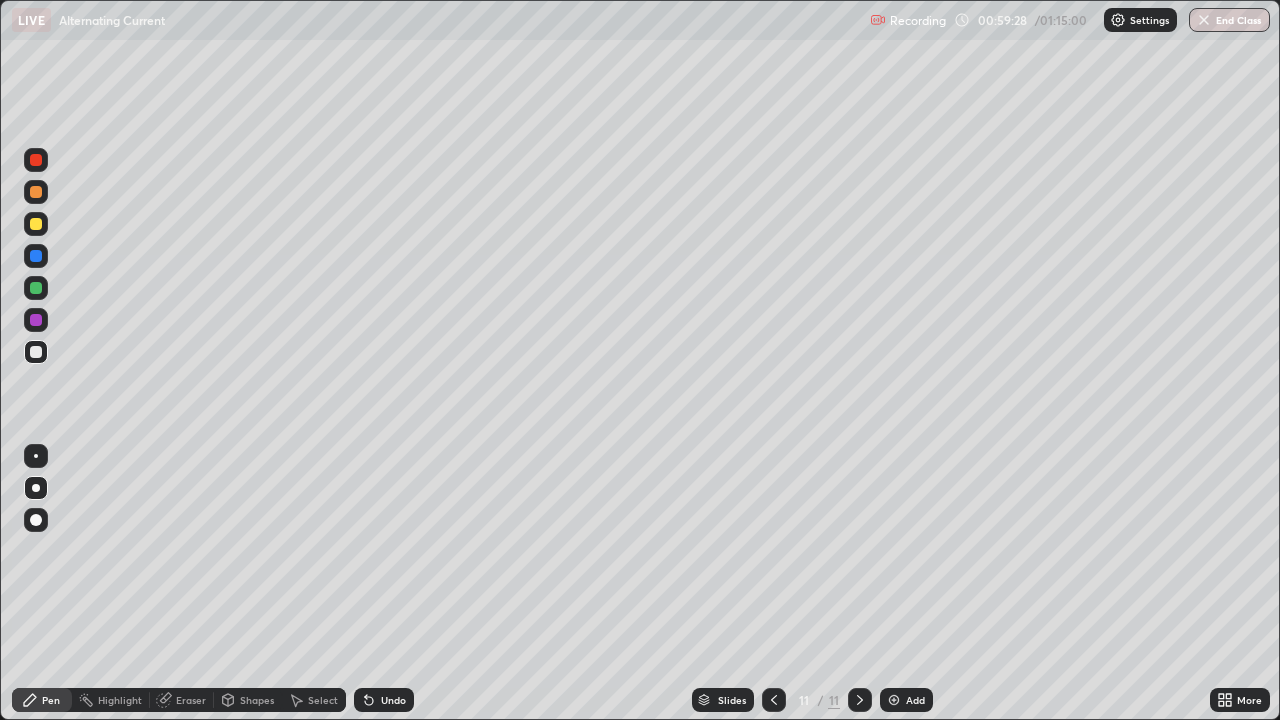 click at bounding box center [36, 192] 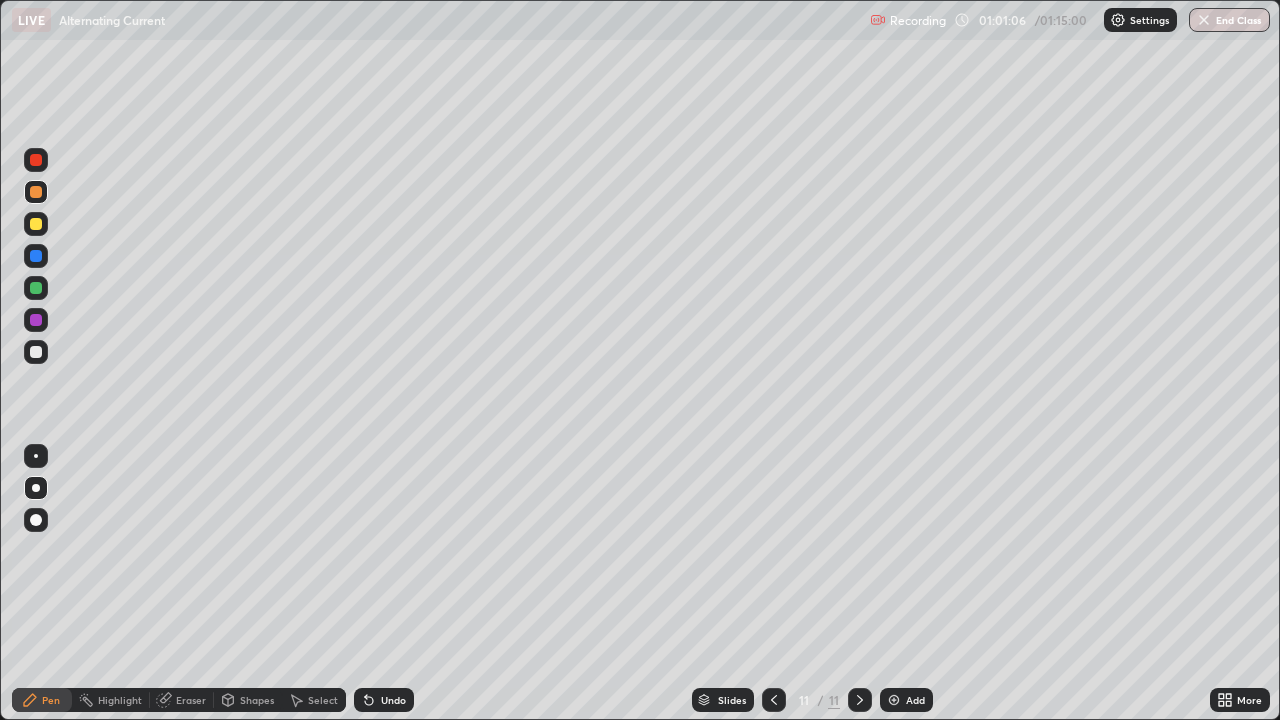 click on "Add" at bounding box center [906, 700] 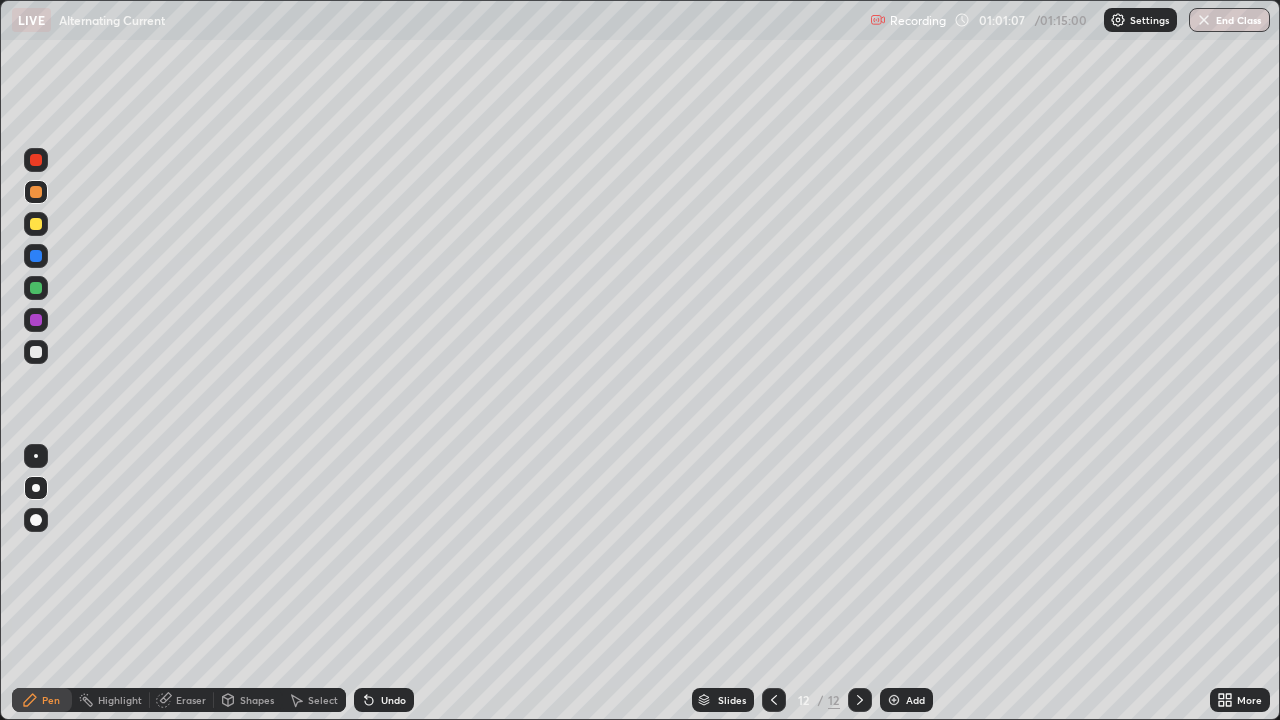 click at bounding box center [774, 700] 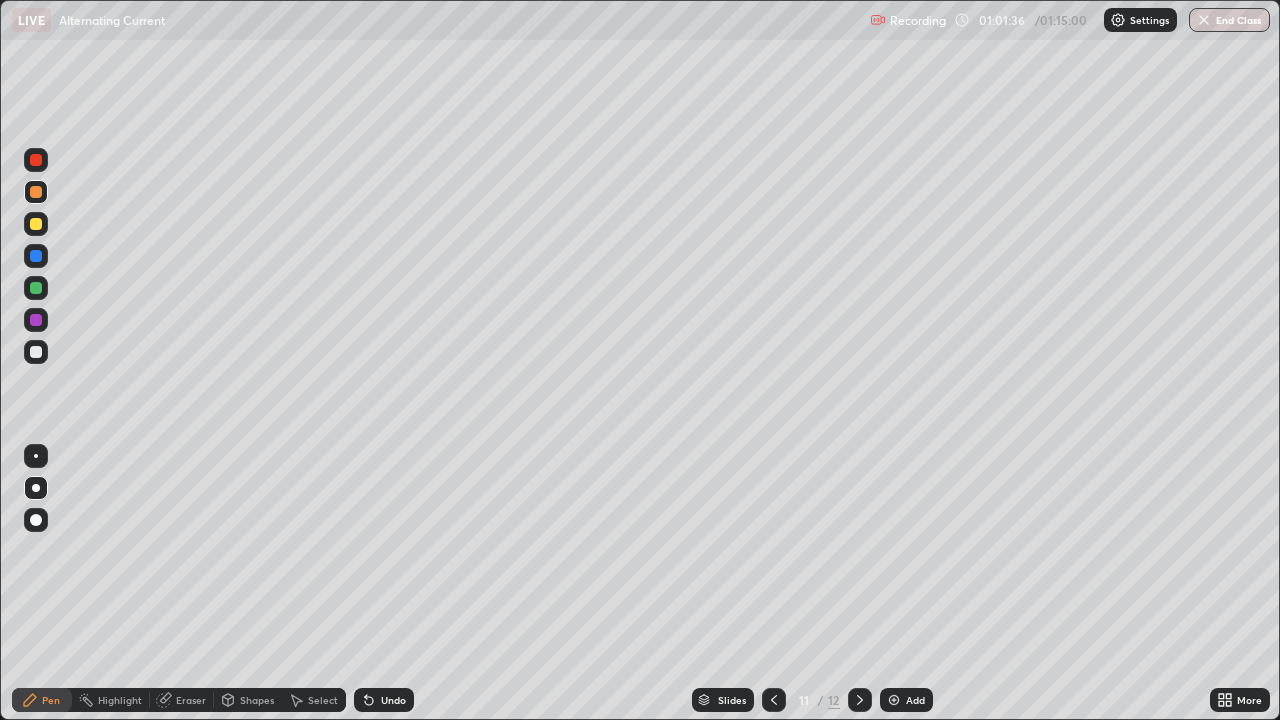click 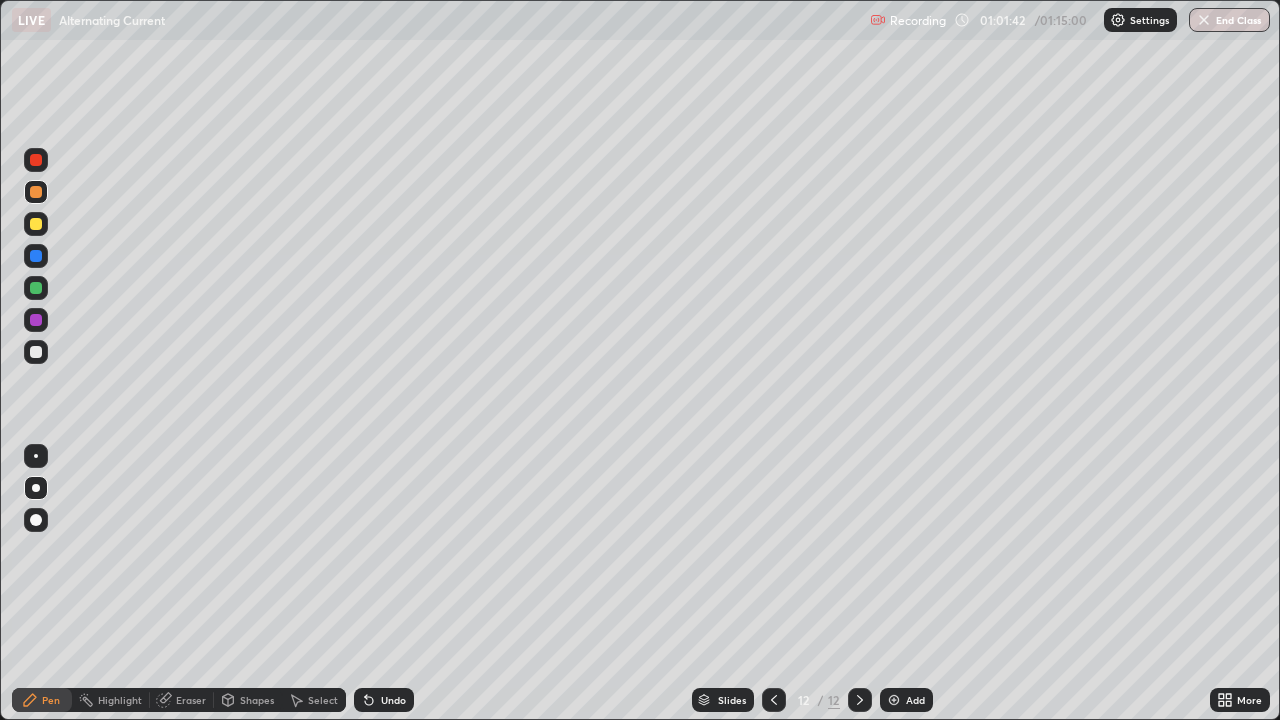 click on "Eraser" at bounding box center [191, 700] 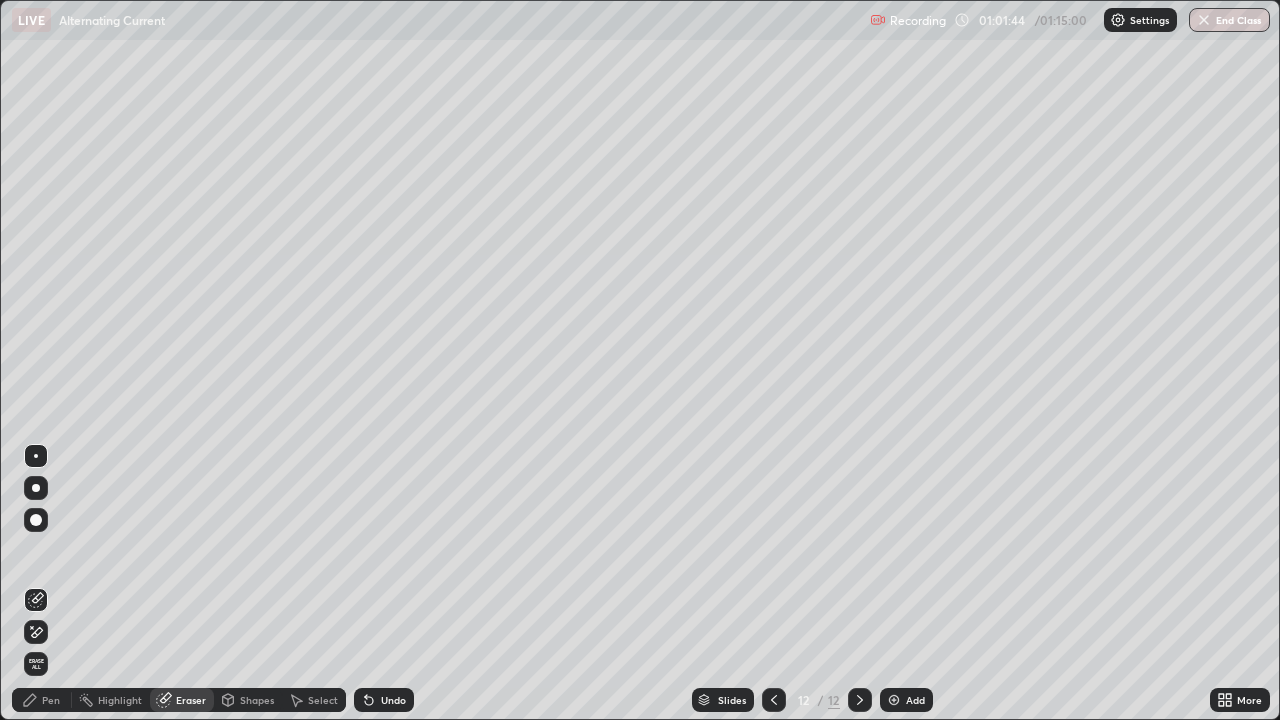 click on "Pen" at bounding box center [42, 700] 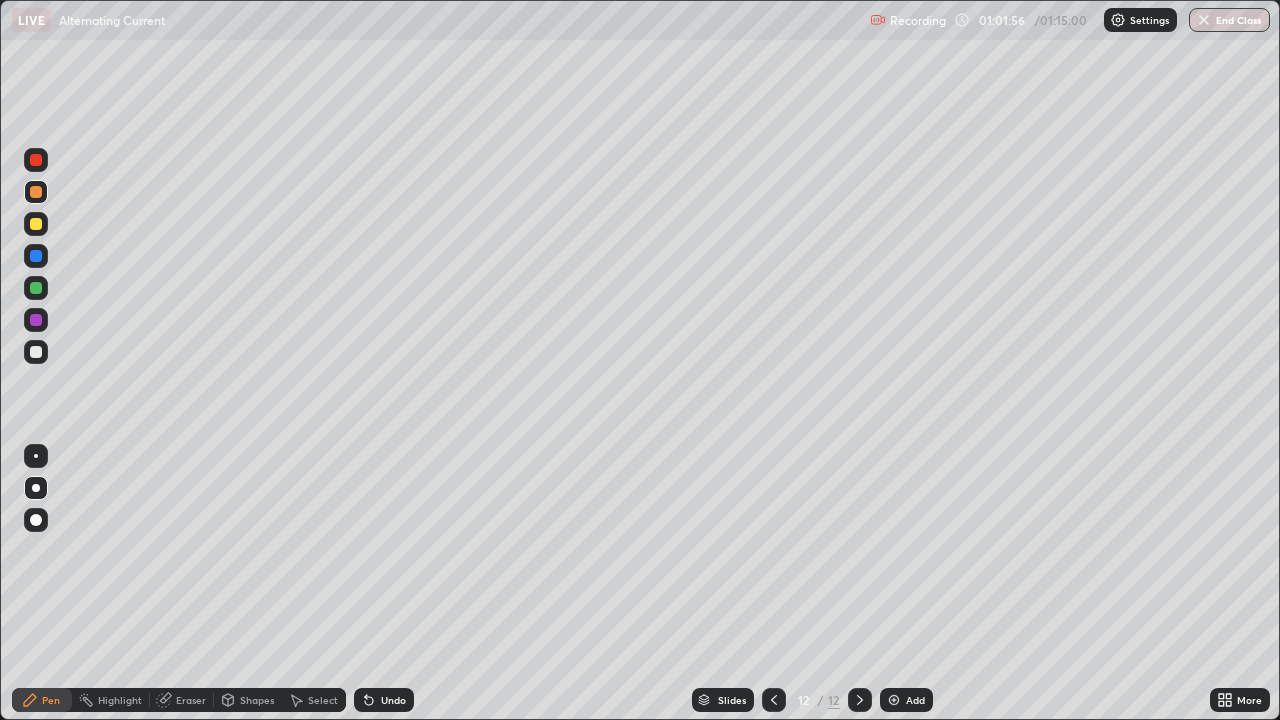 click at bounding box center [36, 224] 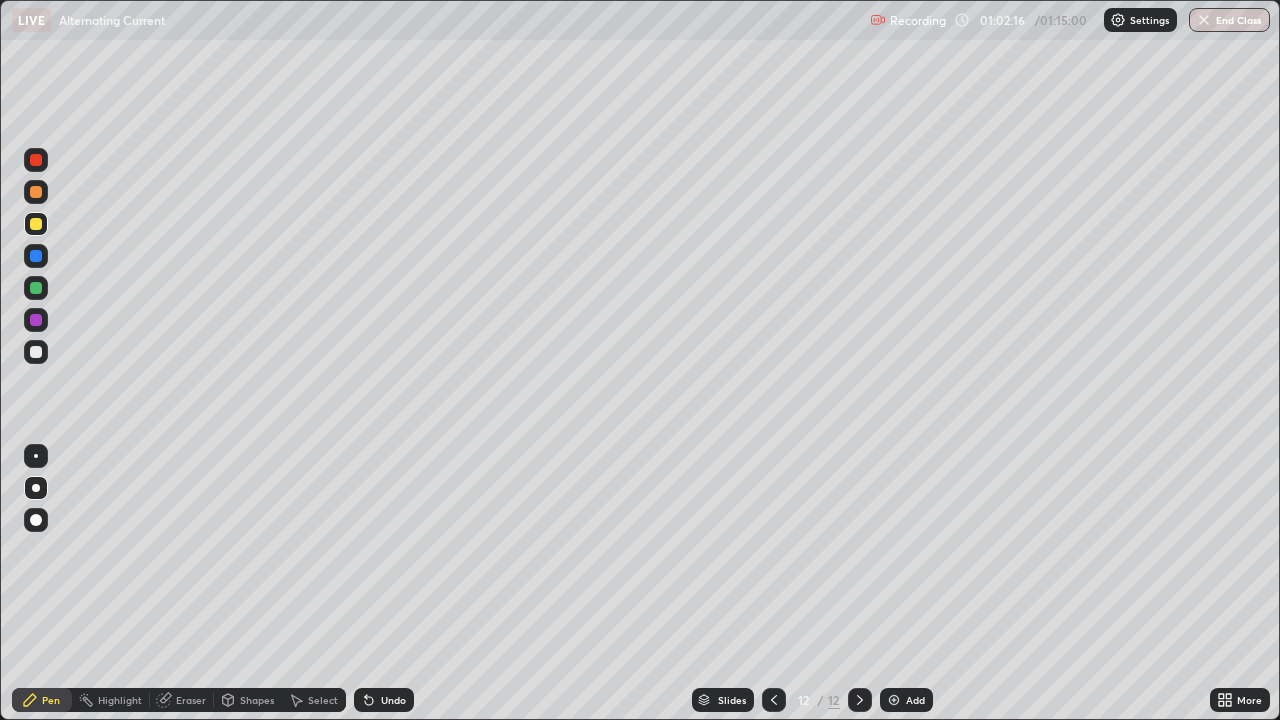 click at bounding box center [774, 700] 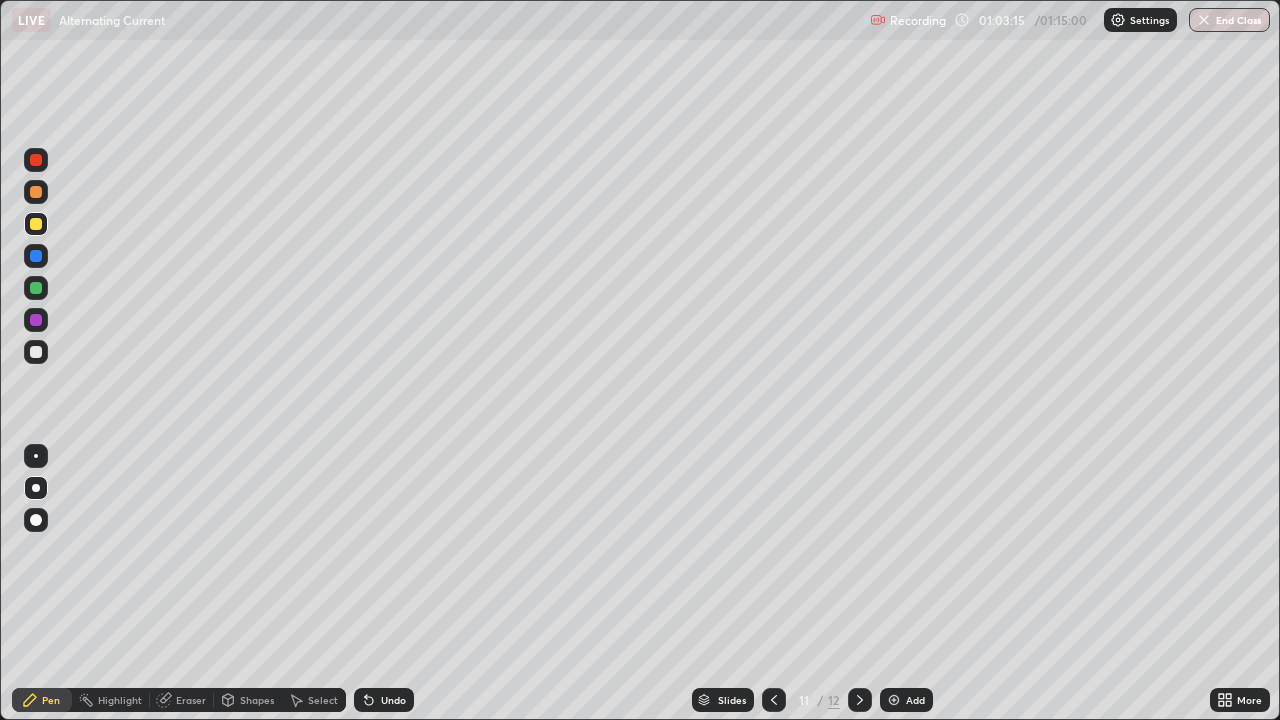 click 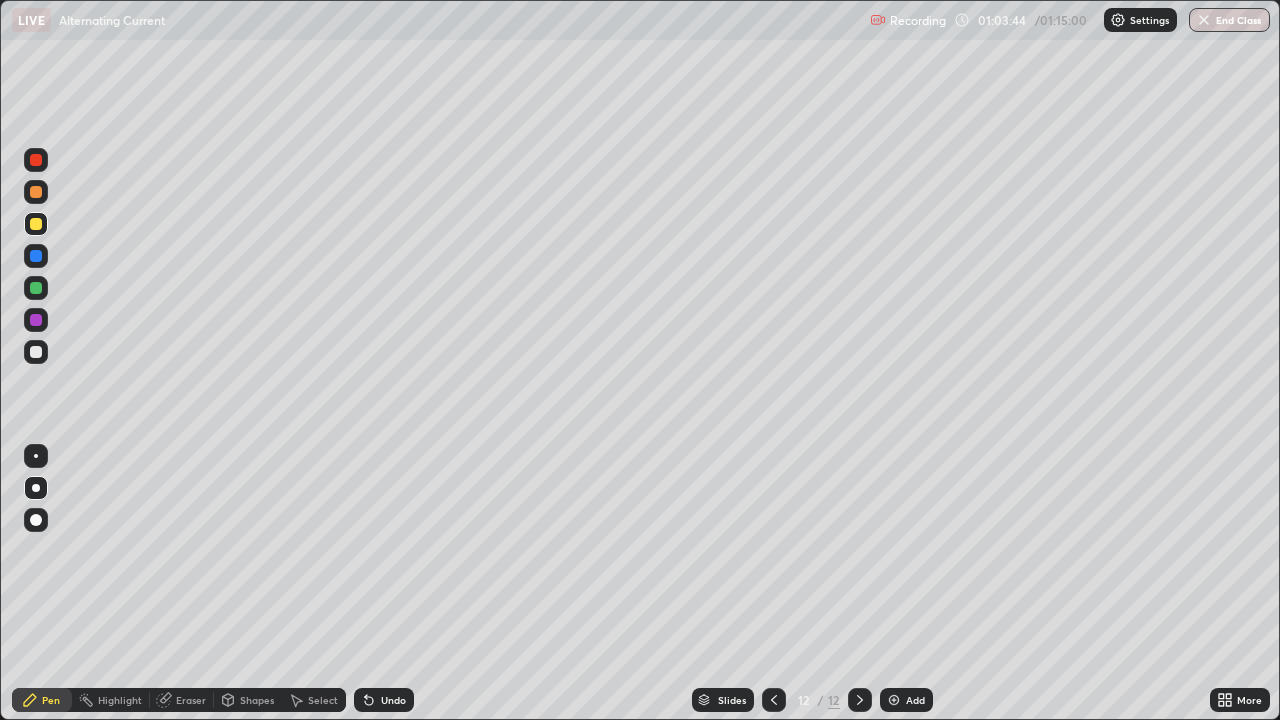click at bounding box center (36, 352) 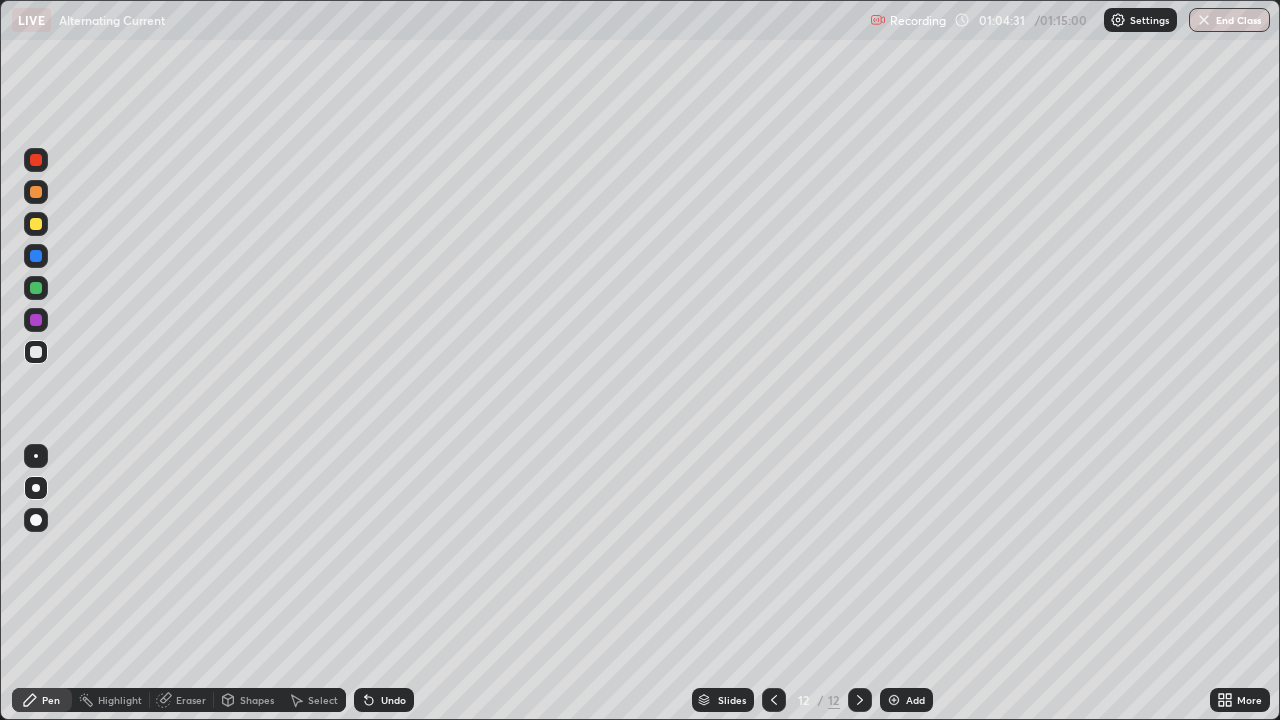 click at bounding box center (36, 288) 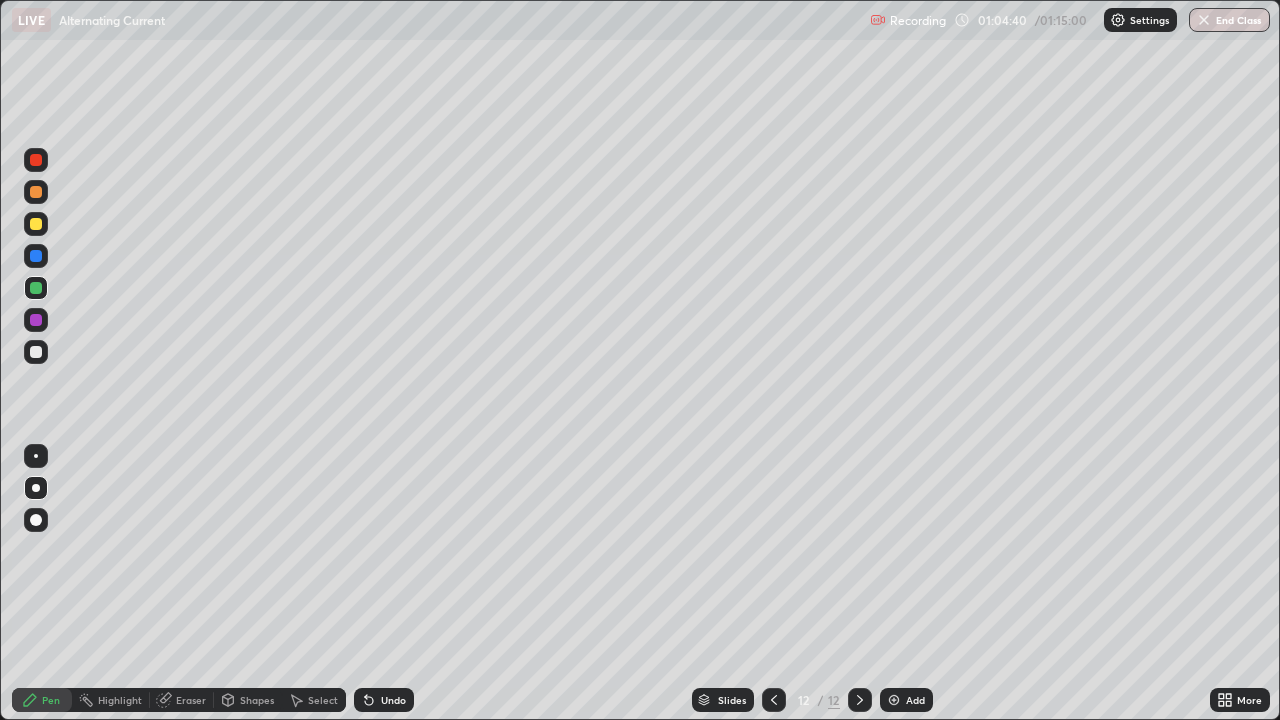 click 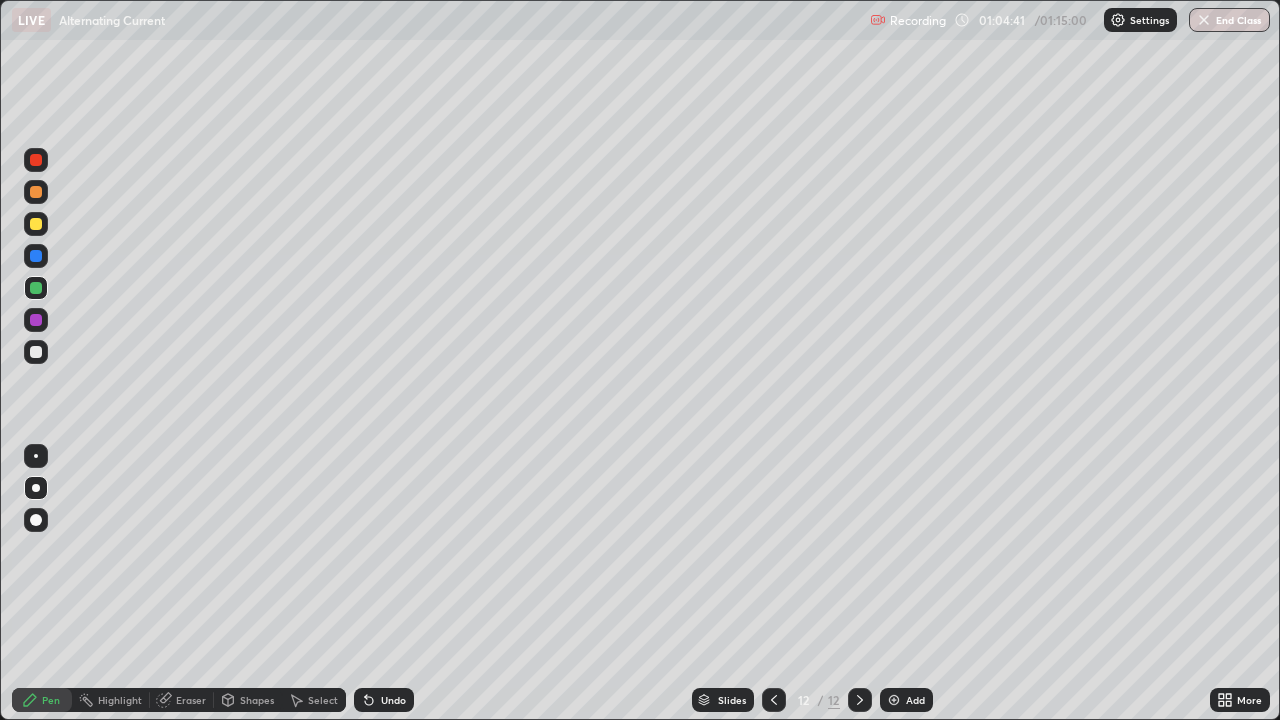 click 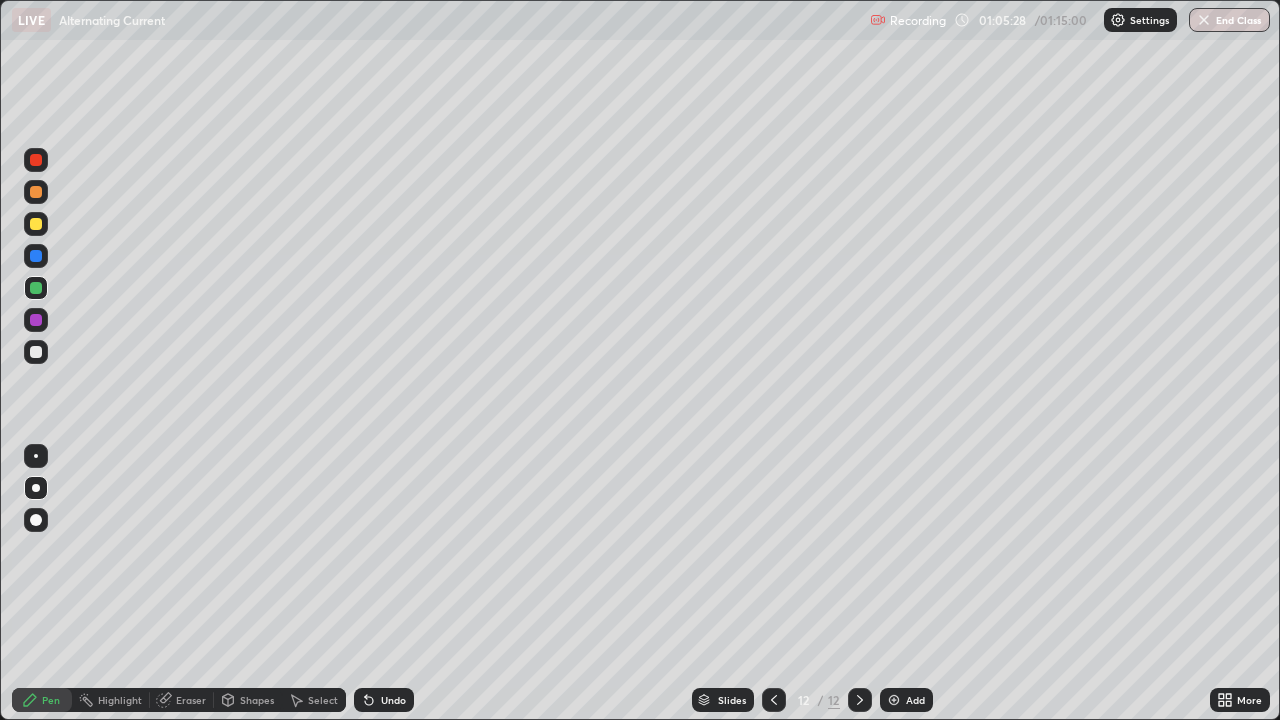 click at bounding box center [36, 224] 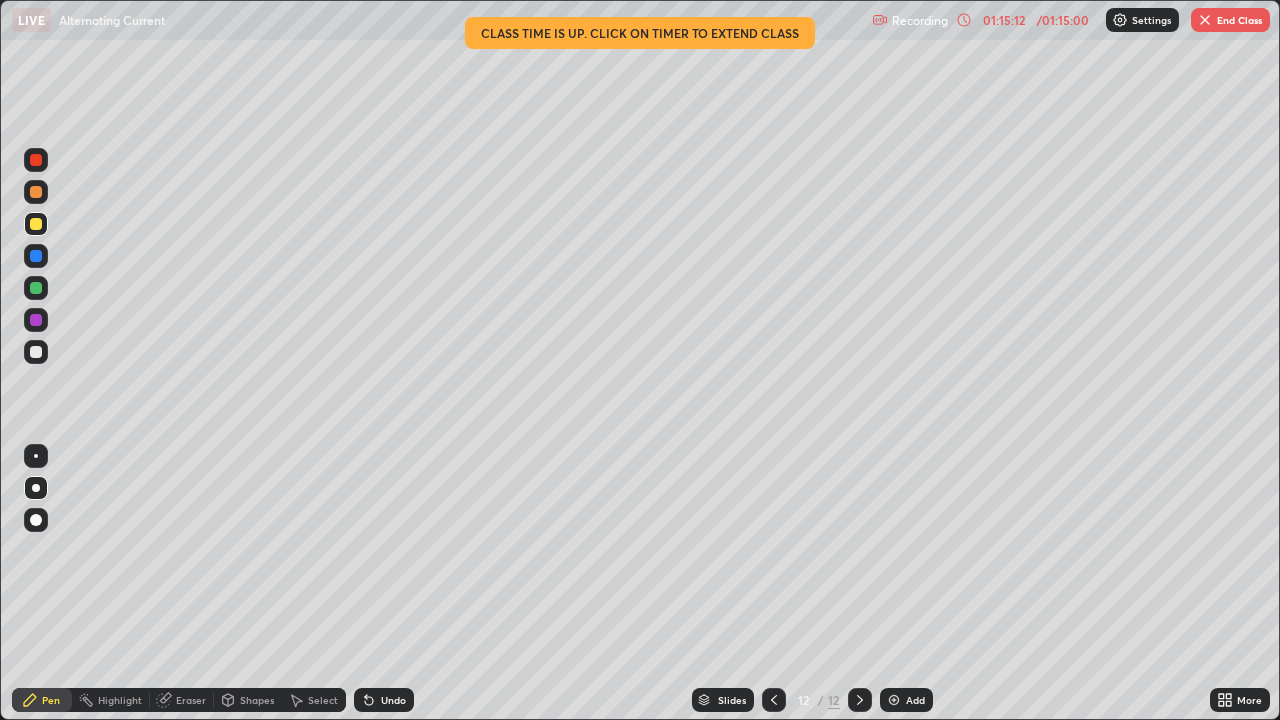 click on "Add" at bounding box center [906, 700] 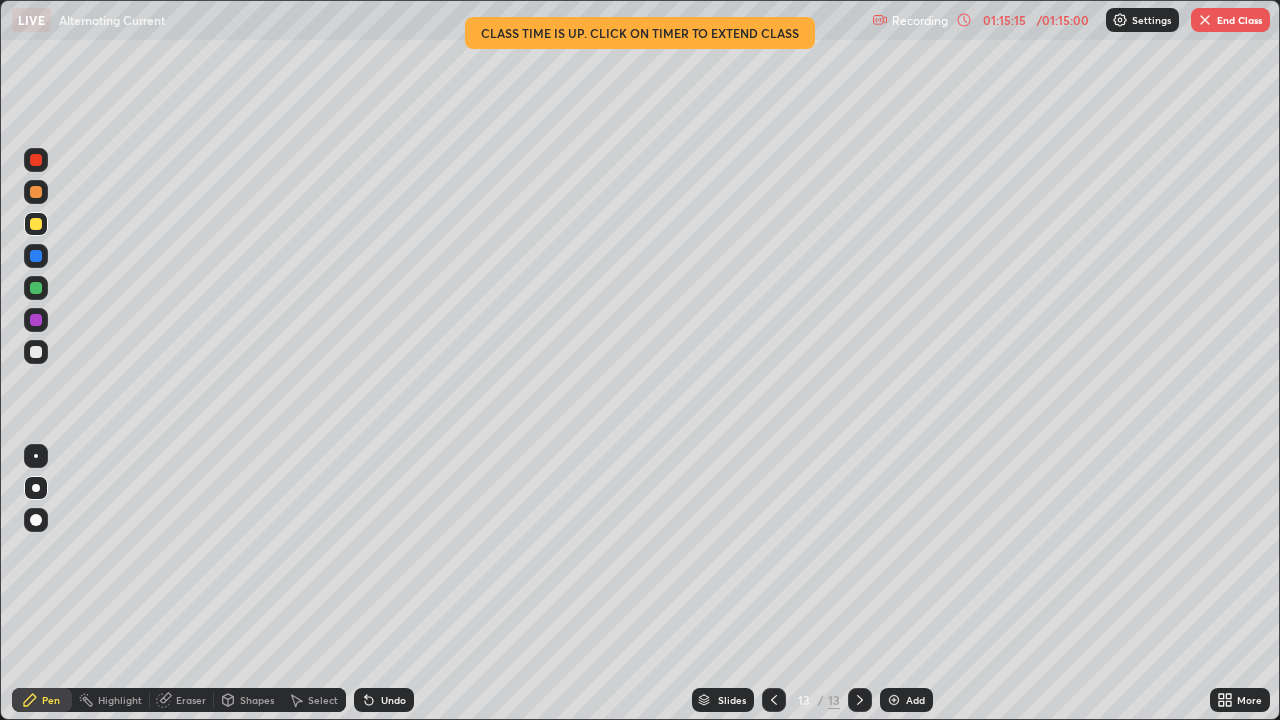 click at bounding box center [36, 192] 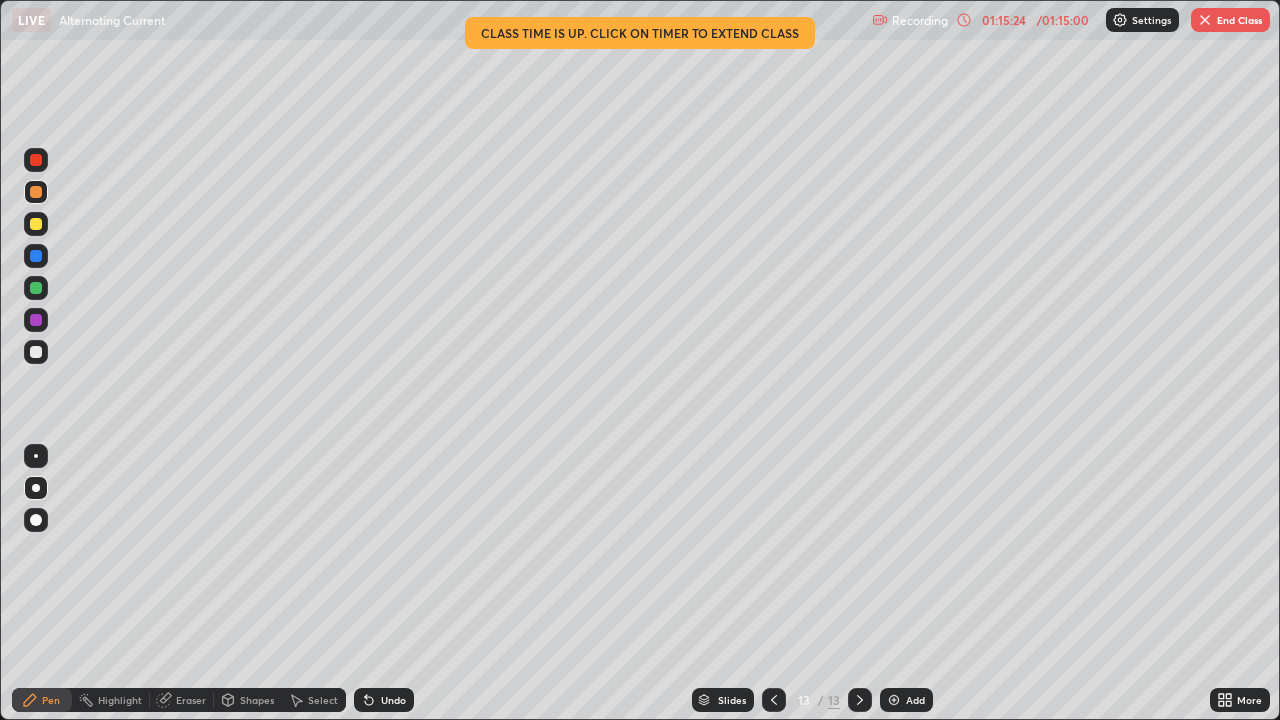 click at bounding box center (36, 352) 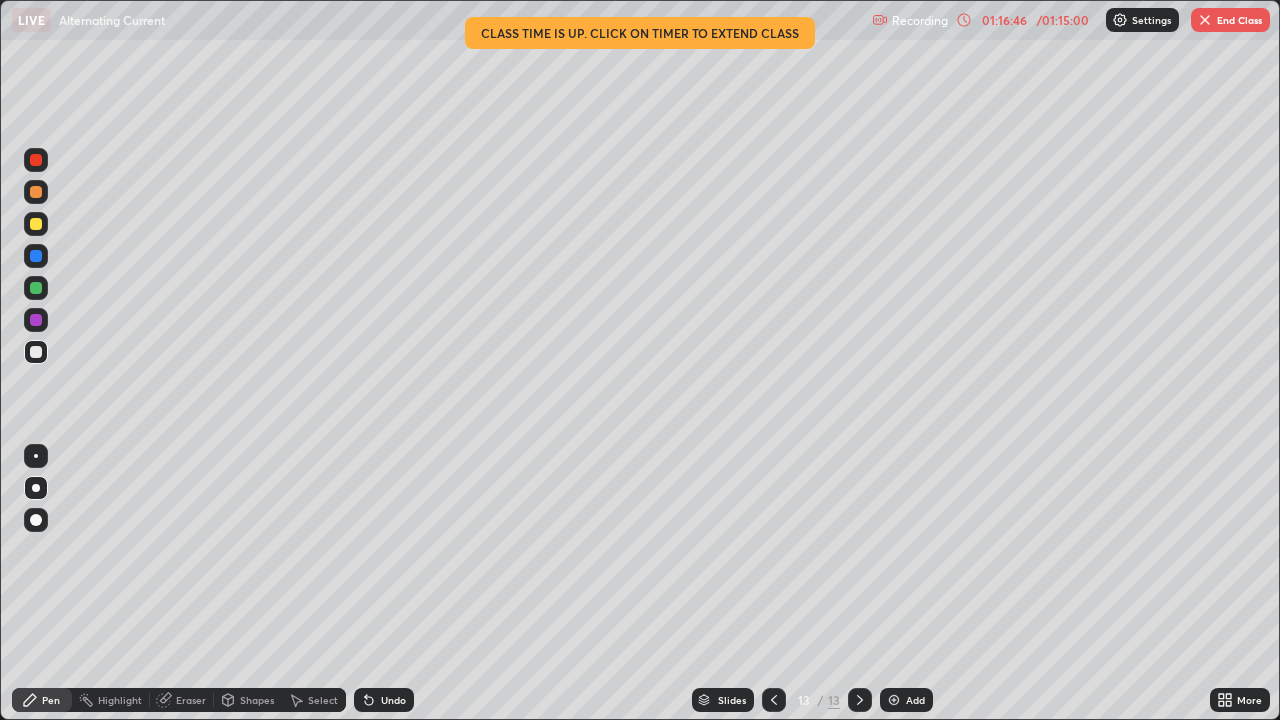 click on "Eraser" at bounding box center (191, 700) 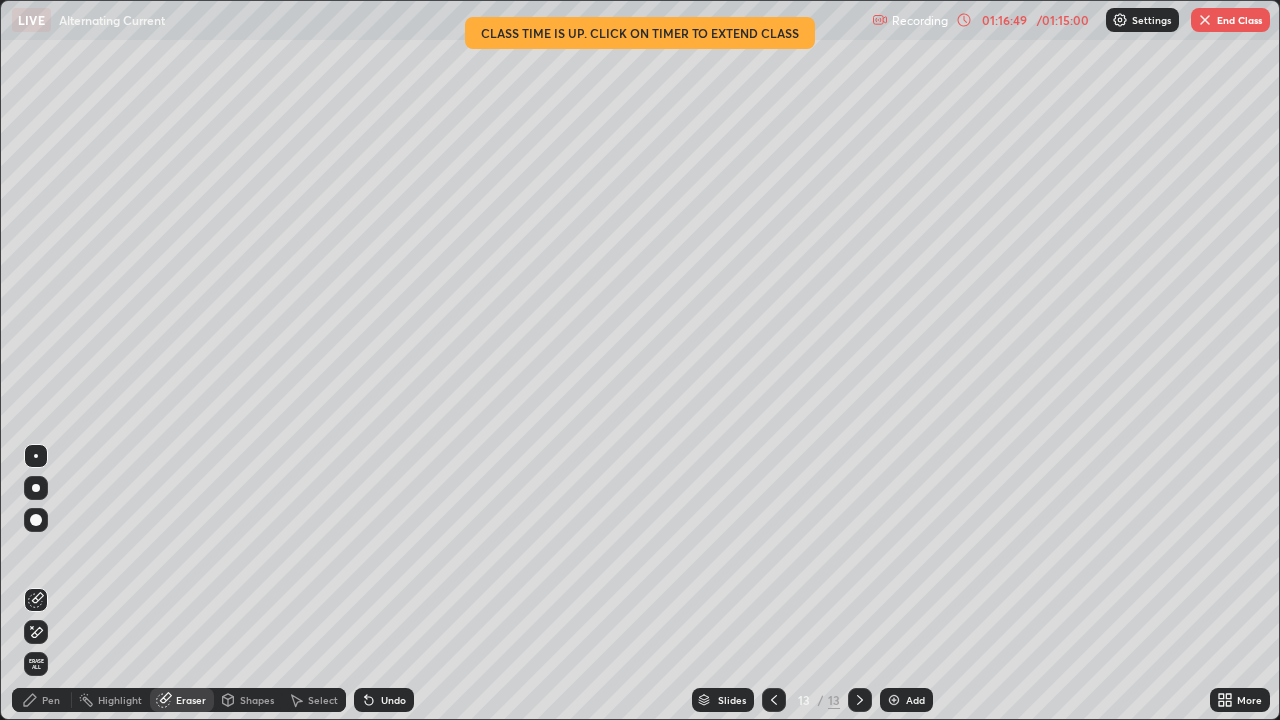 click on "Pen" at bounding box center (51, 700) 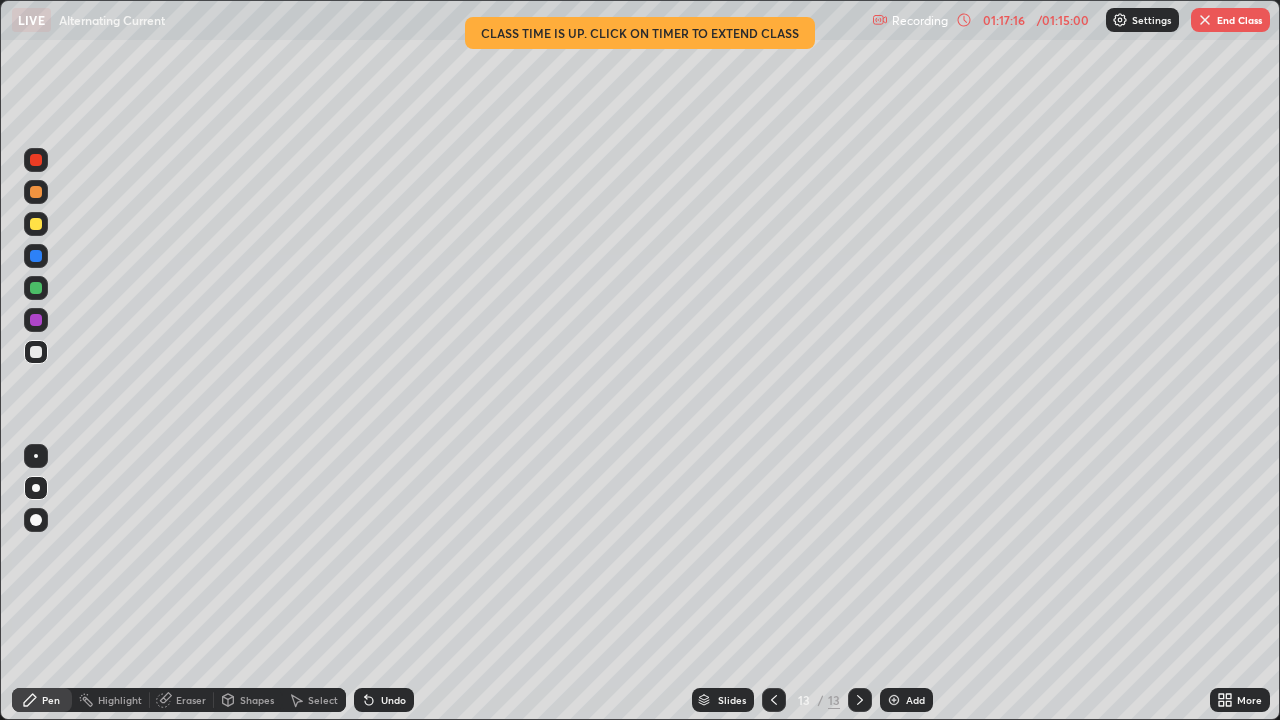 click at bounding box center [36, 288] 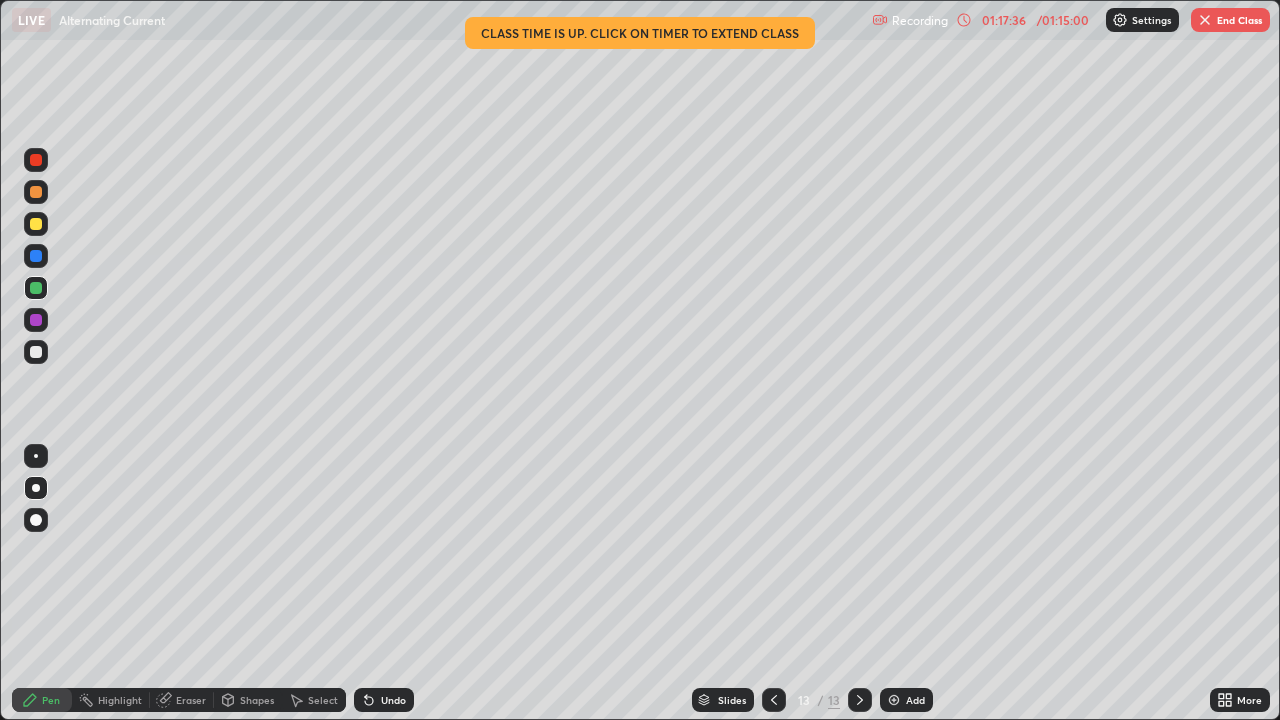 click on "Undo" at bounding box center [393, 700] 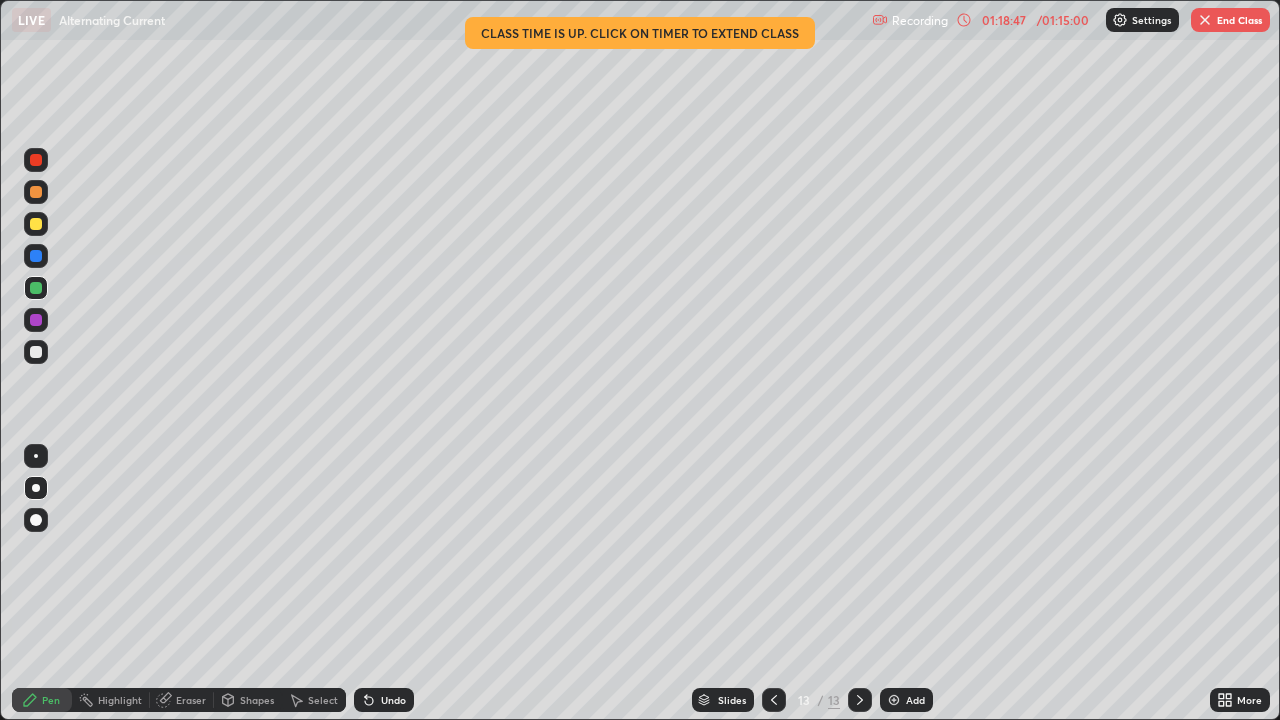 click on "Undo" at bounding box center [393, 700] 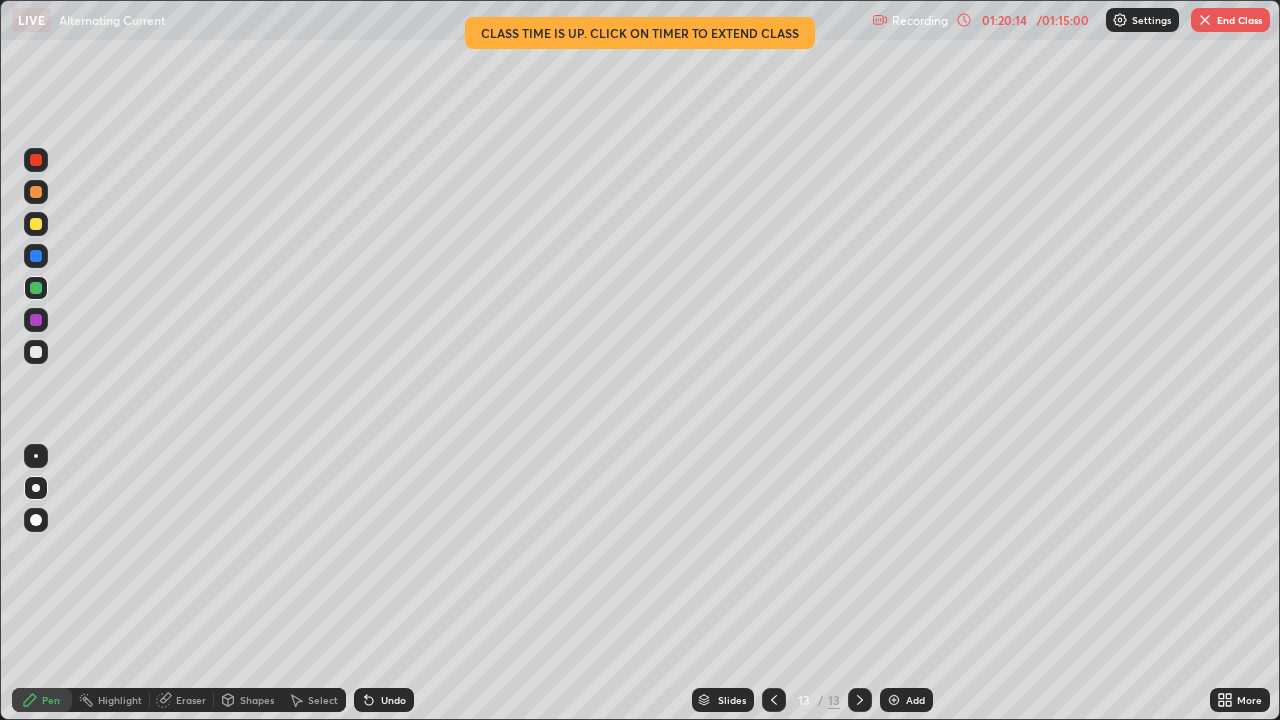 click on "End Class" at bounding box center [1230, 20] 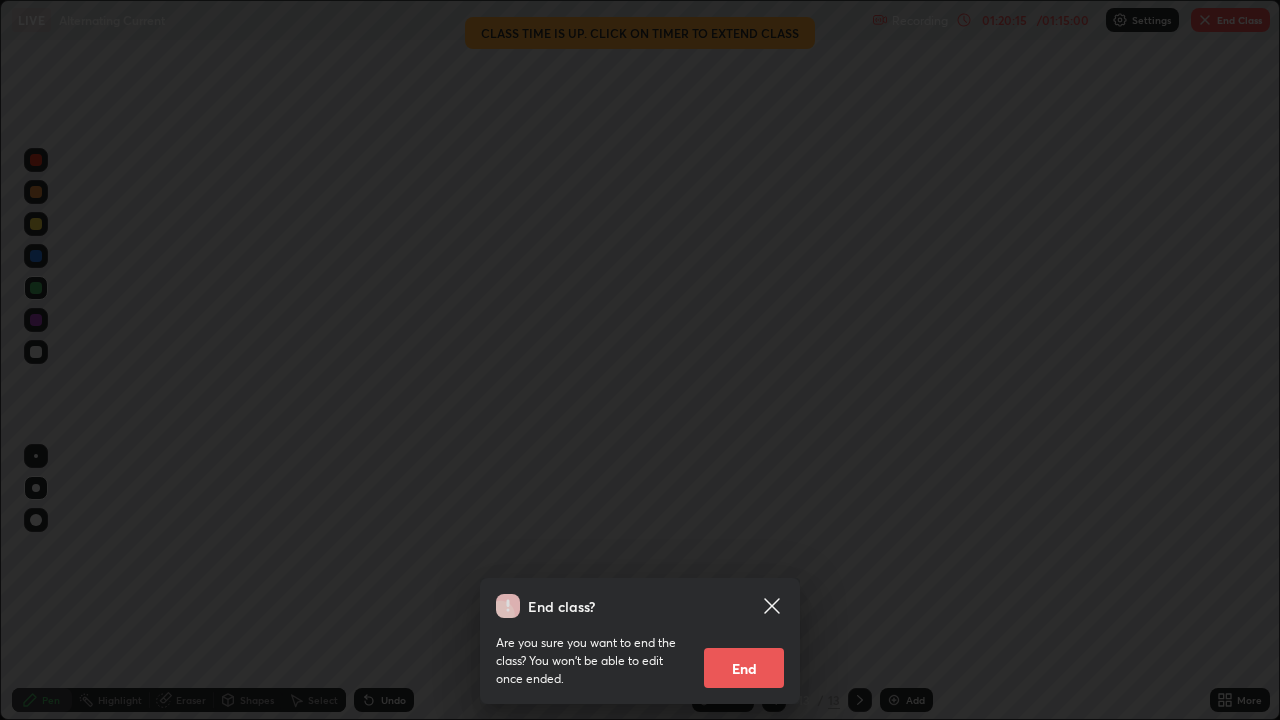 click on "End" at bounding box center [744, 668] 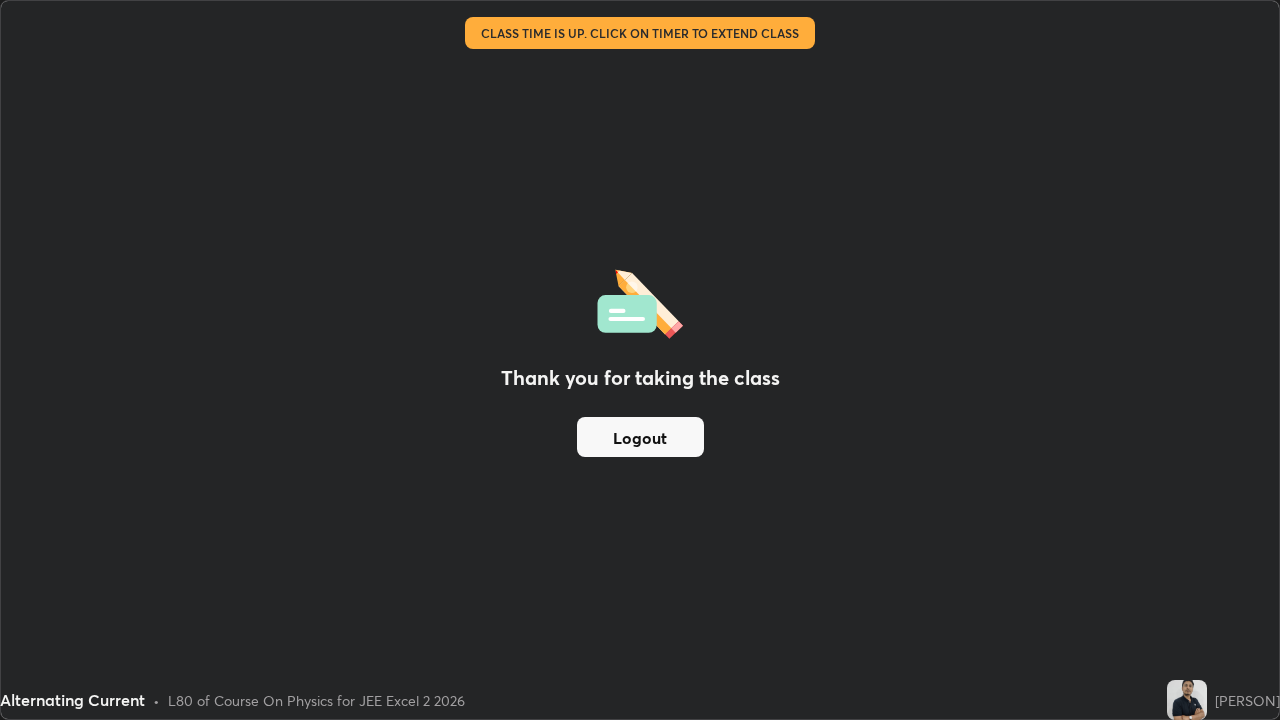 click on "Logout" at bounding box center (640, 437) 